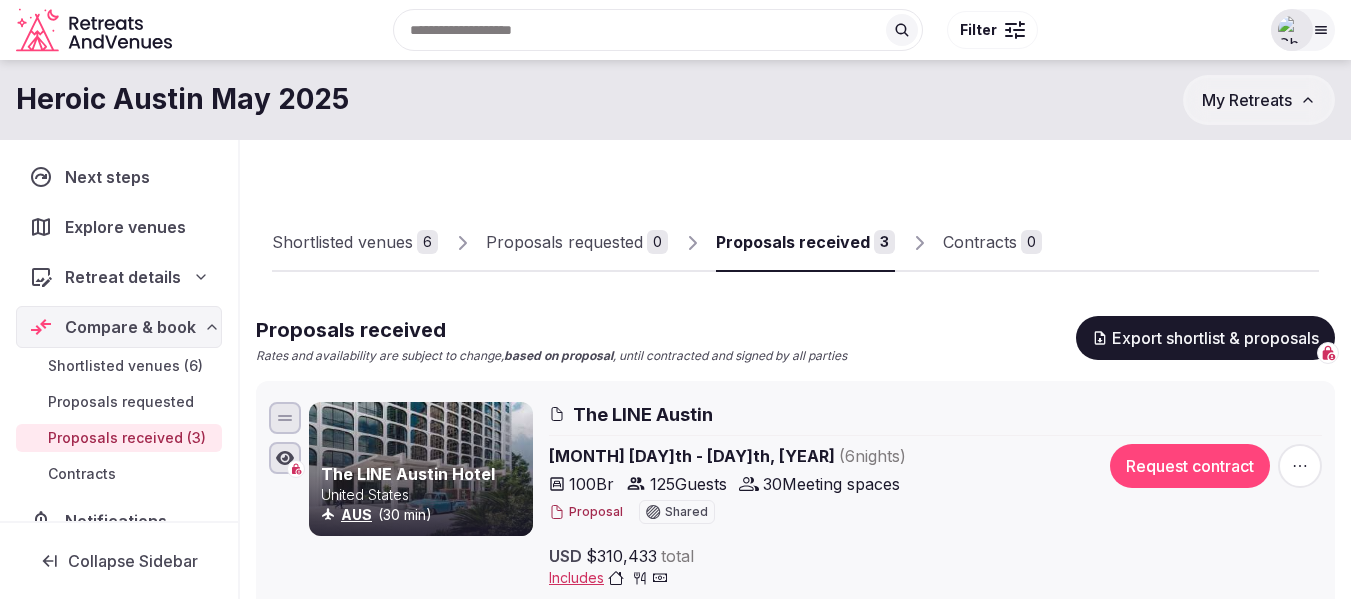 scroll, scrollTop: 0, scrollLeft: 0, axis: both 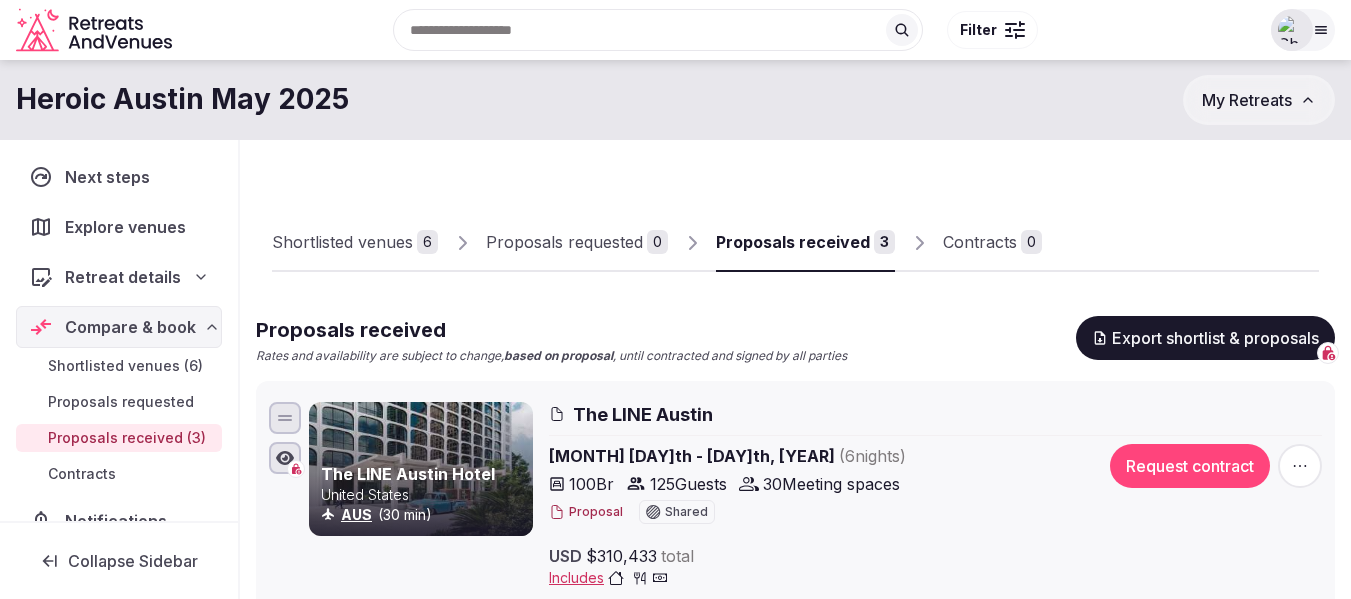 click on "My Retreats" at bounding box center (1247, 100) 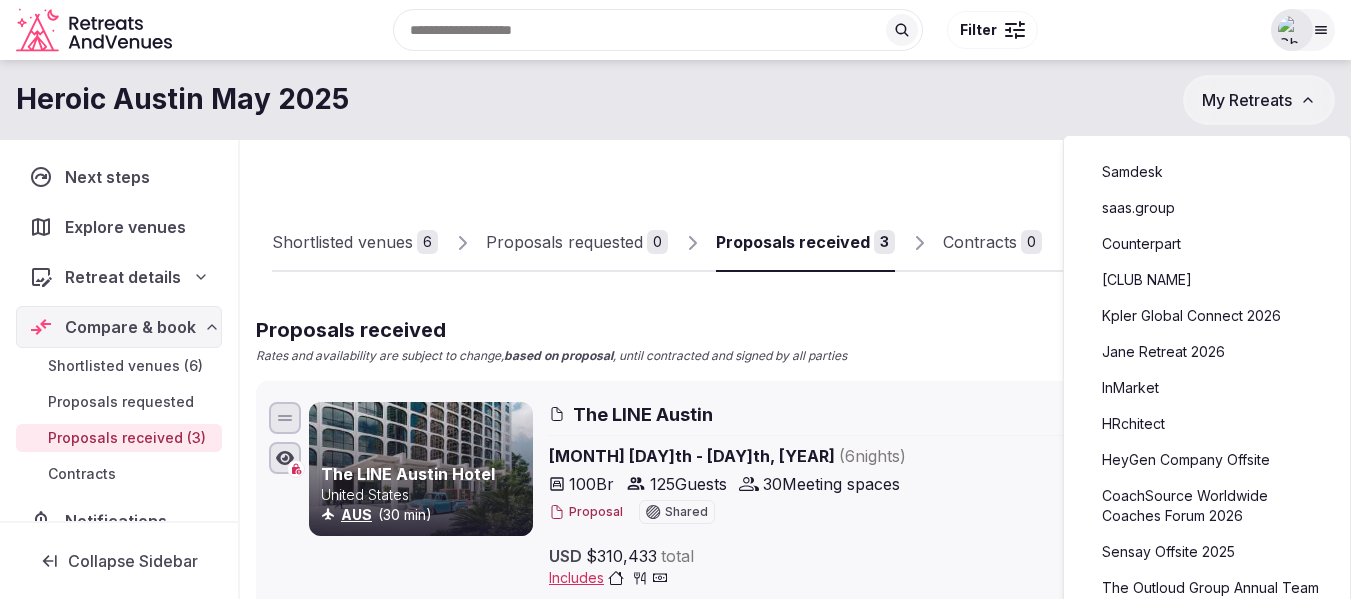 click on "Counterpart" at bounding box center [1207, 244] 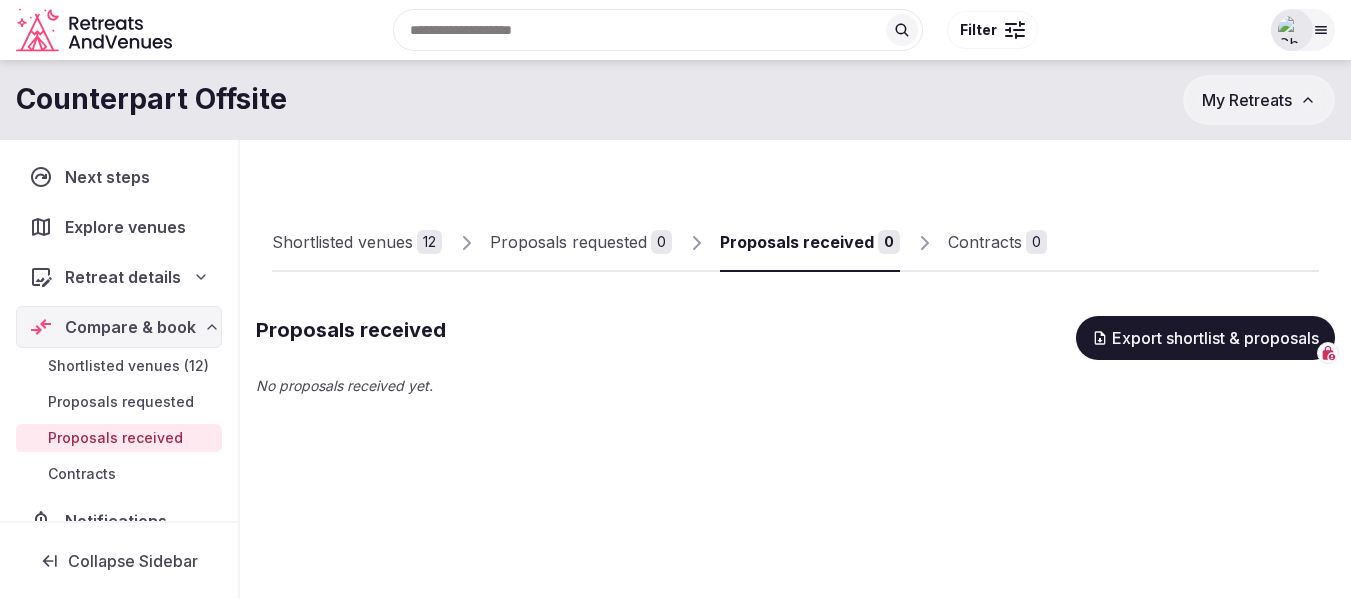 click on "Shortlisted venues" at bounding box center [342, 242] 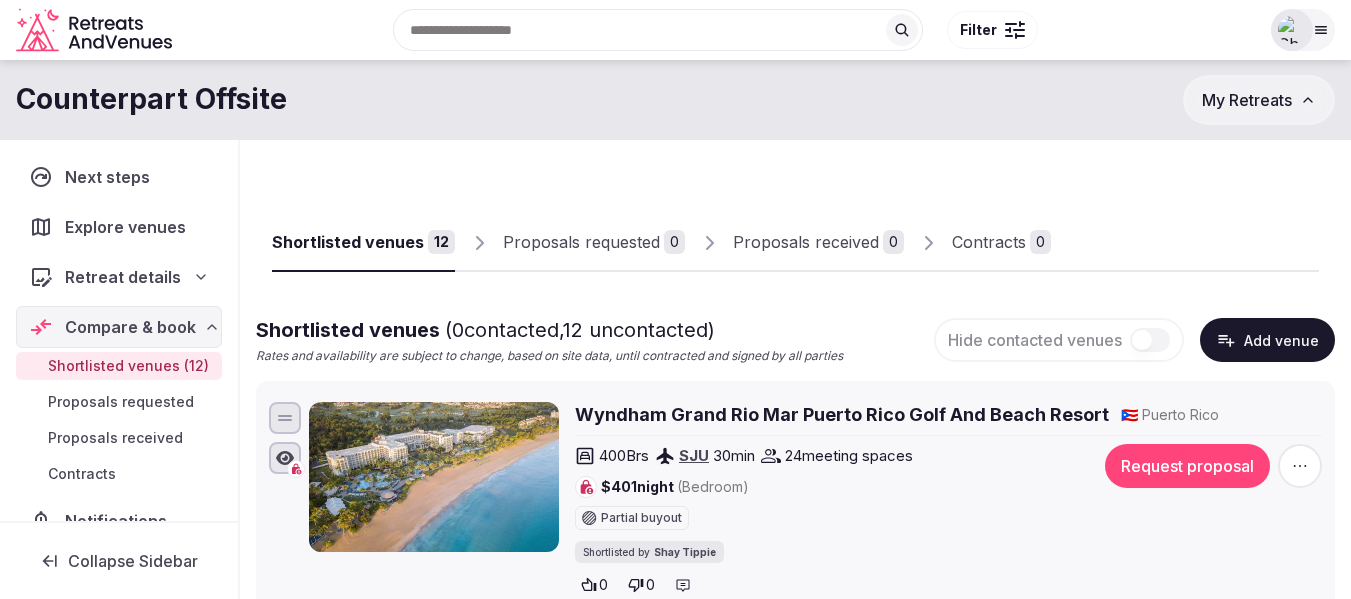 click 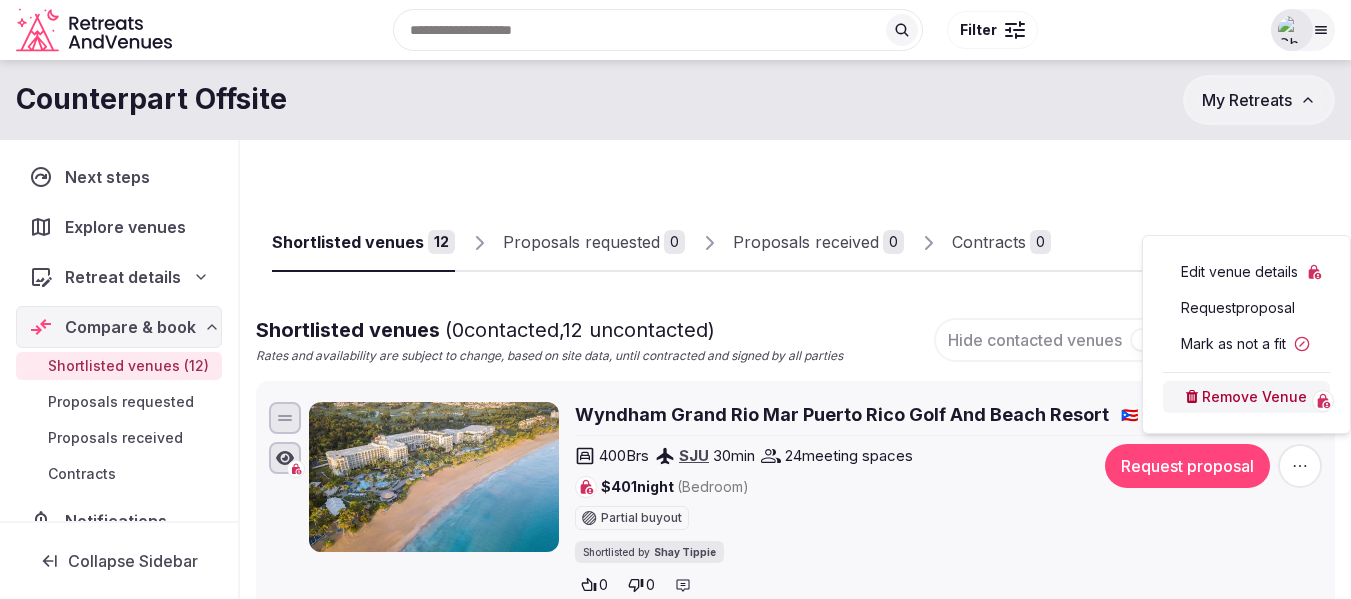 click on "Remove Venue" at bounding box center (1246, 397) 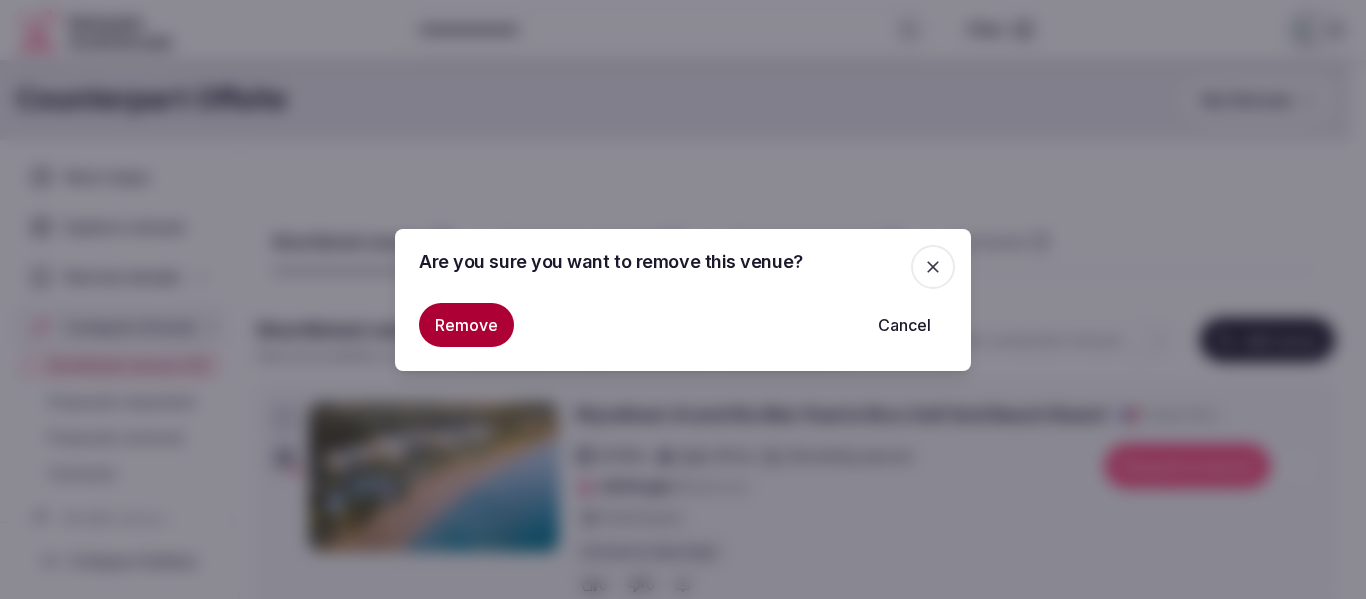 click on "Remove" at bounding box center [466, 325] 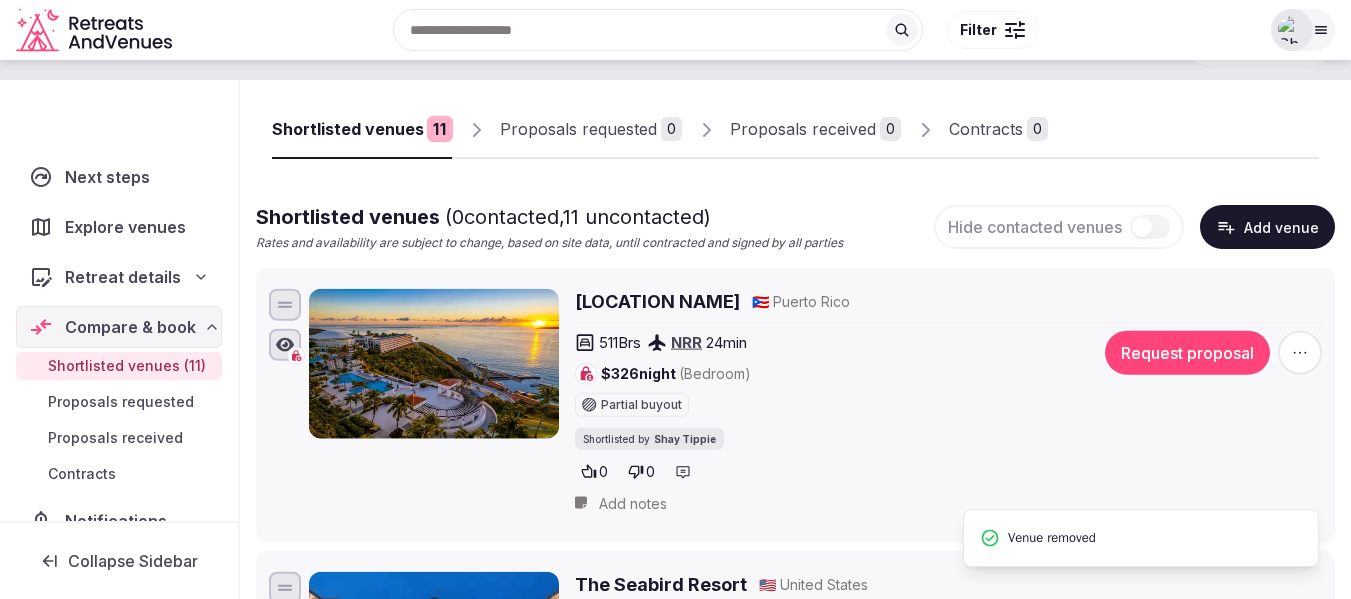 scroll, scrollTop: 200, scrollLeft: 0, axis: vertical 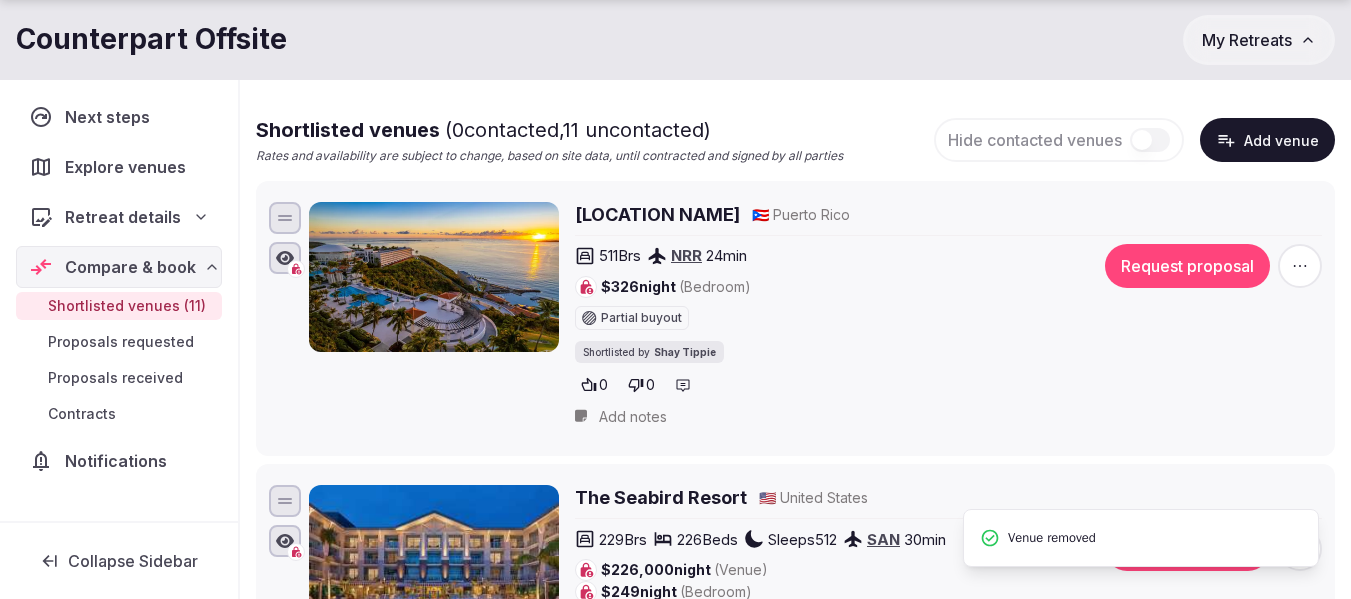 click at bounding box center [1300, 266] 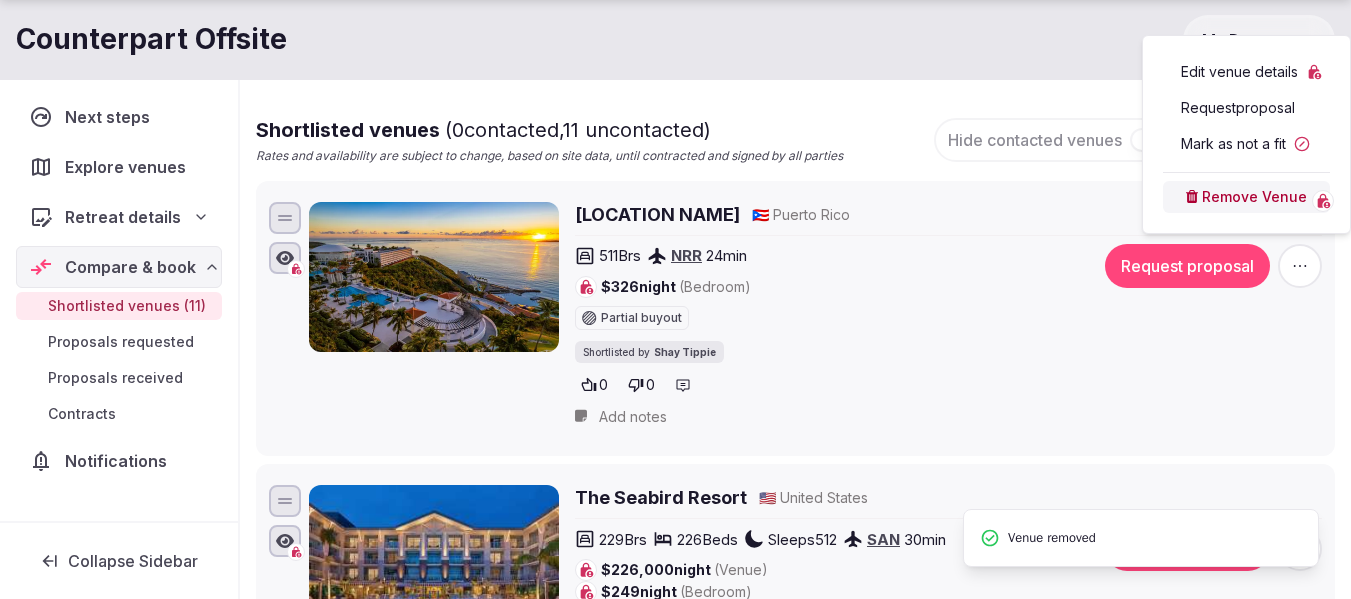 click on "Remove Venue" at bounding box center (1246, 197) 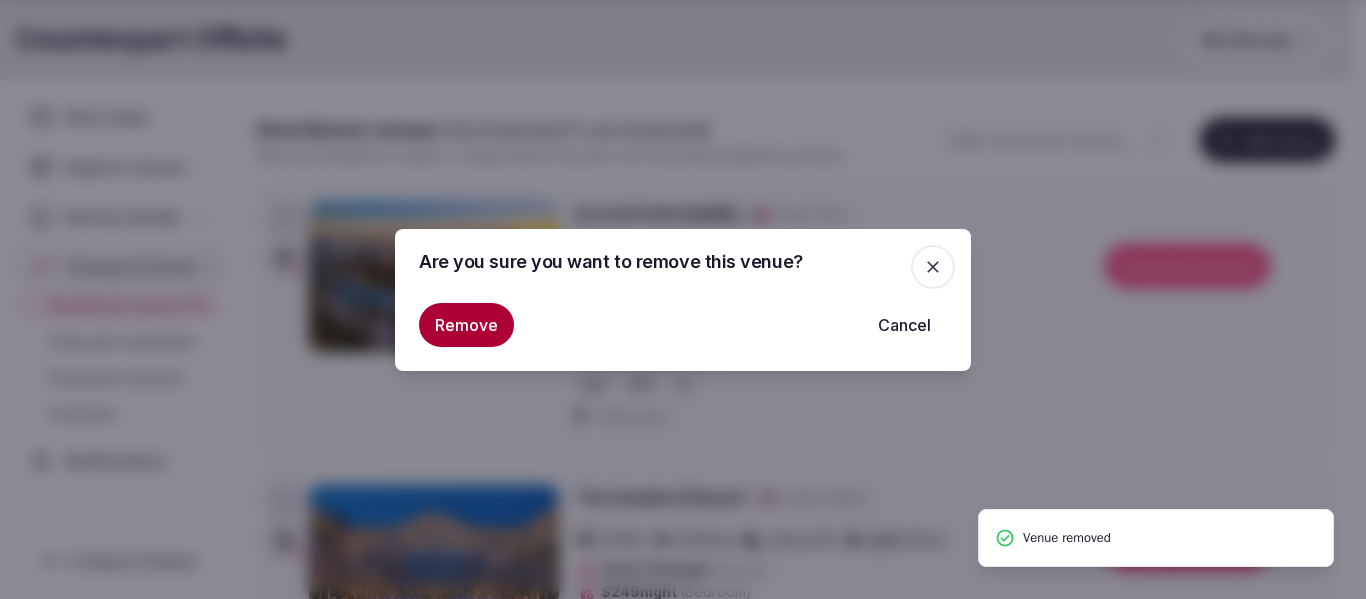 click on "Remove" at bounding box center [466, 325] 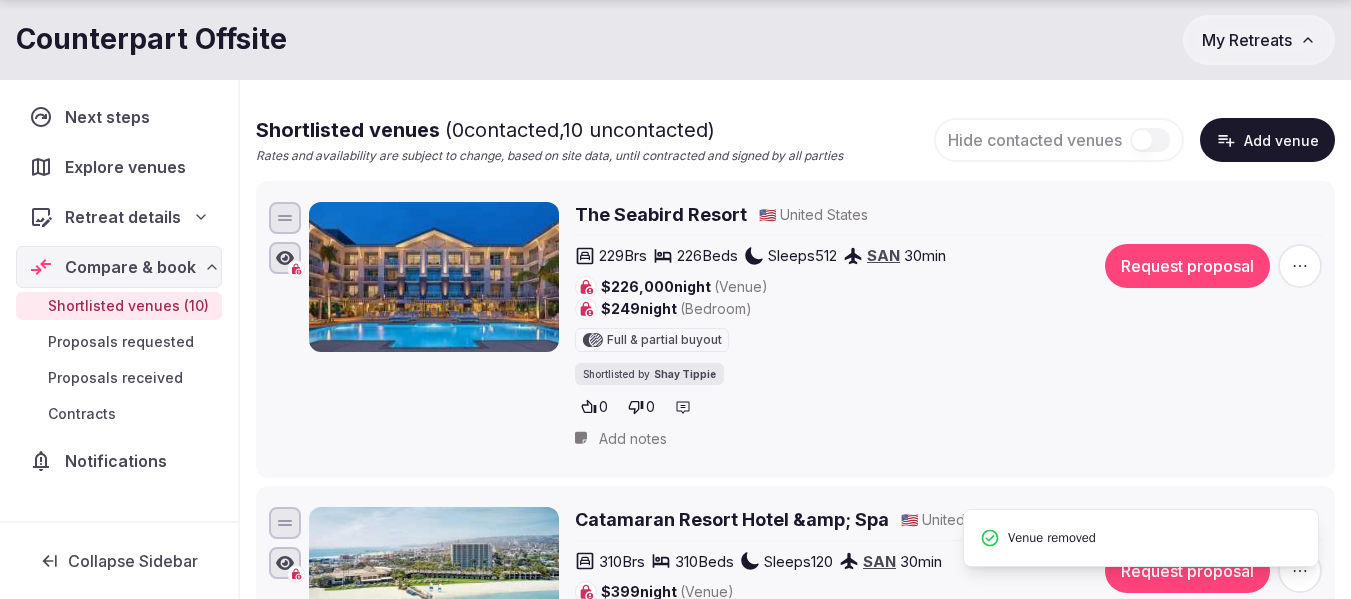 click 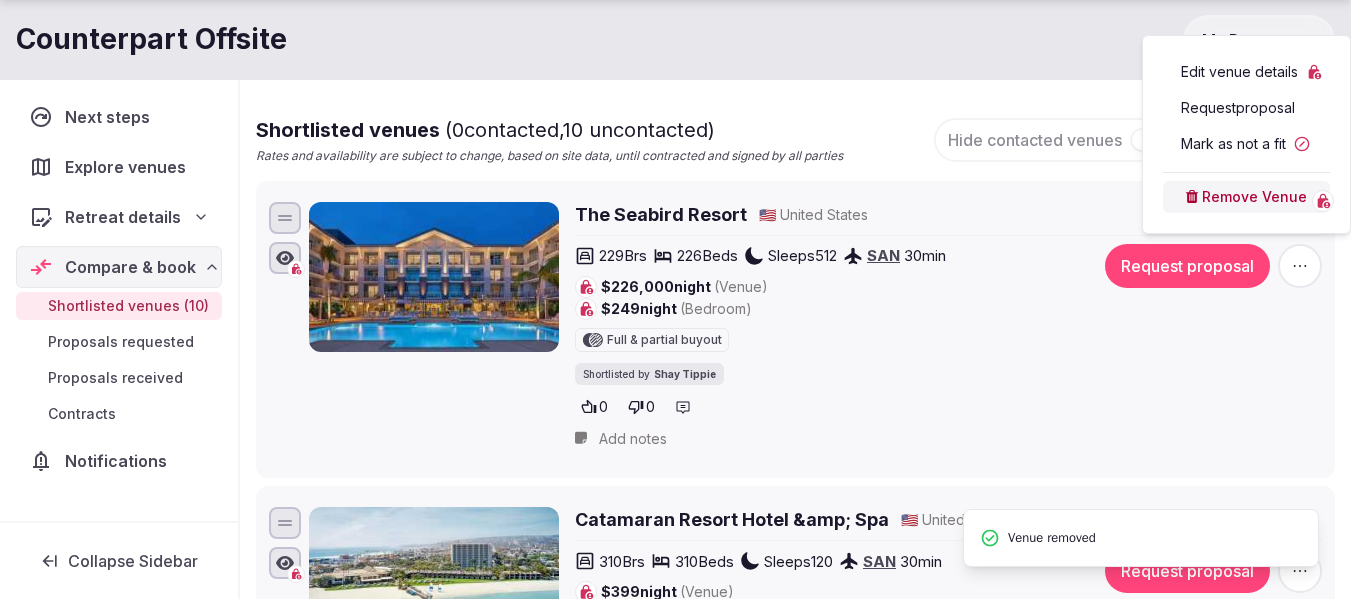 click on "Remove Venue" at bounding box center (1246, 197) 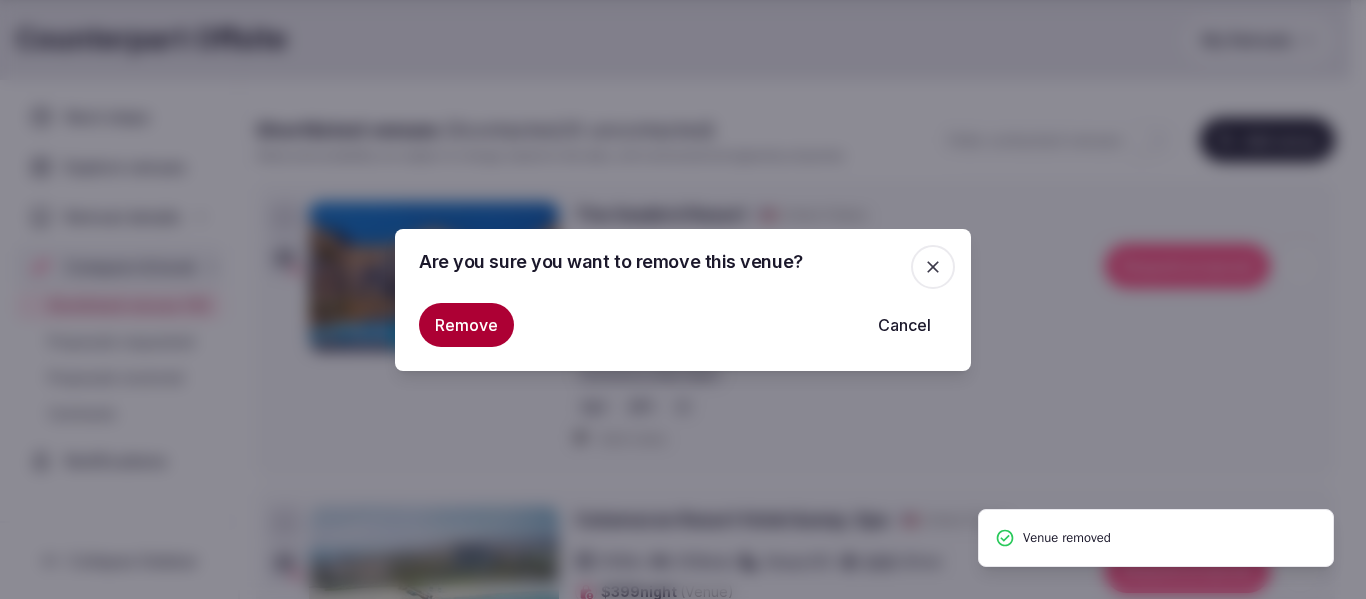 click on "Remove" at bounding box center (466, 325) 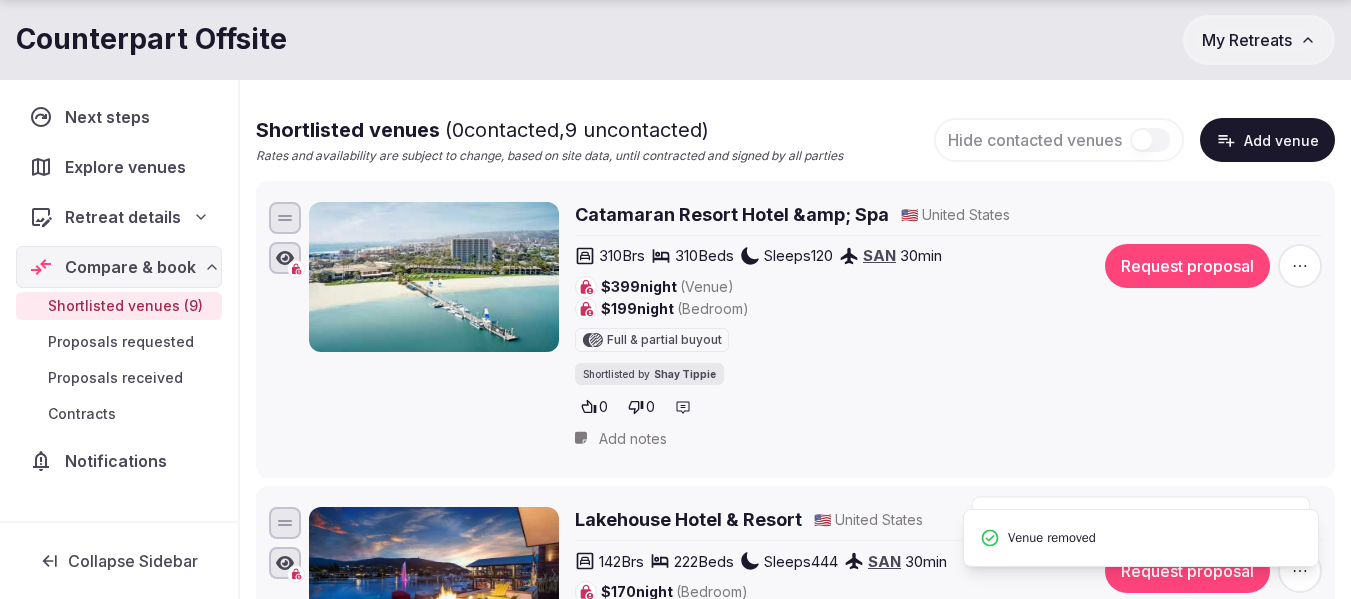click at bounding box center (1300, 266) 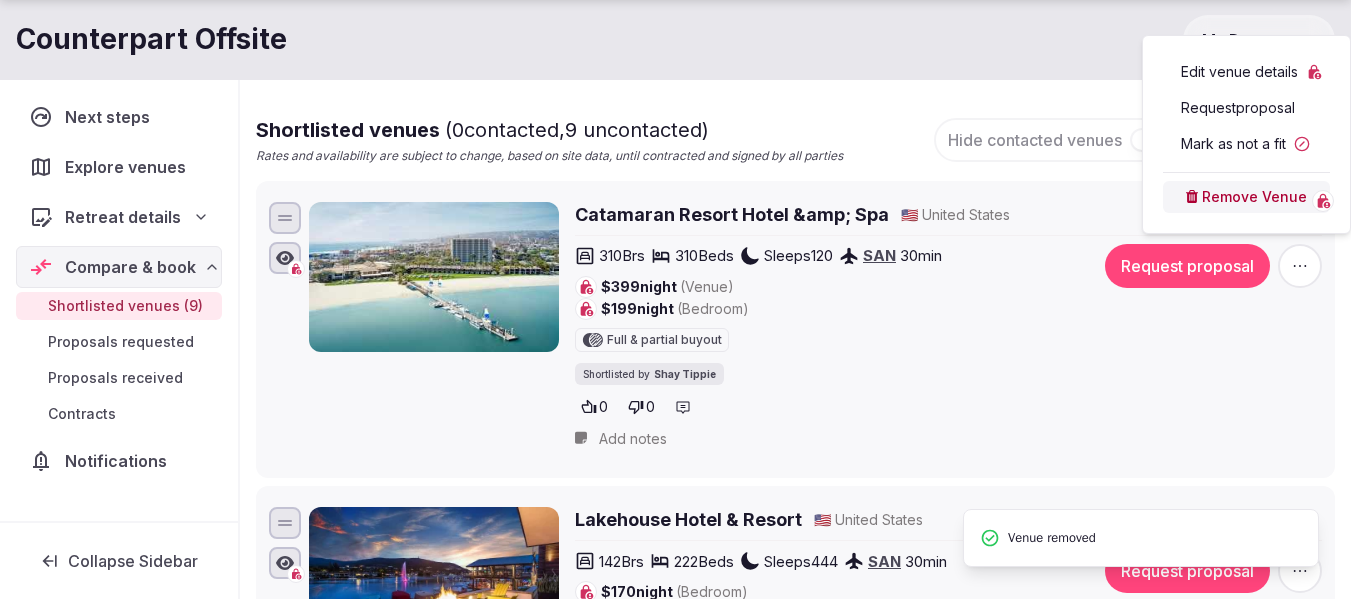 click on "Remove Venue" at bounding box center (1246, 197) 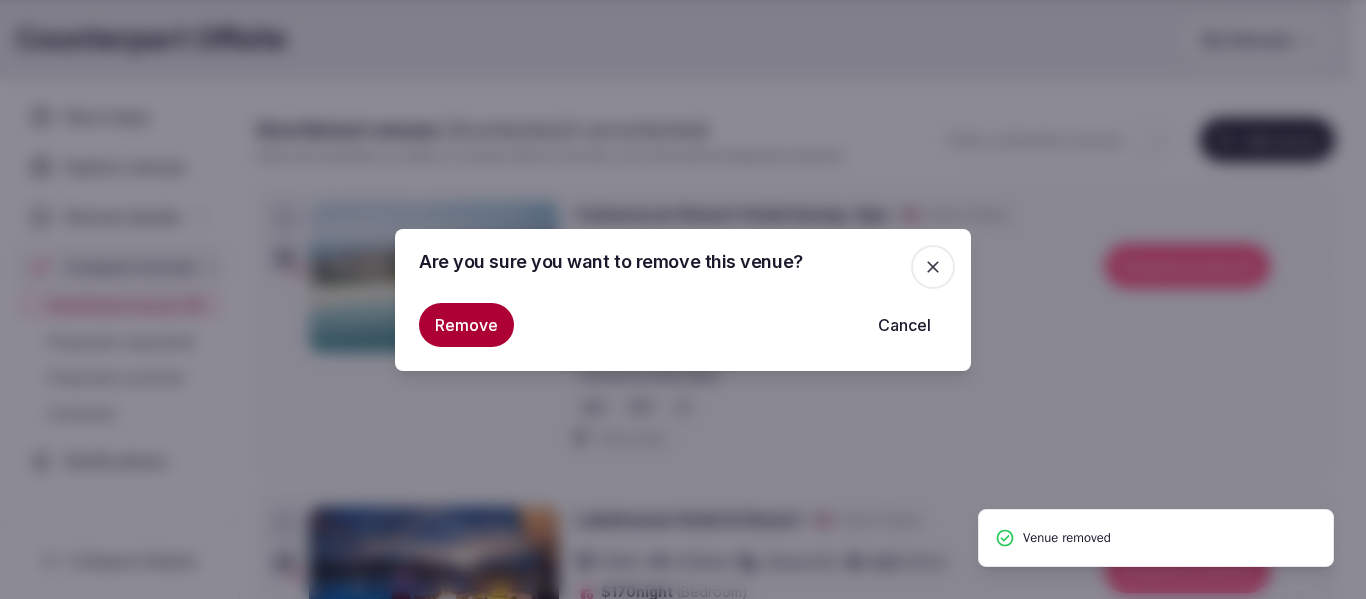 click on "Remove" at bounding box center [466, 325] 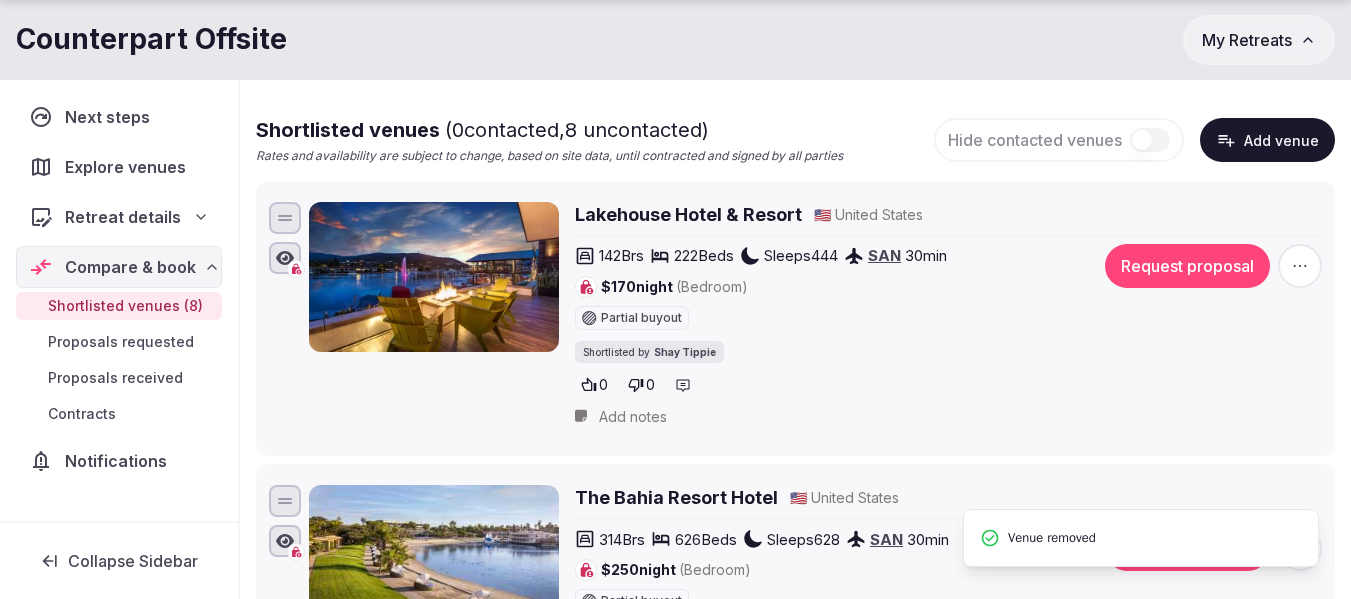 click 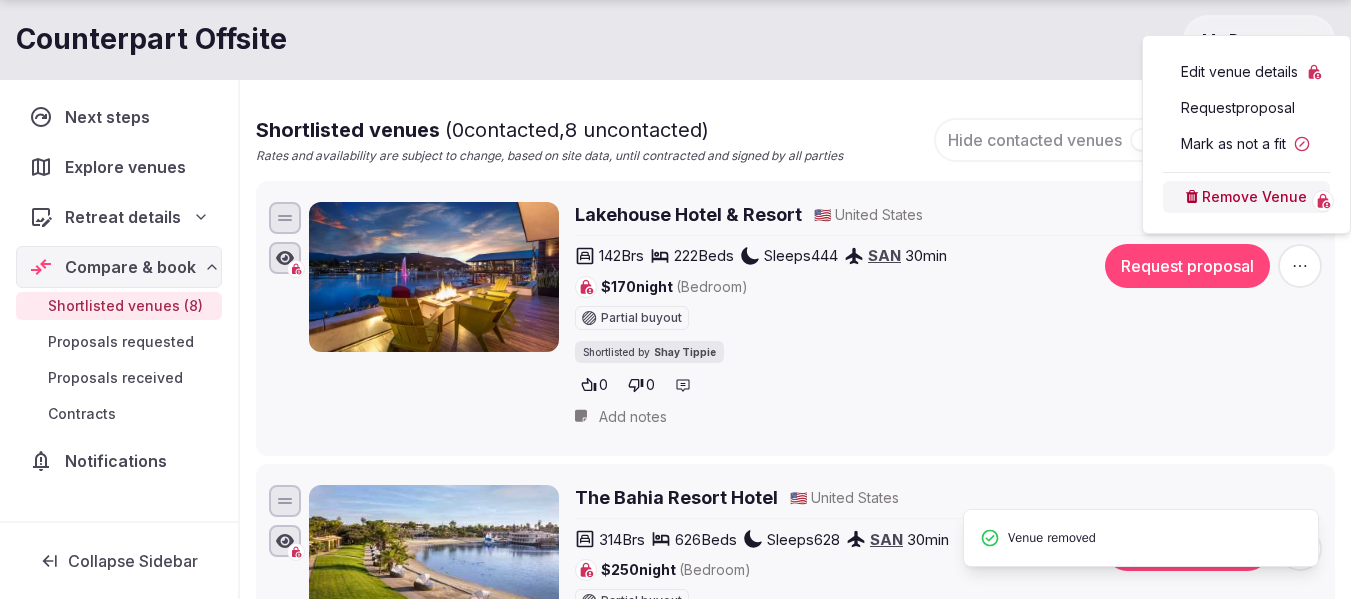click on "Remove Venue" at bounding box center [1246, 197] 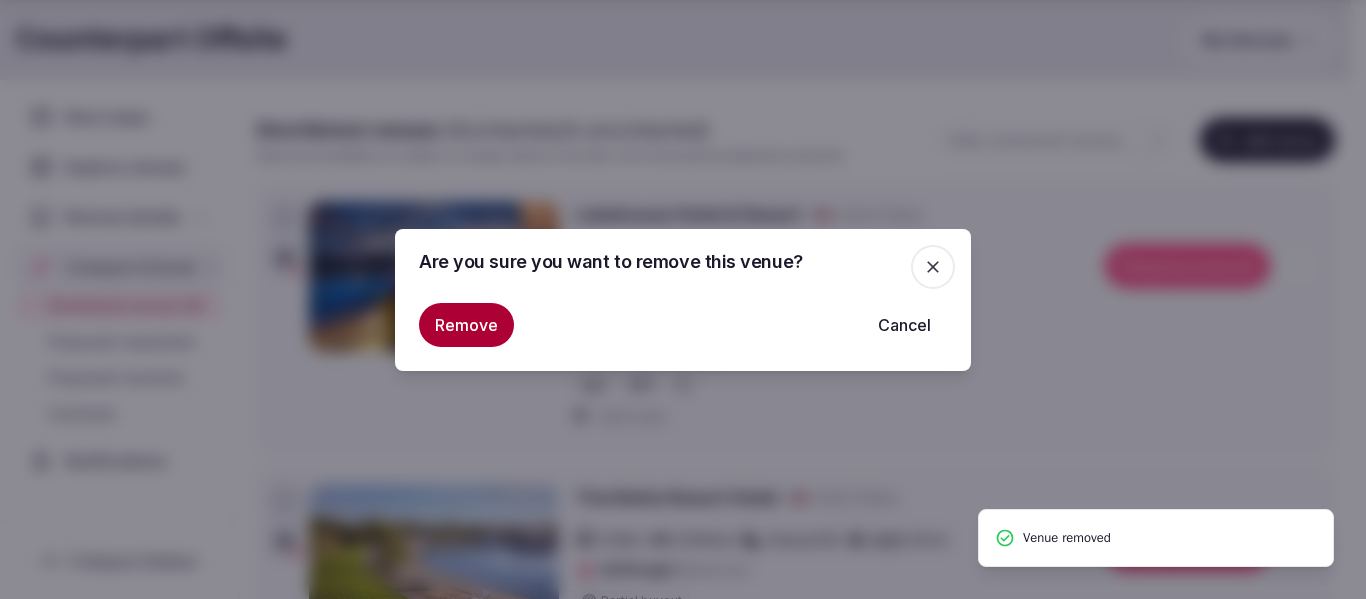 click on "Remove" at bounding box center (466, 325) 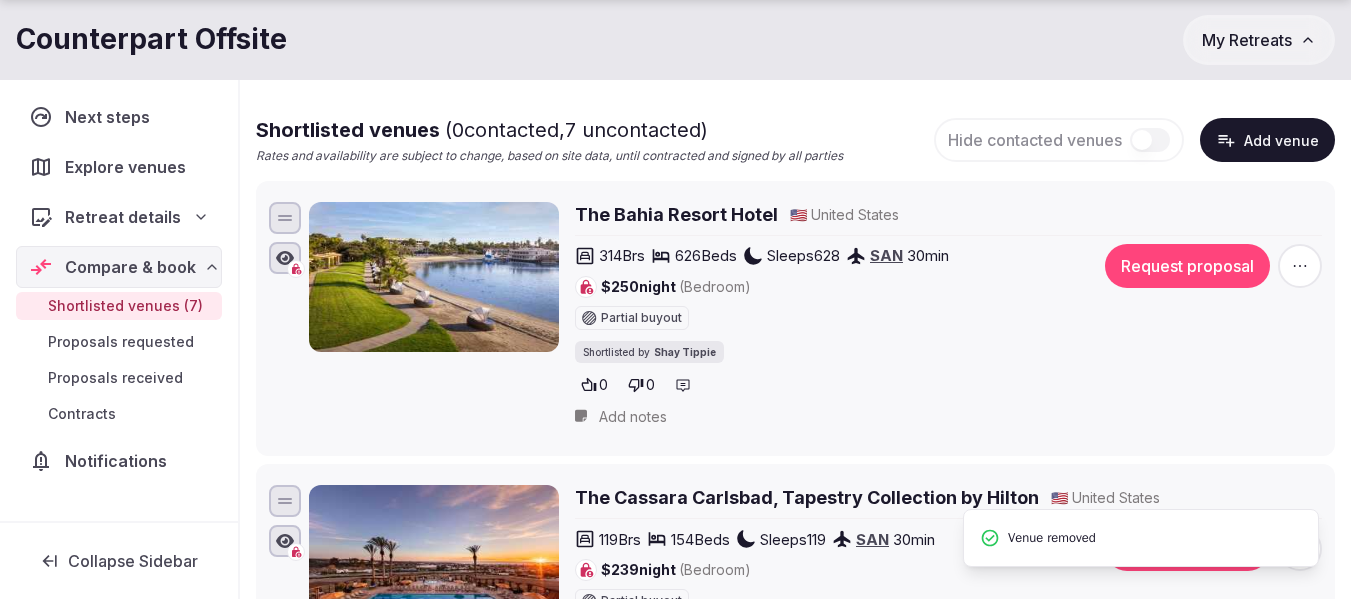 click 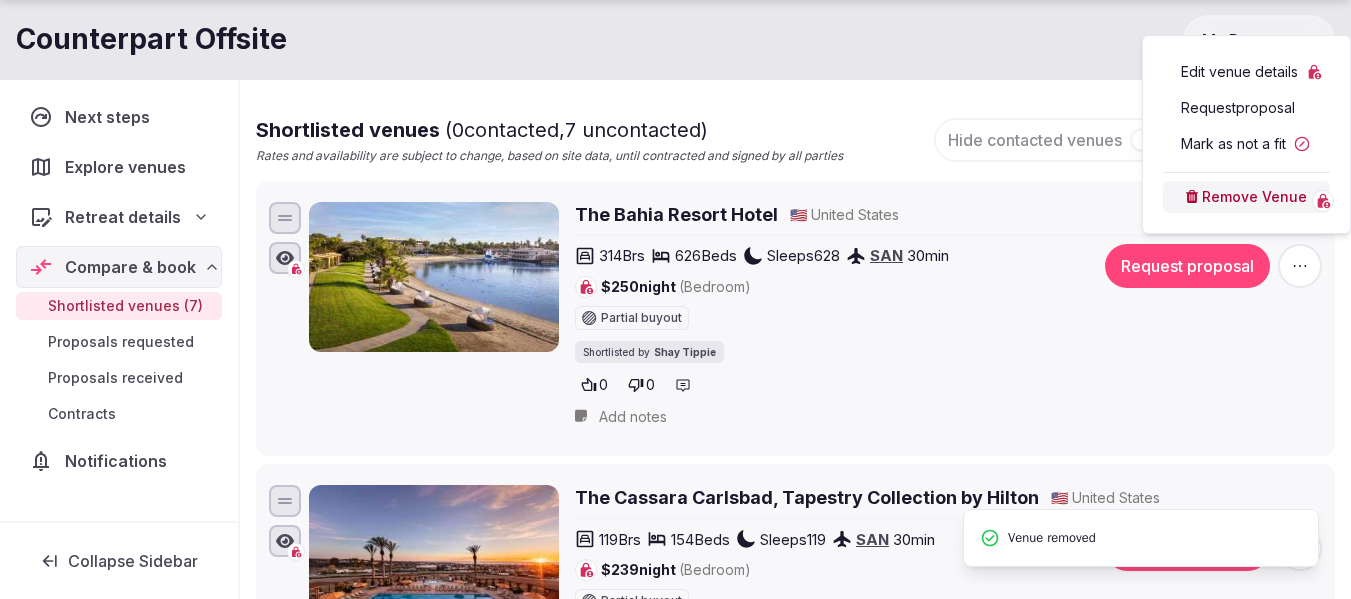 click on "Remove Venue" at bounding box center [1246, 197] 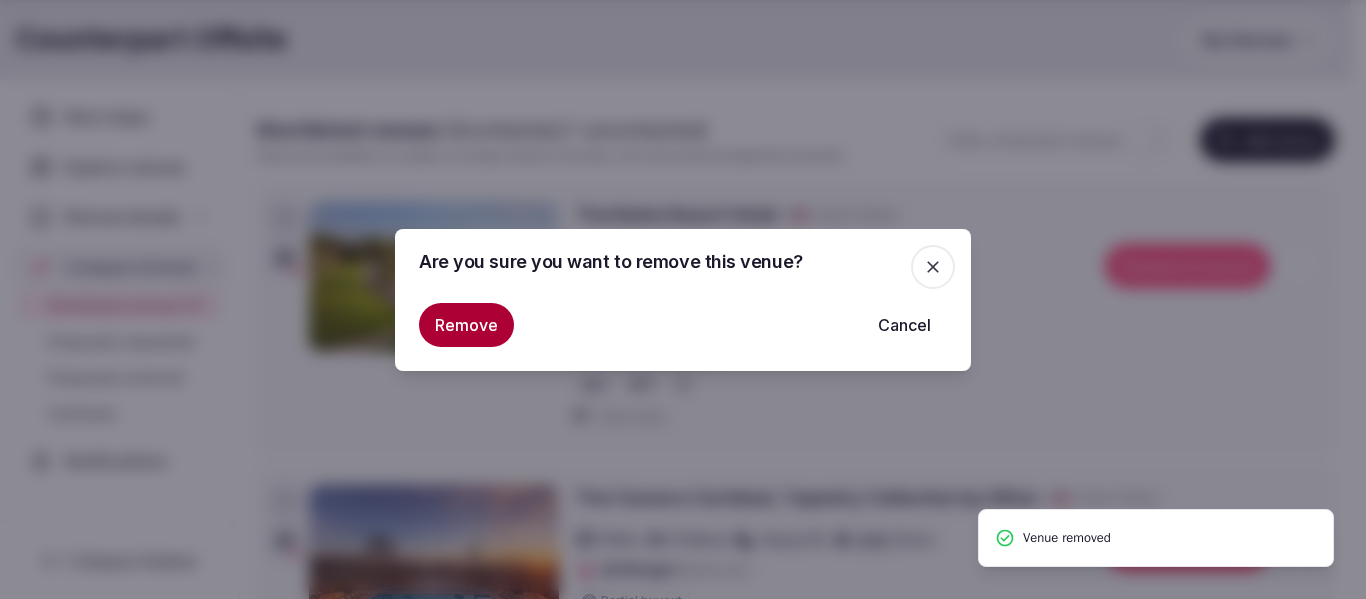 click on "Remove" at bounding box center (466, 325) 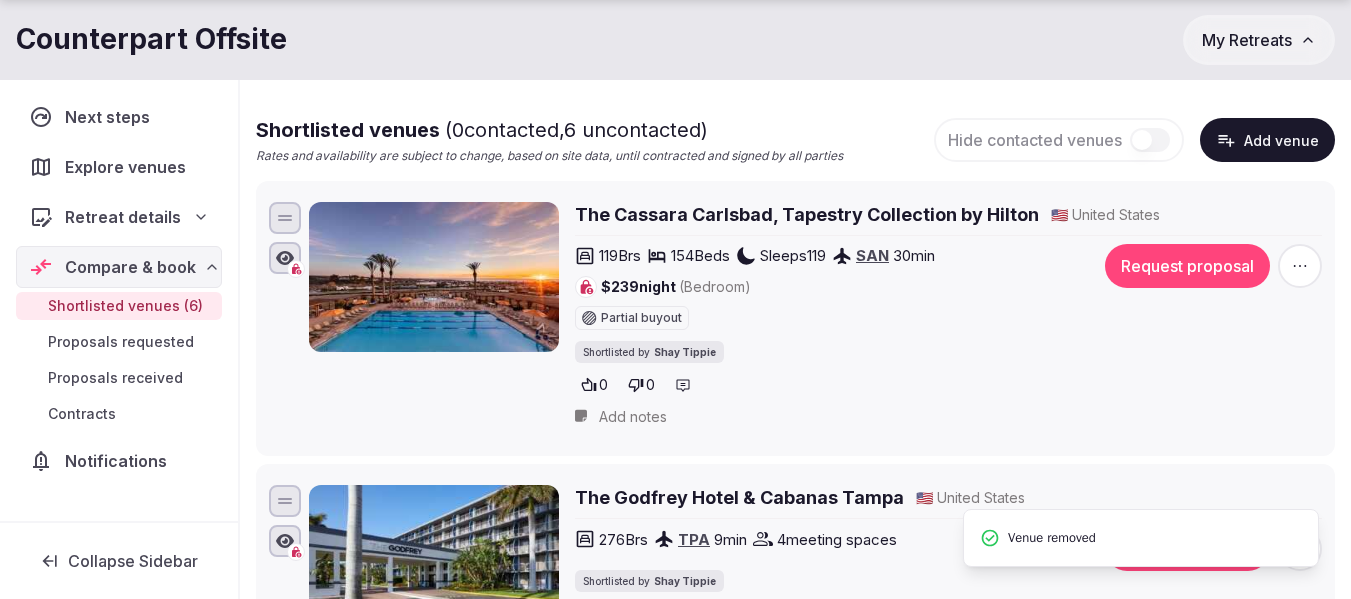 click at bounding box center [1300, 266] 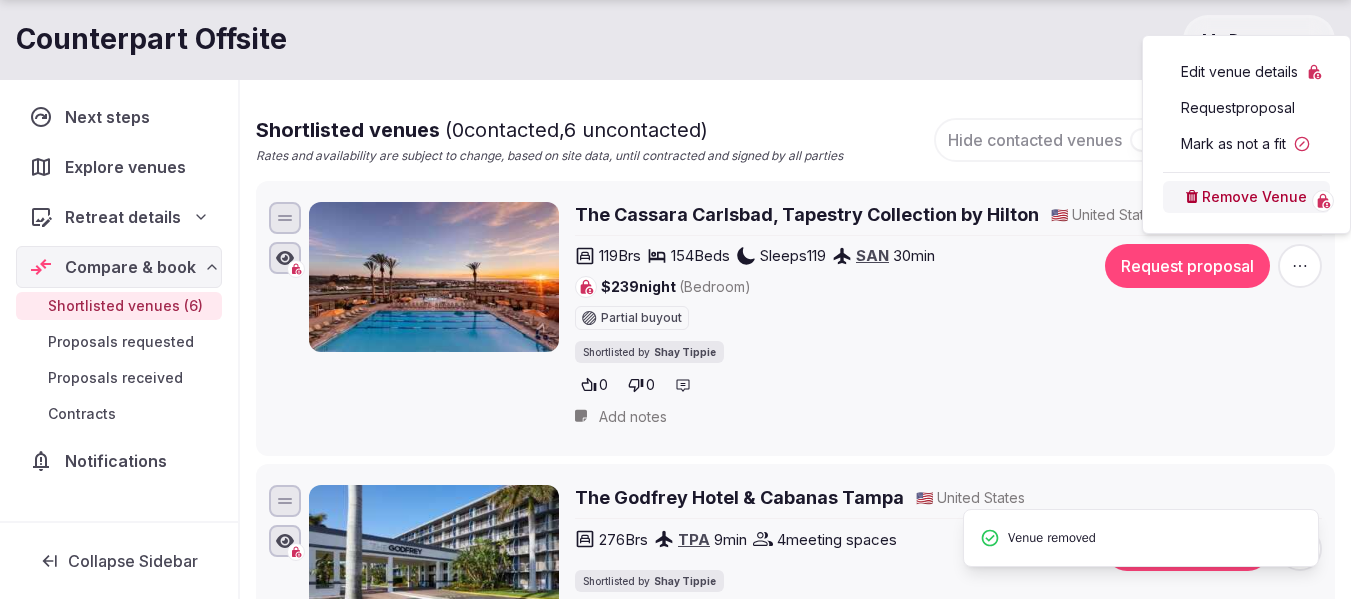 click on "Remove Venue" at bounding box center (1246, 197) 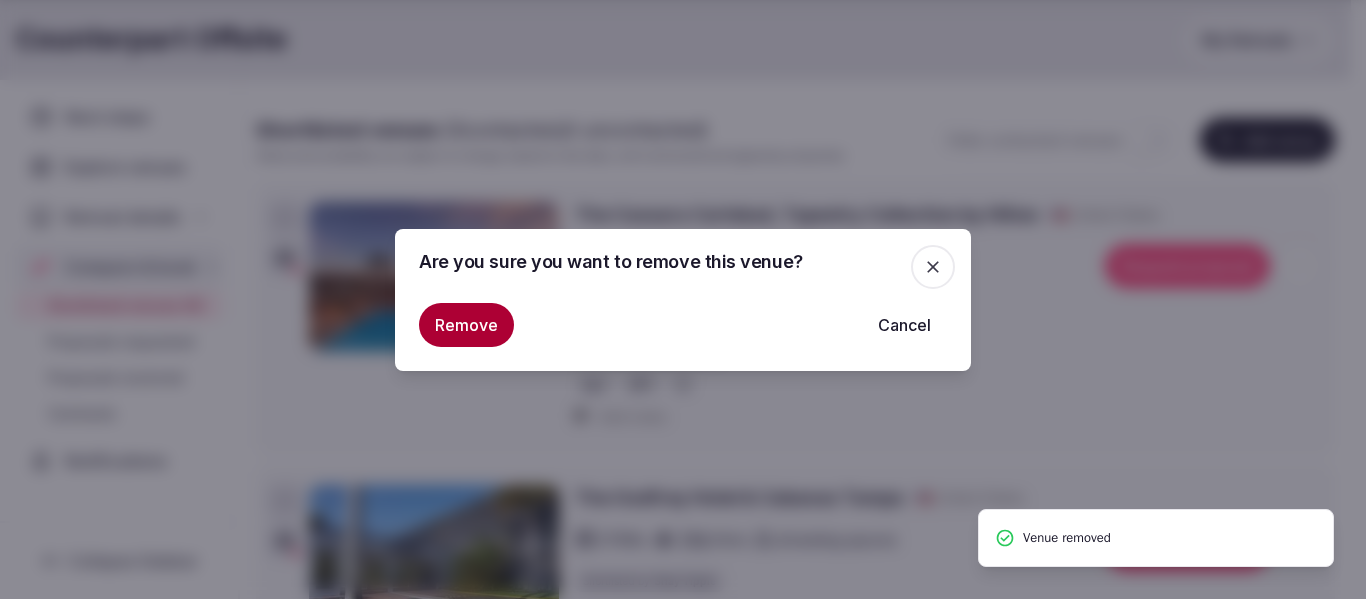 click on "Remove" at bounding box center [466, 325] 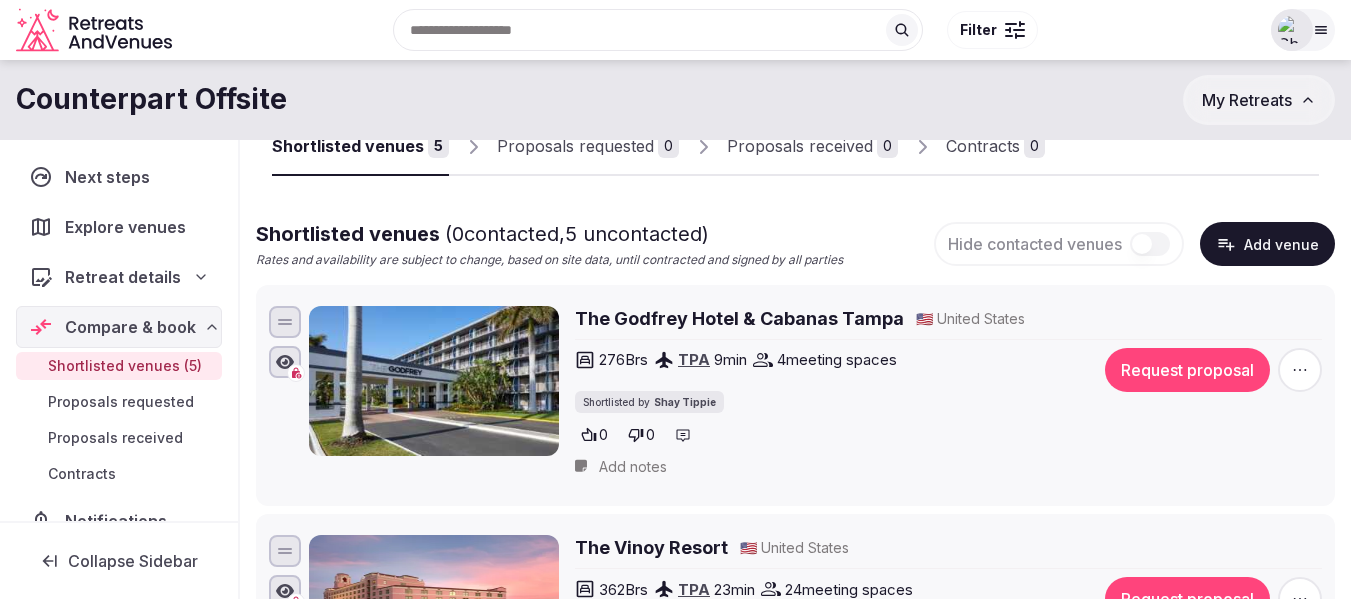 scroll, scrollTop: 92, scrollLeft: 0, axis: vertical 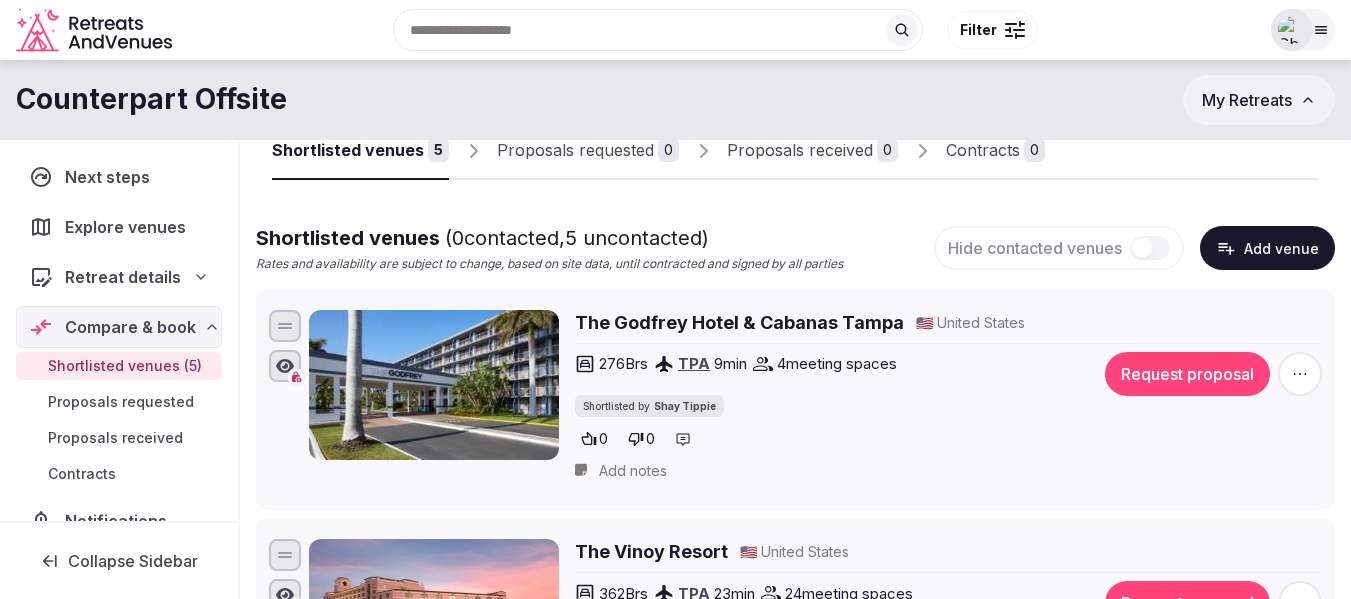 click on "The Godfrey Hotel & Cabanas Tampa" at bounding box center [739, 322] 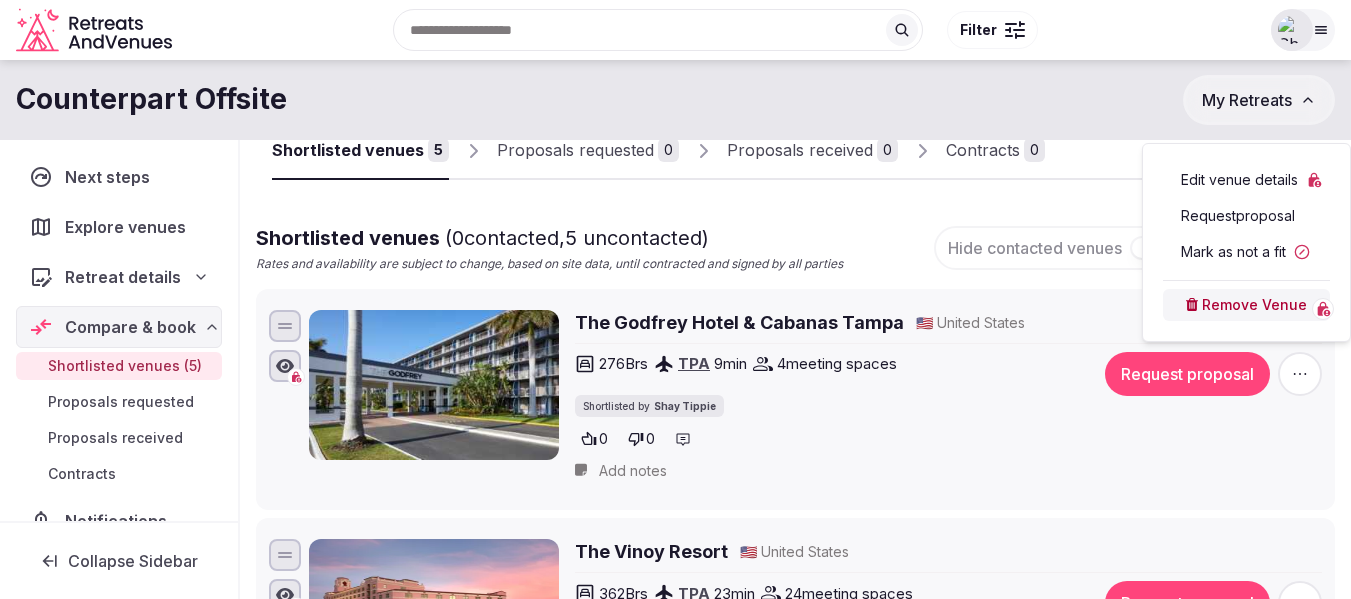 click on "Remove Venue" at bounding box center (1246, 305) 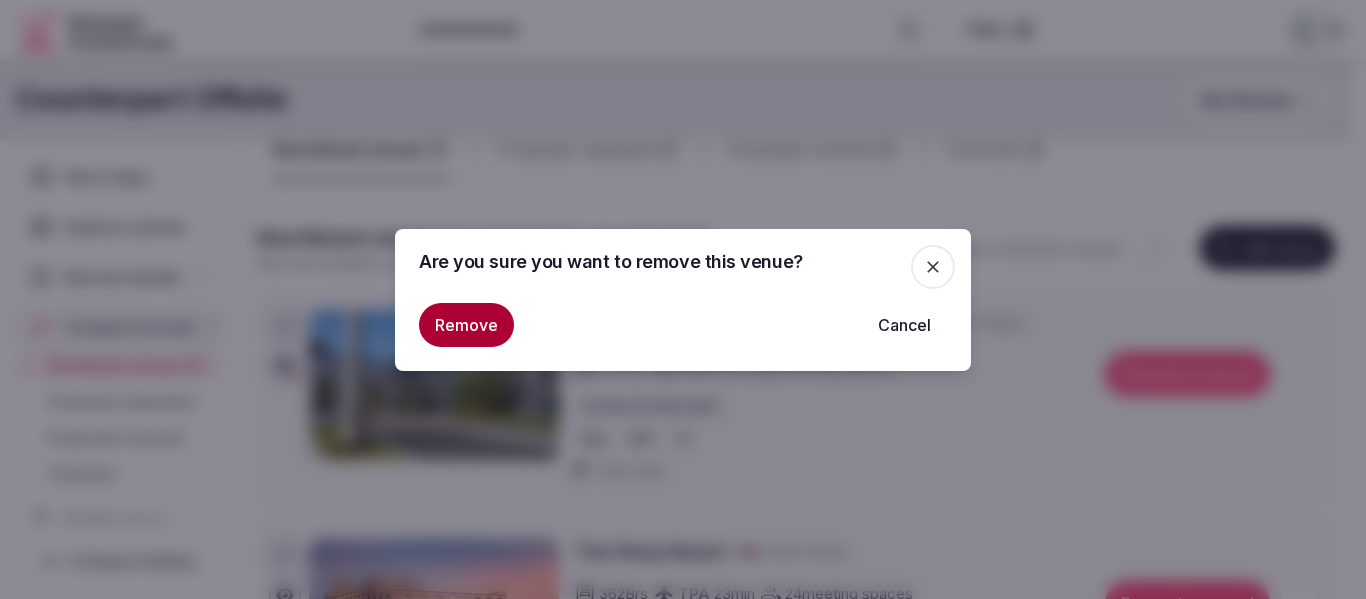 click on "Remove" at bounding box center (466, 325) 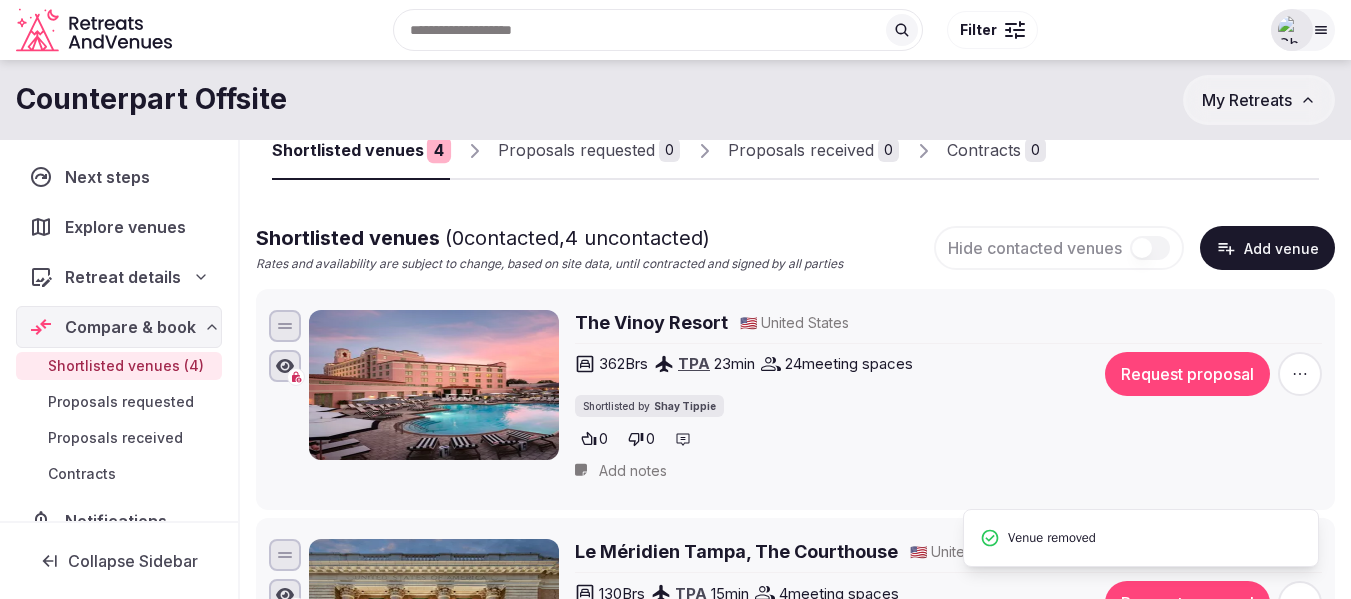 click on "The Vinoy Resort" at bounding box center [651, 322] 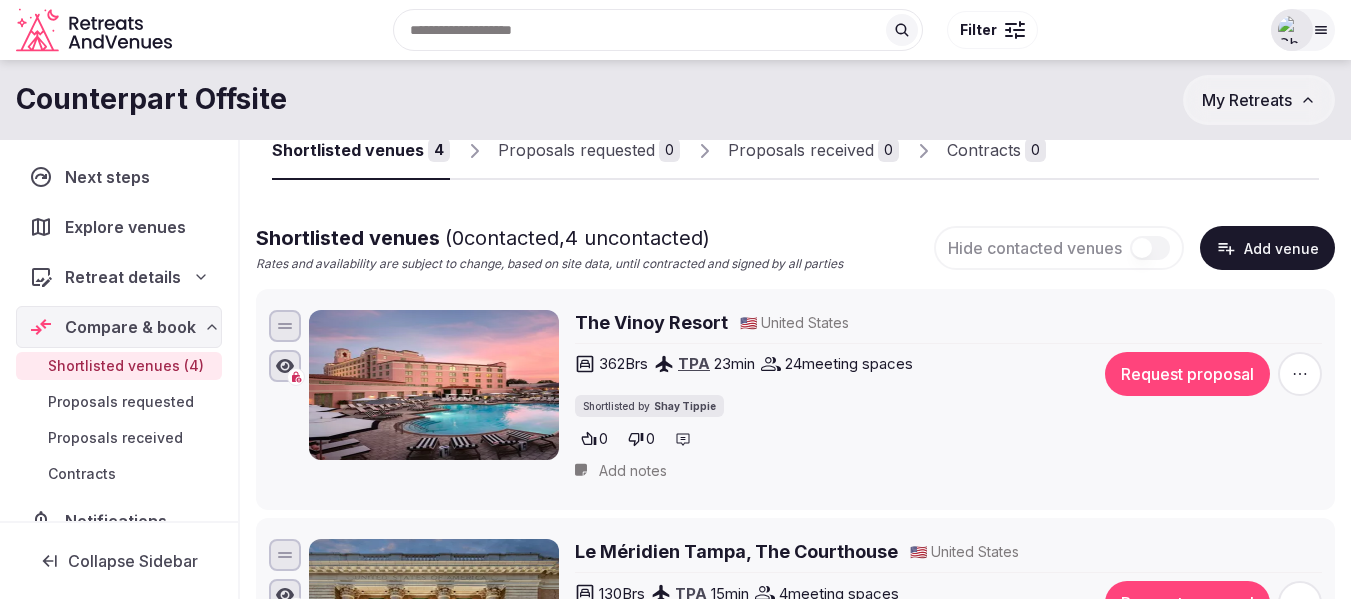 click 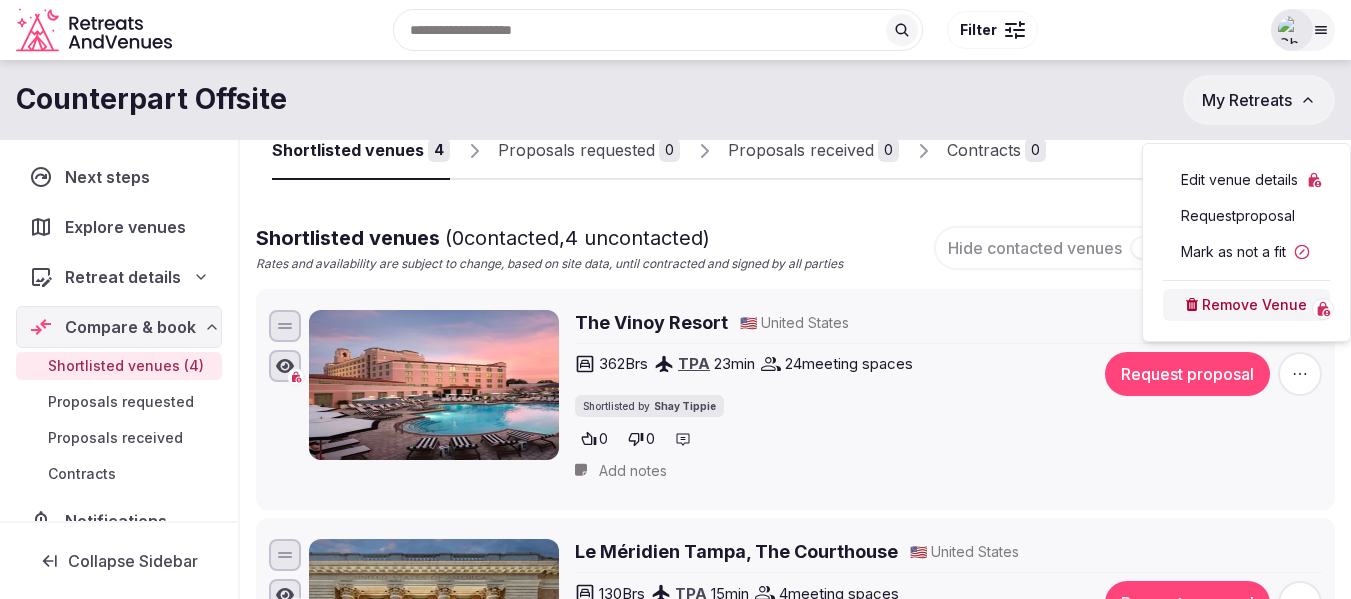 click on "Remove Venue" at bounding box center [1246, 305] 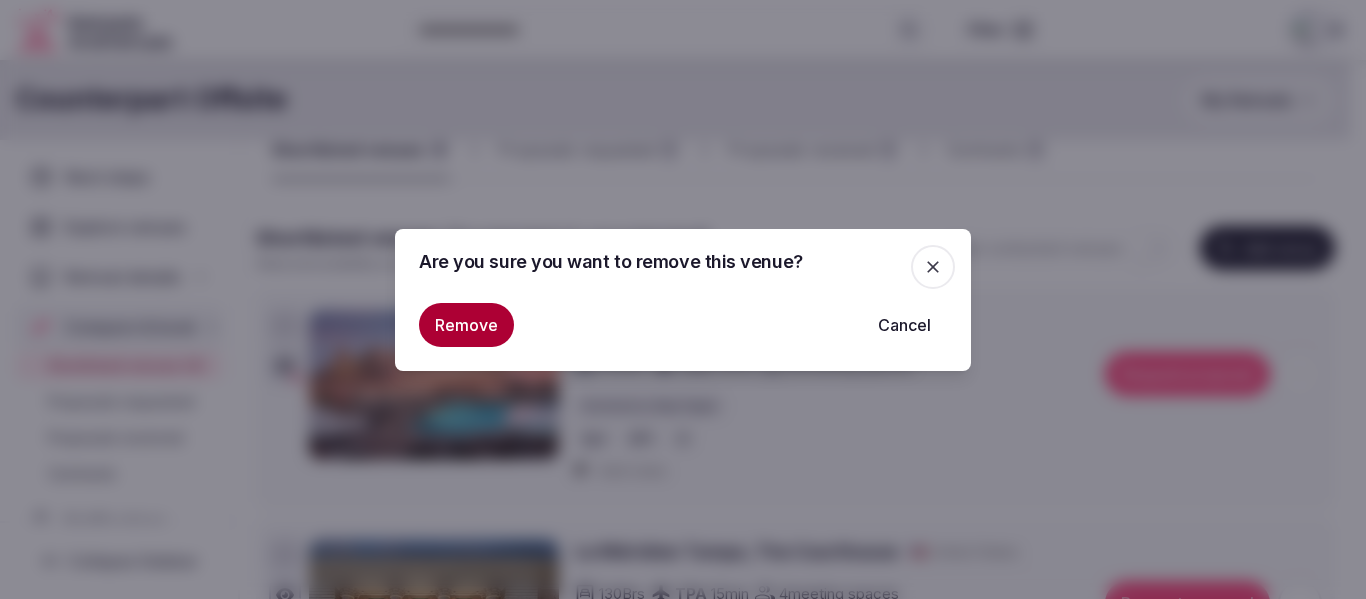 click on "Remove" at bounding box center [466, 325] 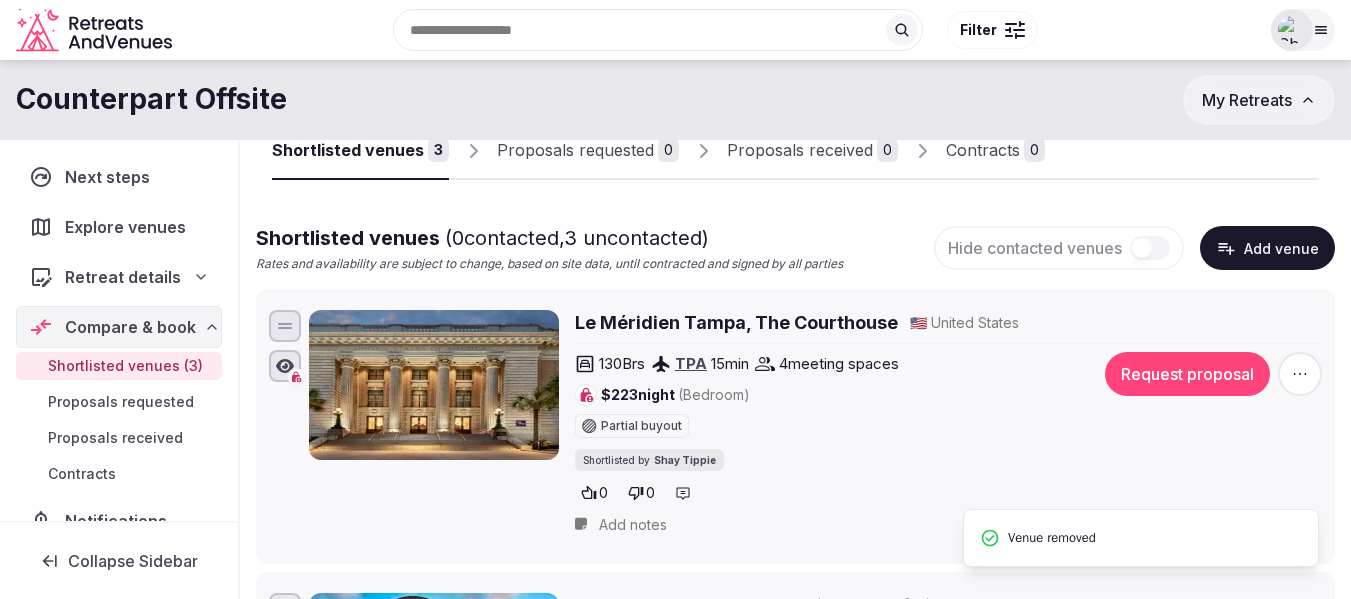 click on "Le Méridien Tampa, The Courthouse" at bounding box center (736, 322) 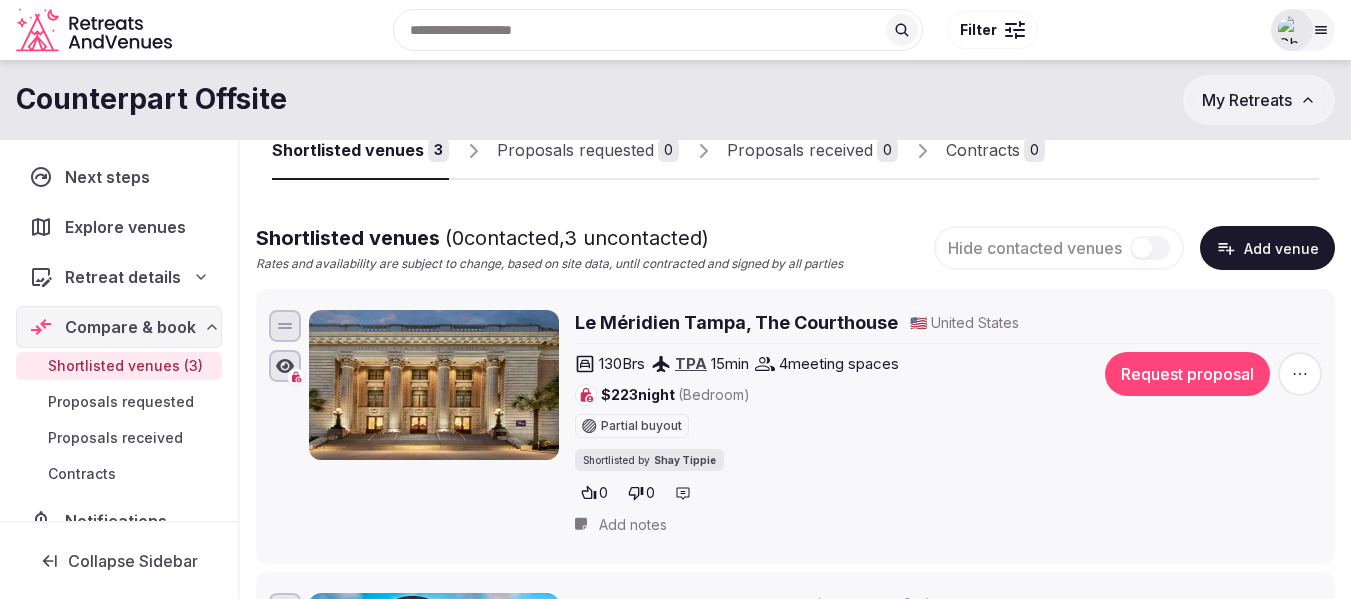 click 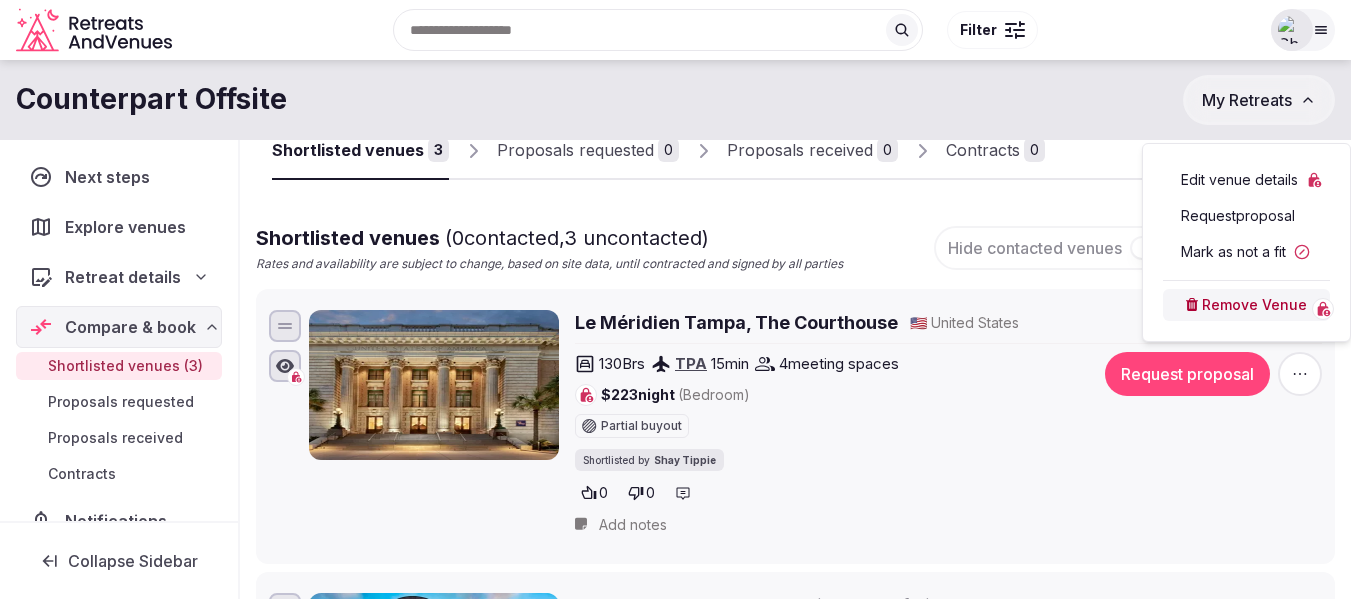 click on "Remove Venue" at bounding box center [1246, 305] 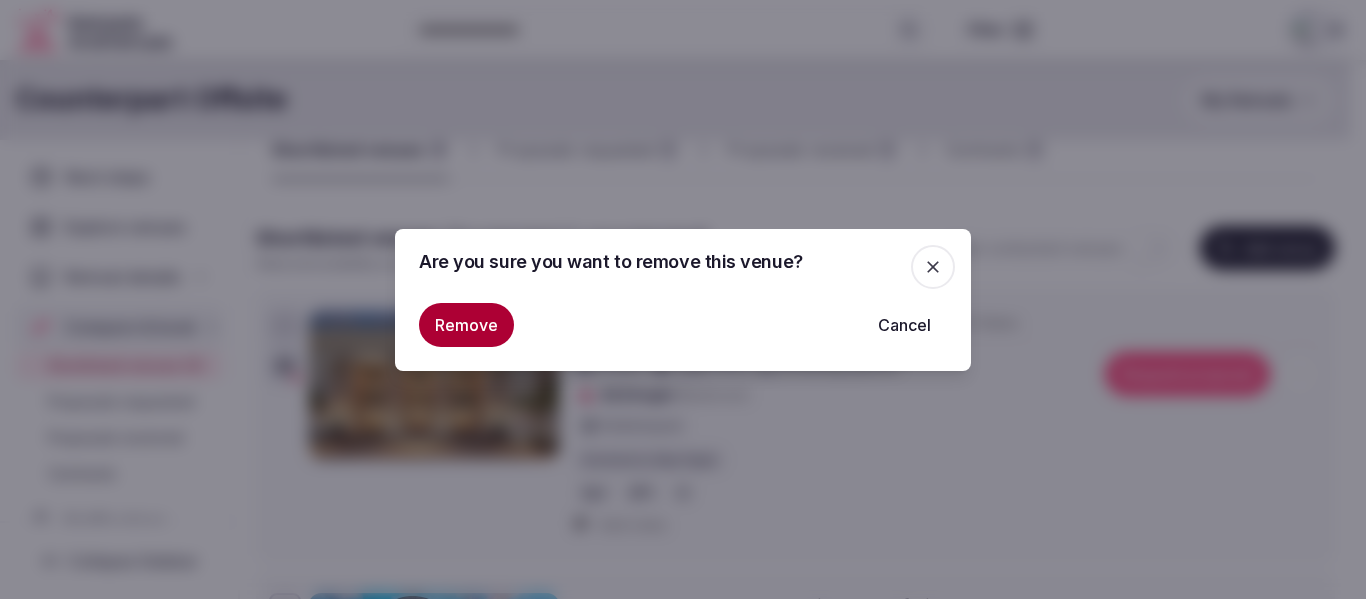 click on "Remove" at bounding box center [466, 325] 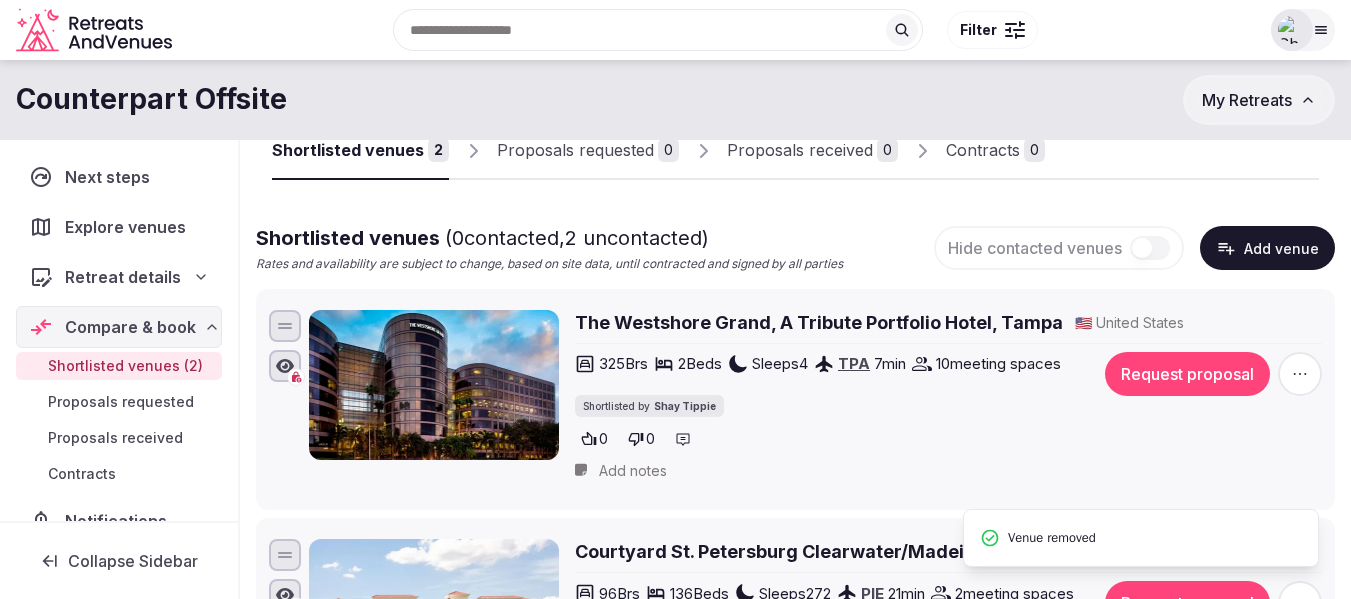 click on "The Westshore Grand, A Tribute Portfolio Hotel, Tampa" at bounding box center [819, 322] 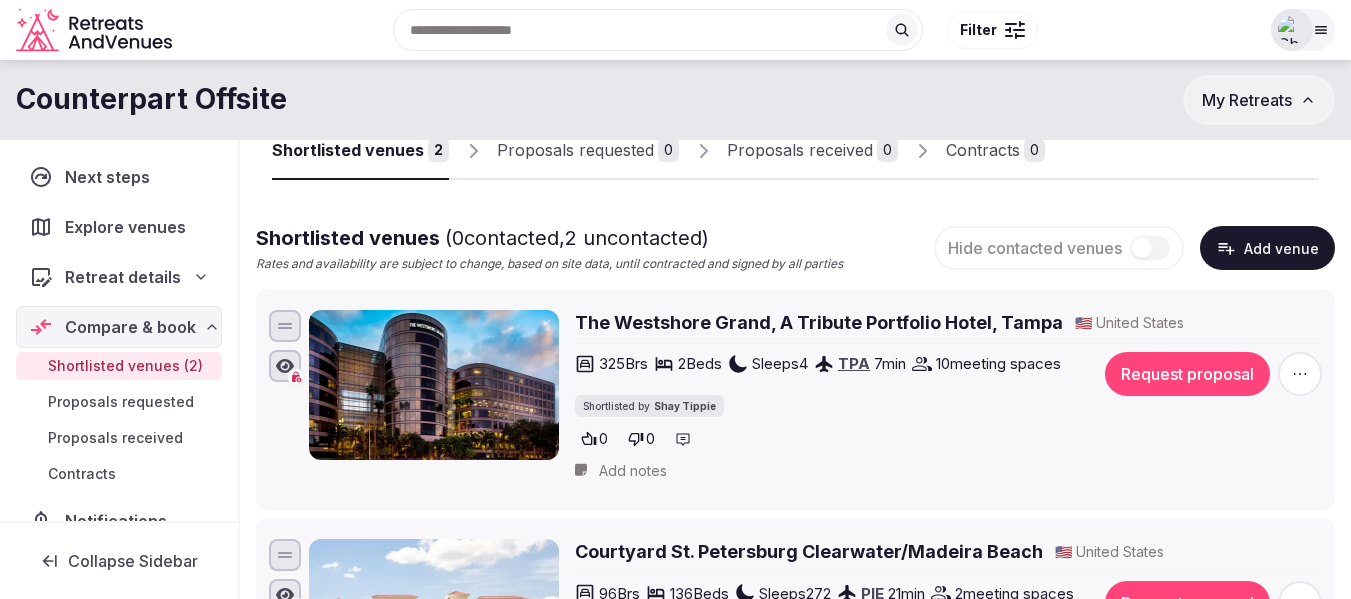 click 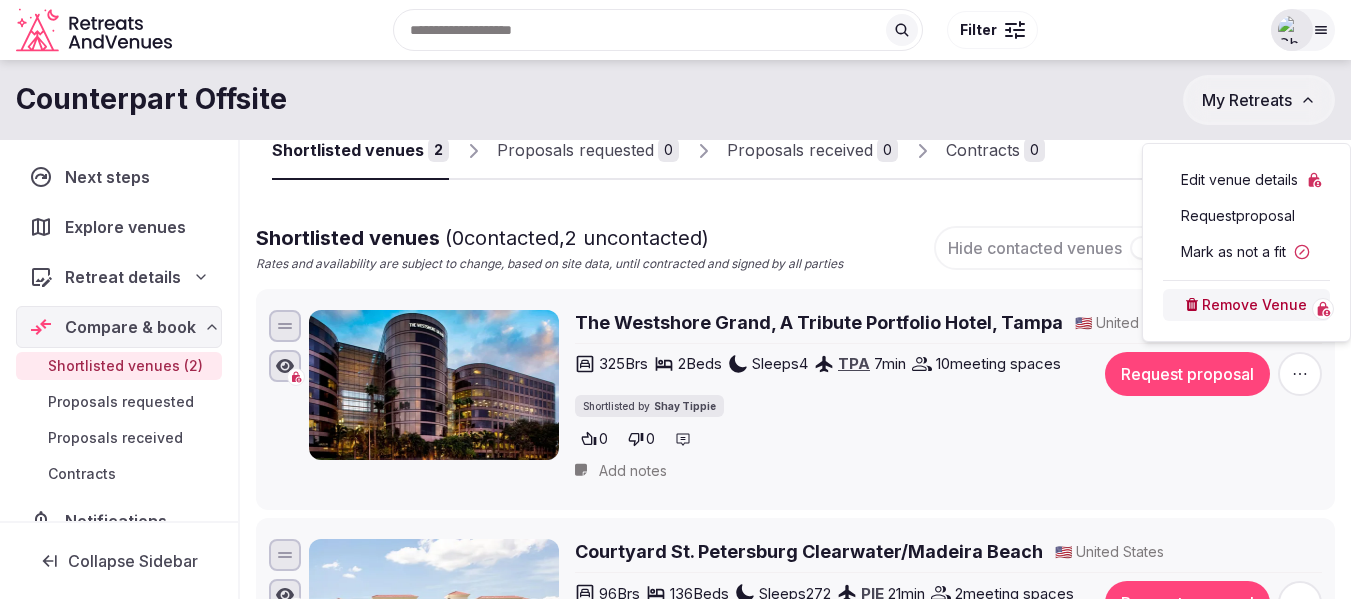 click on "Remove Venue" at bounding box center [1246, 305] 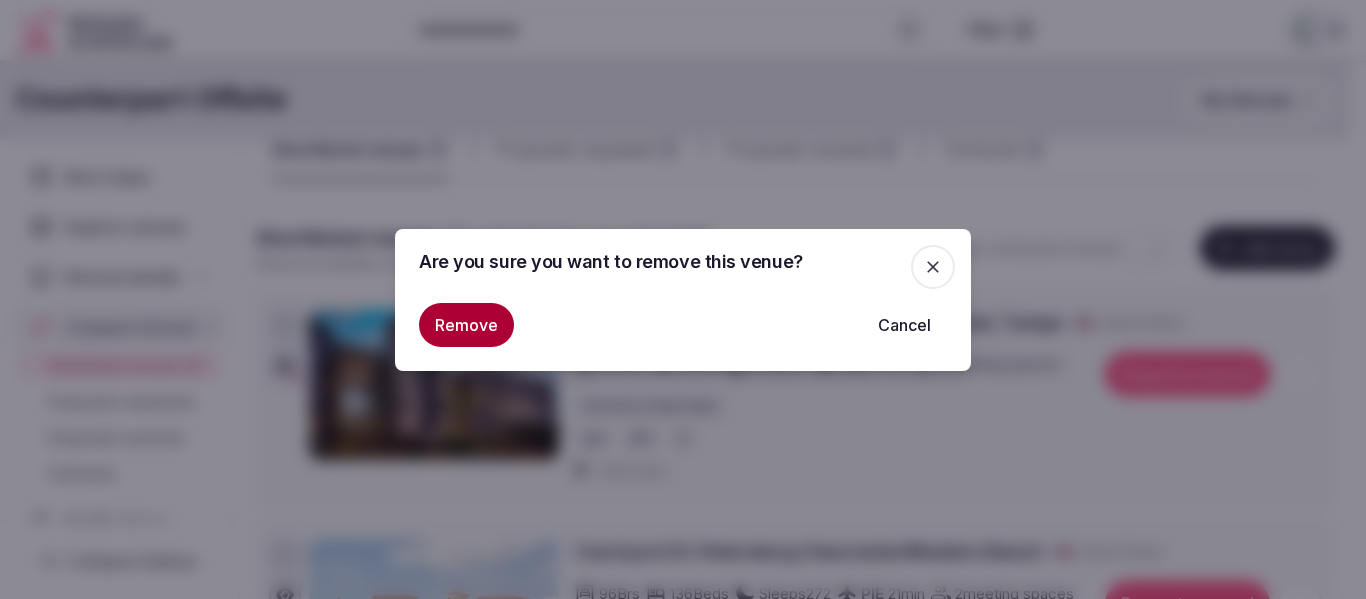 click on "Remove" at bounding box center [466, 325] 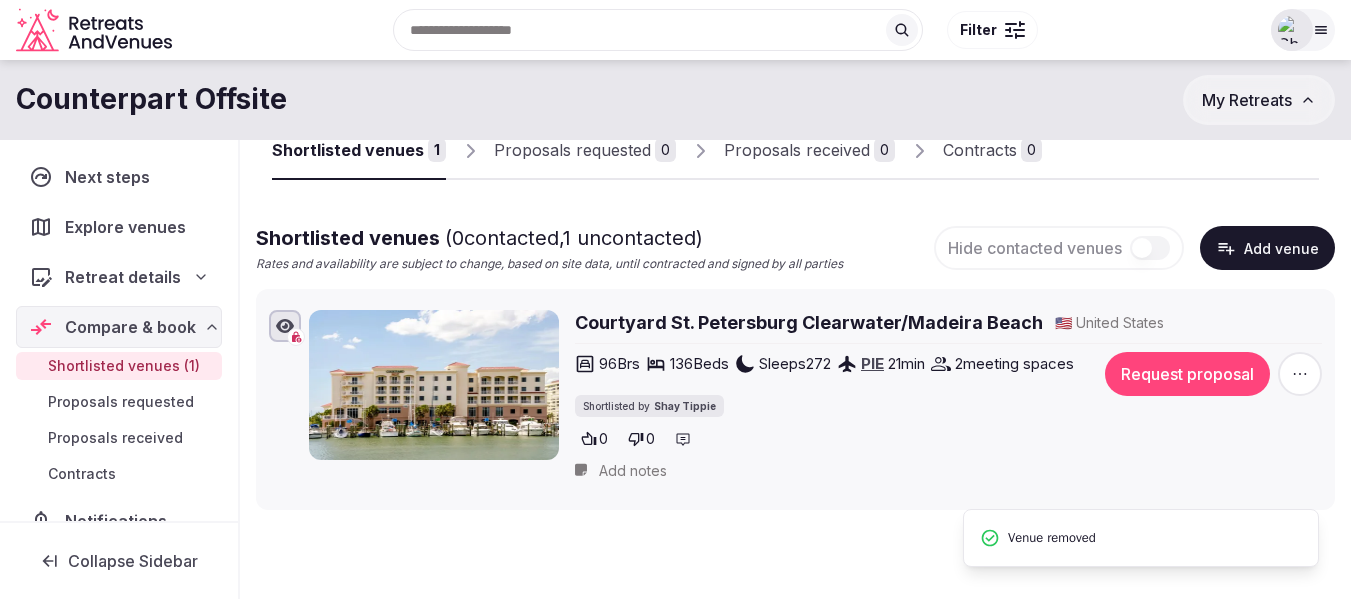 click 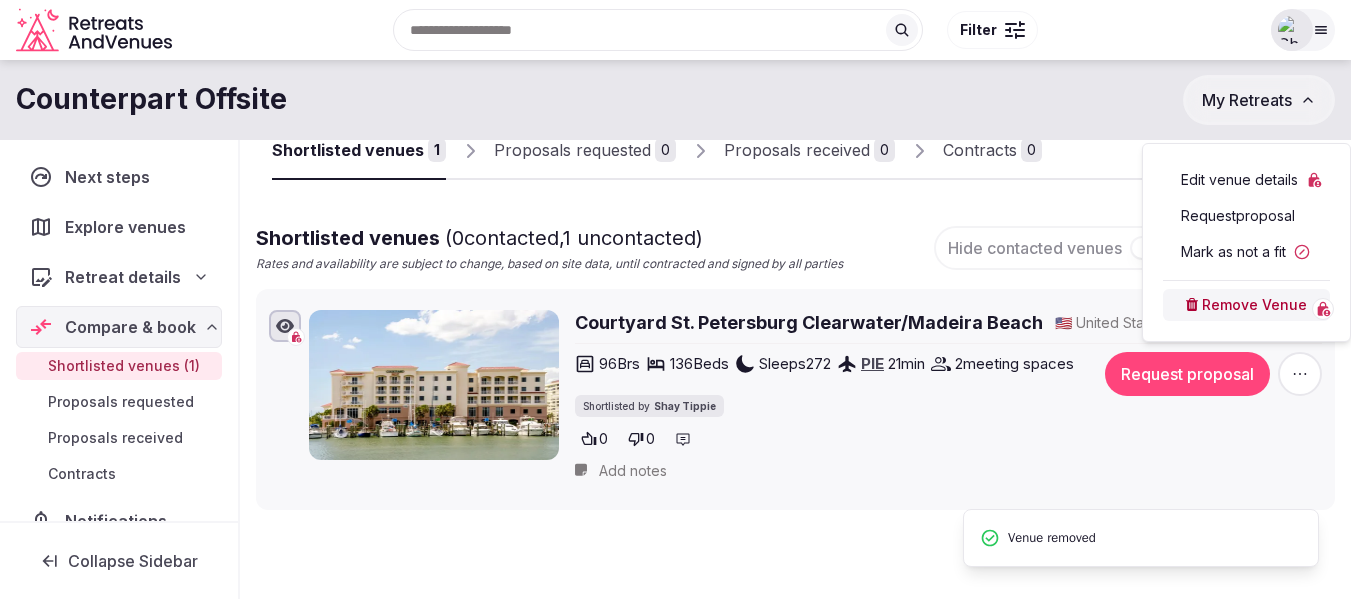 click on "Remove Venue" at bounding box center [1246, 305] 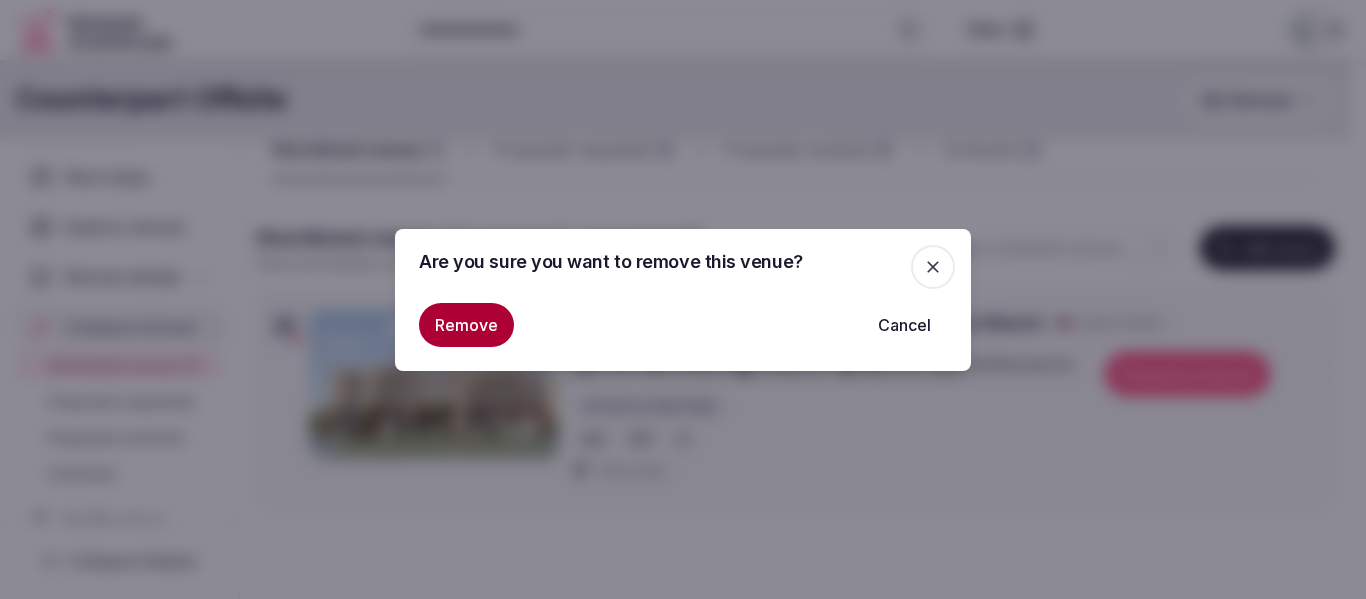 click on "Remove" at bounding box center (466, 325) 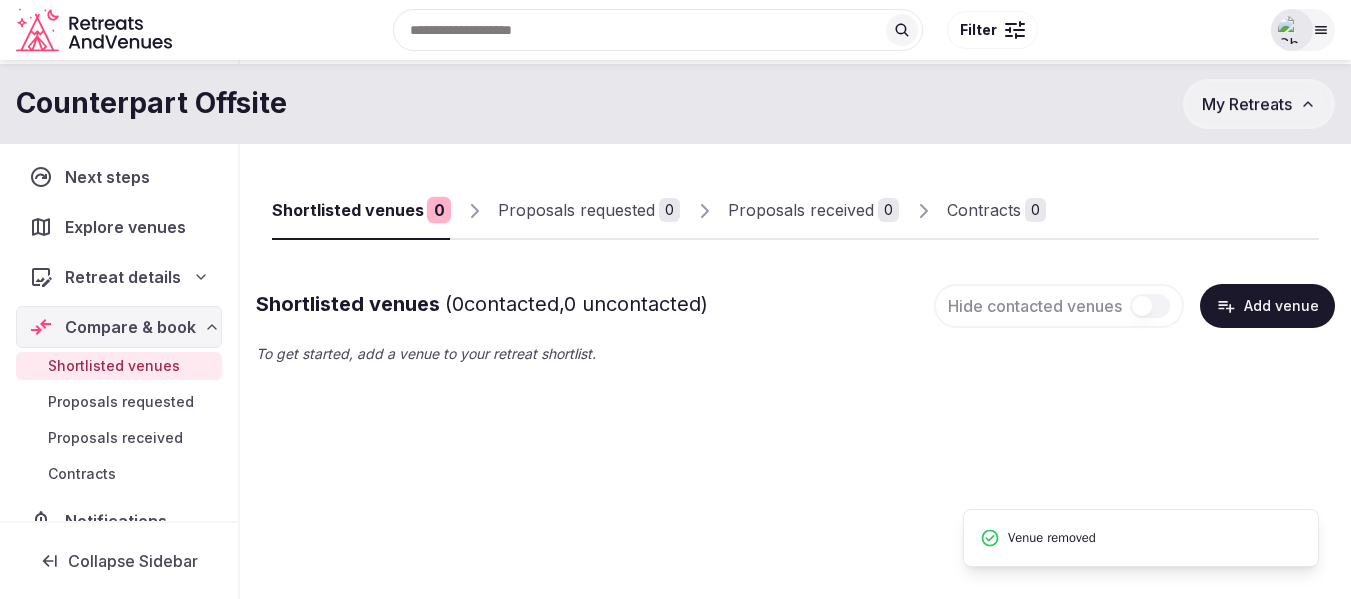 scroll, scrollTop: 0, scrollLeft: 0, axis: both 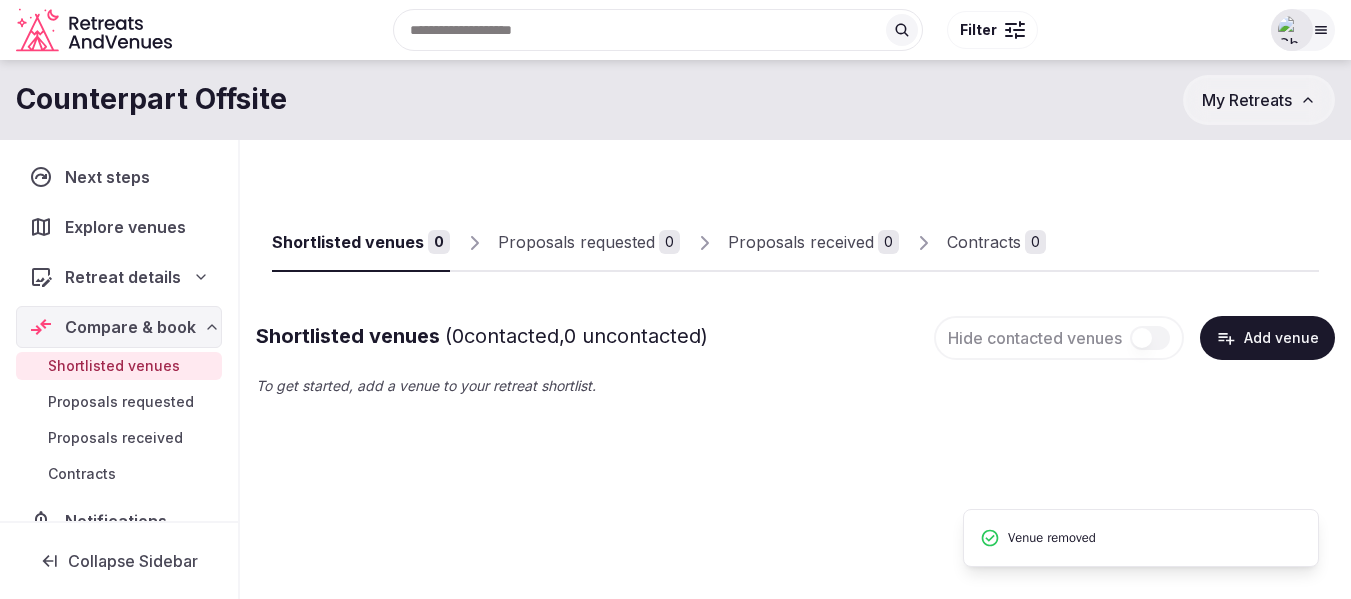 click on "Explore venues" at bounding box center (129, 227) 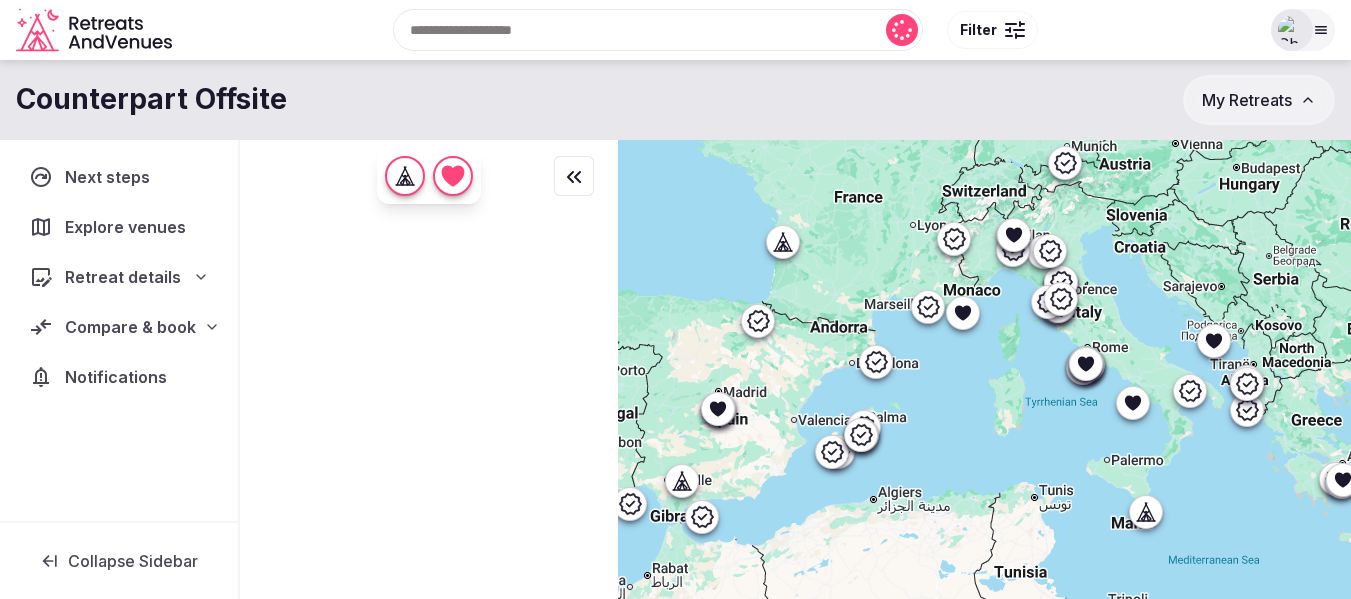 click on "Recent searches Amsterdam, Netherlands Türkiye Lisbon, Portugal Montenegro Albania Search Popular Destinations Toscana, Italy Riviera Maya, Mexico Indonesia, Bali California, USA New York, USA Napa Valley, USA Beja, Portugal Canarias, Spain Filter" at bounding box center (719, 30) 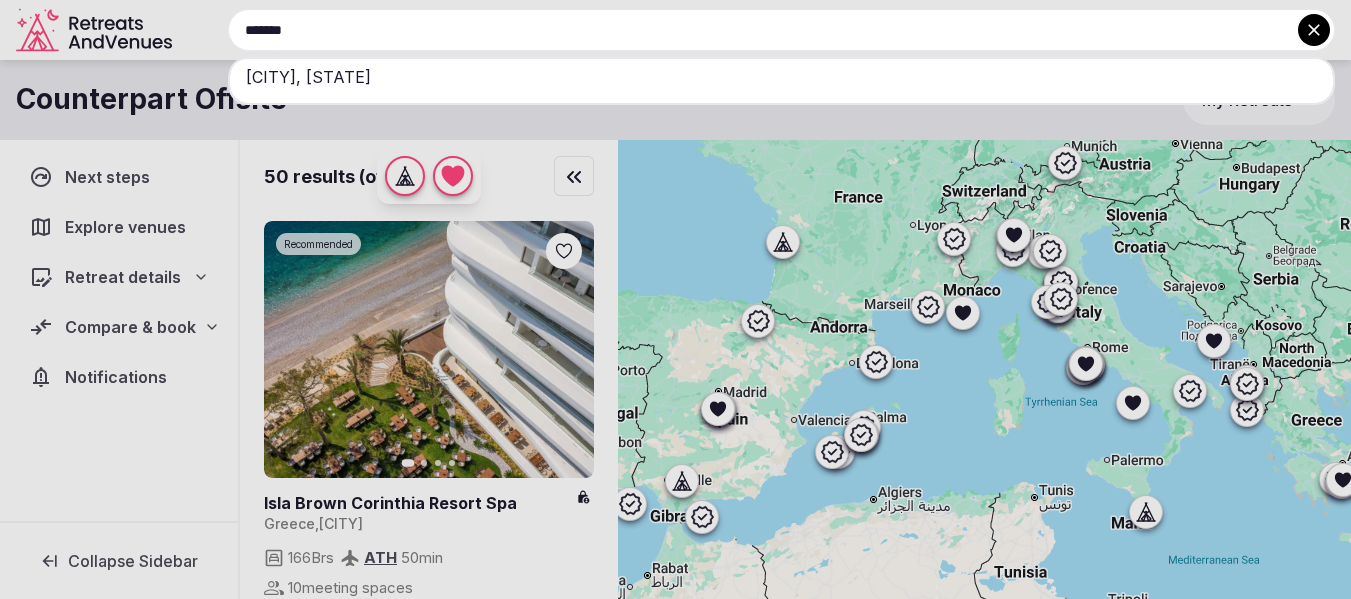 type on "*******" 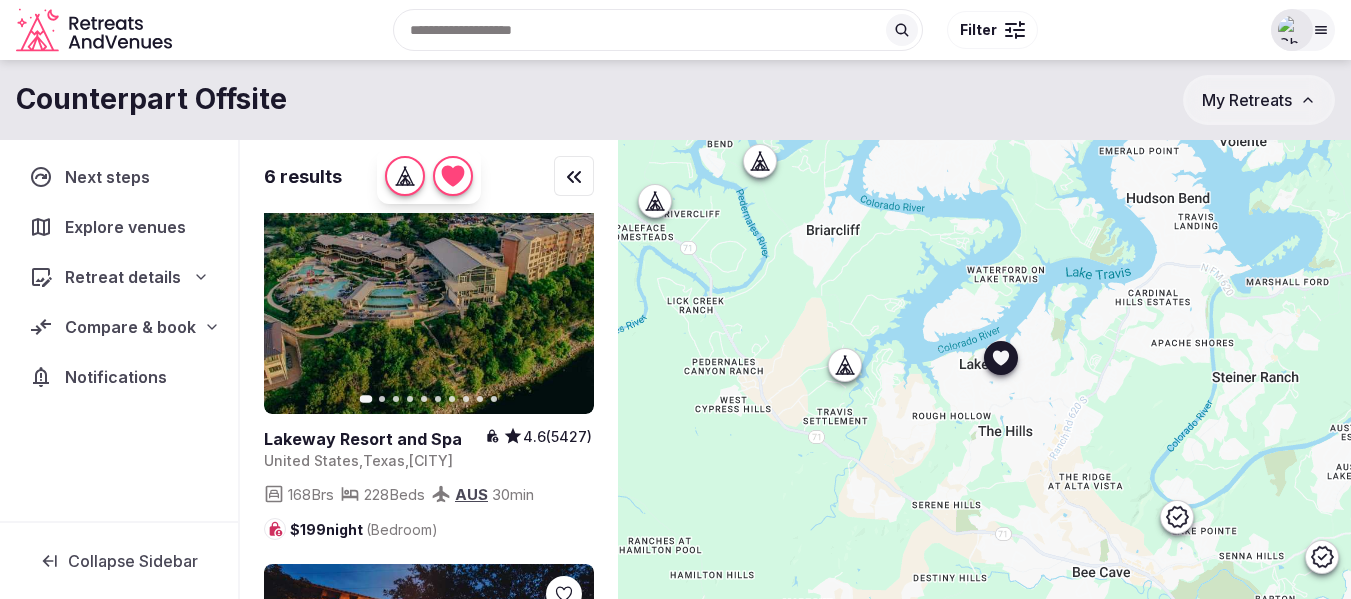 scroll, scrollTop: 400, scrollLeft: 0, axis: vertical 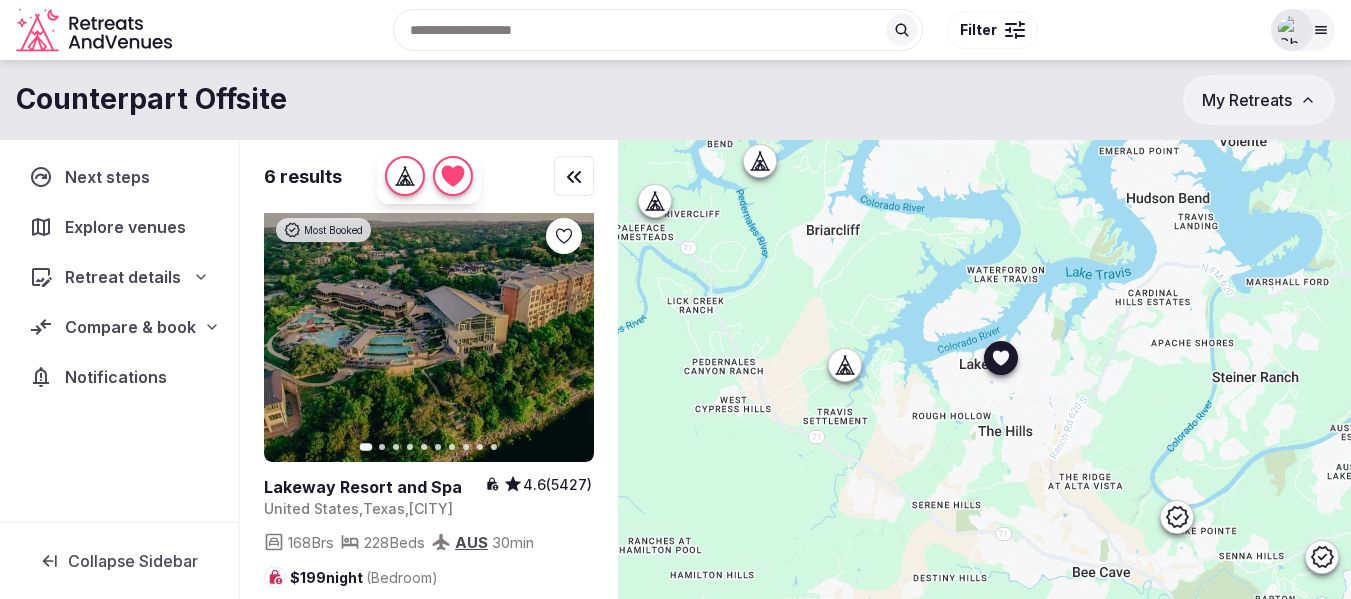 click 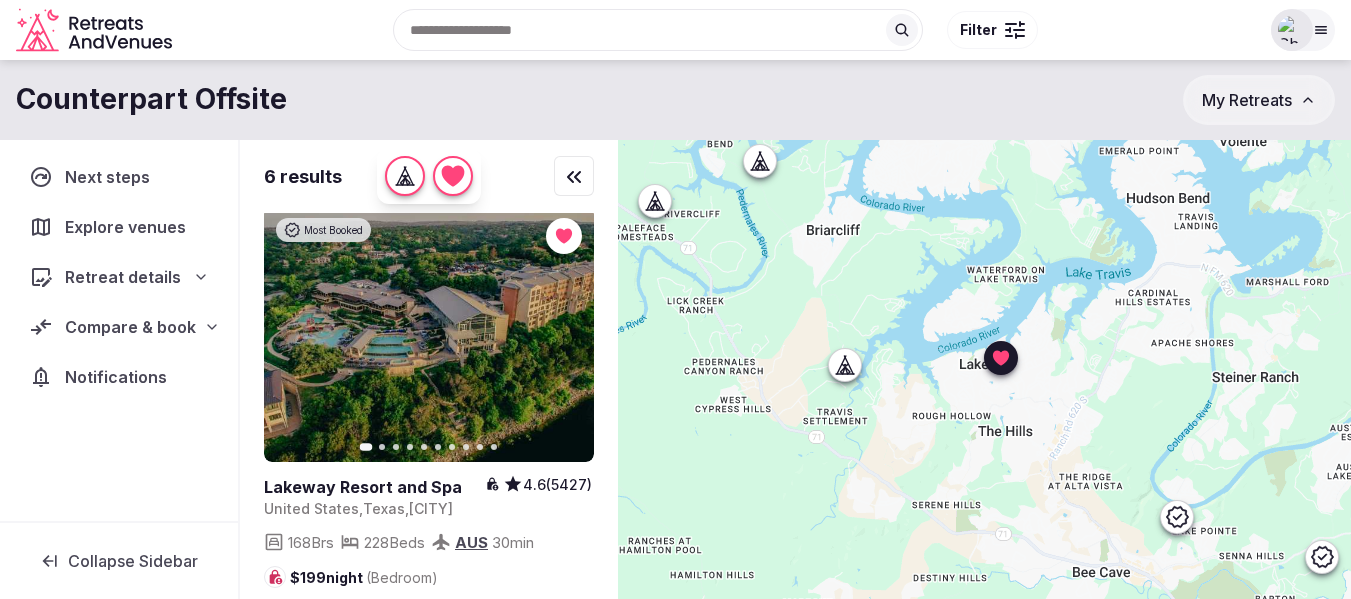 click at bounding box center (1292, 30) 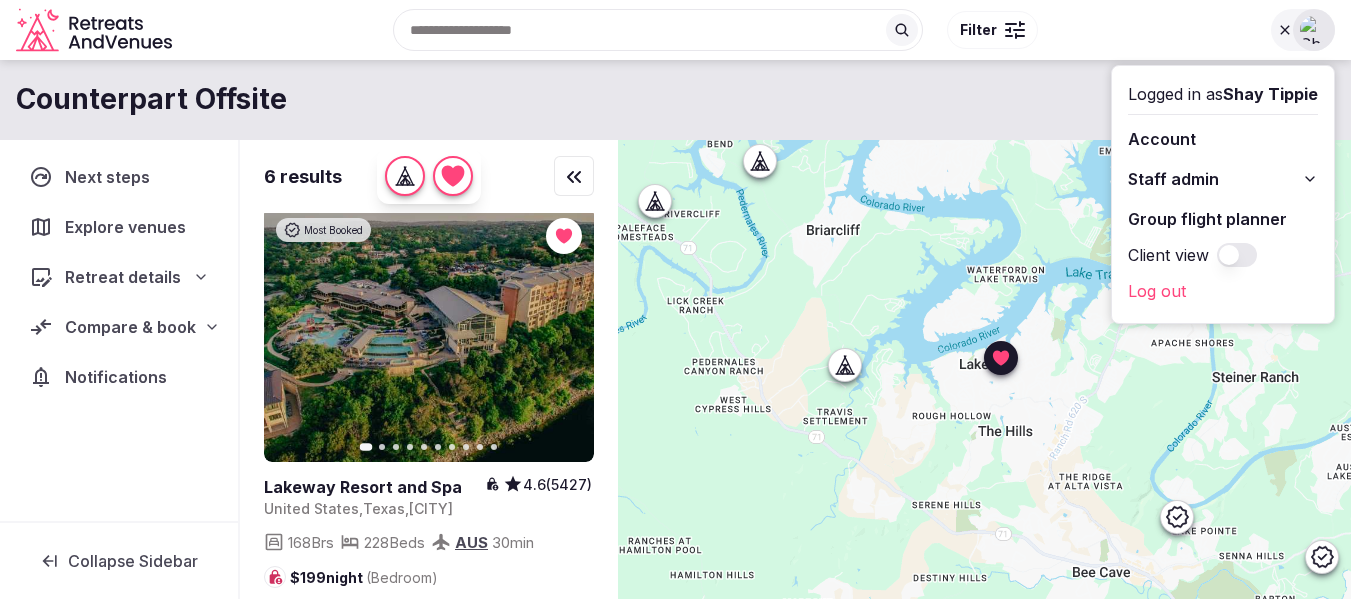 click on "Counterpart Offsite My Retreats" at bounding box center [675, 100] 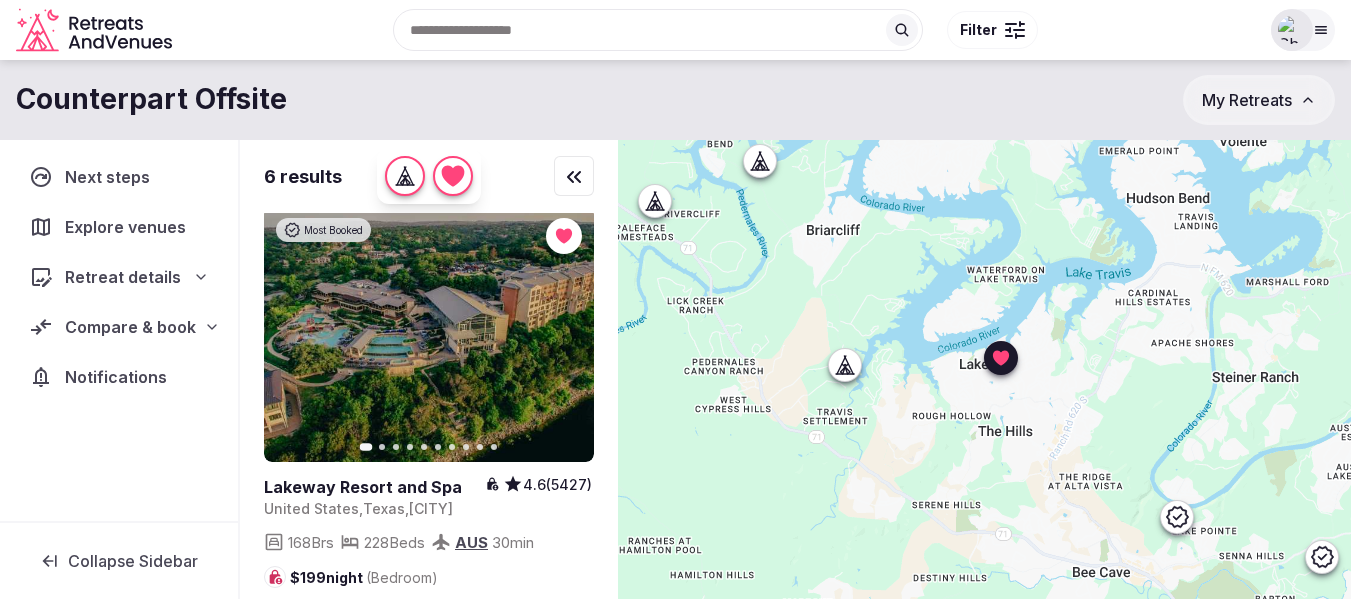 click 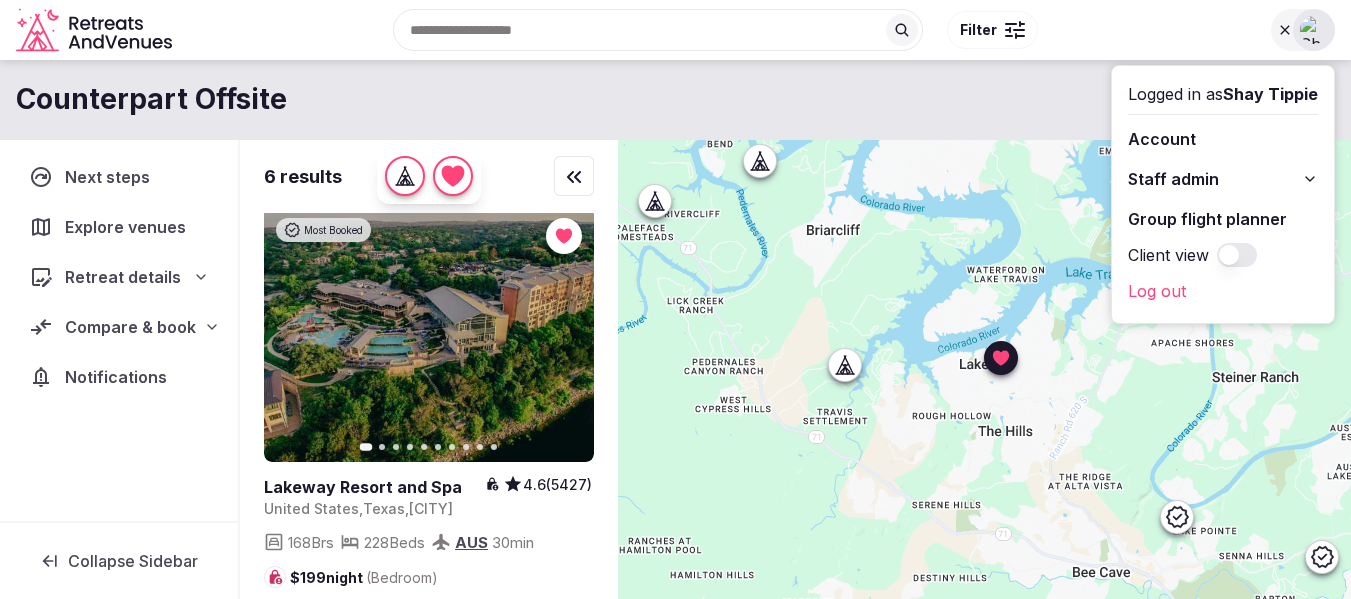 click on "Counterpart Offsite My Retreats" at bounding box center (675, 100) 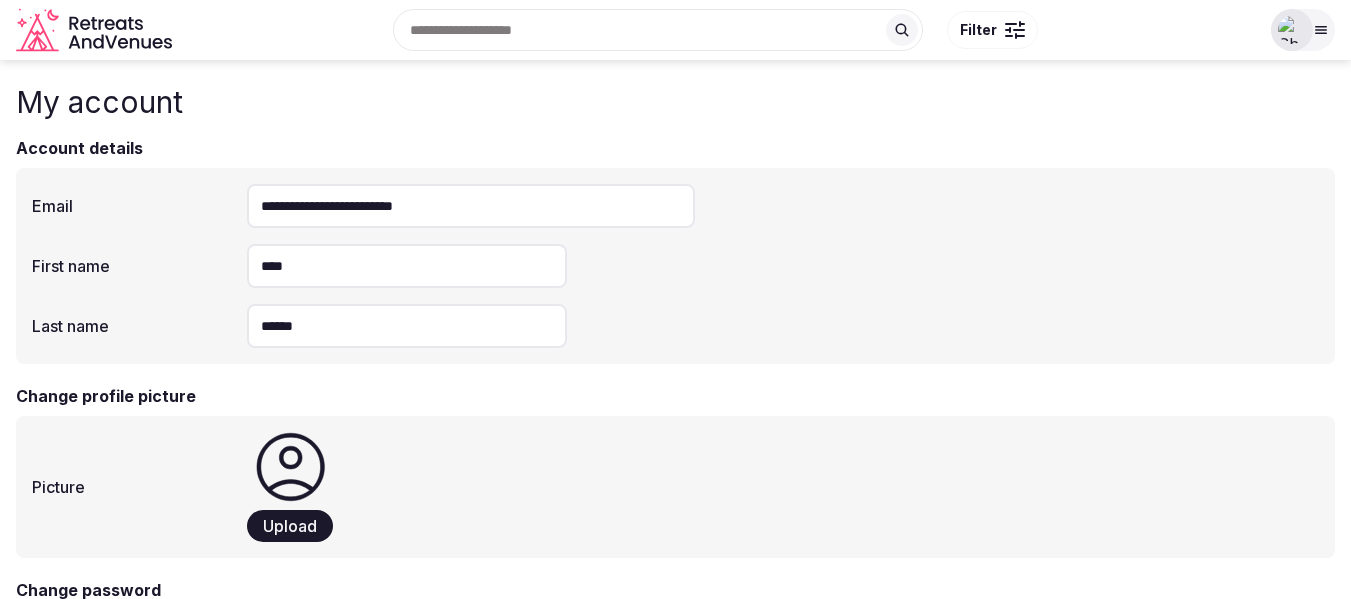 click at bounding box center [1292, 30] 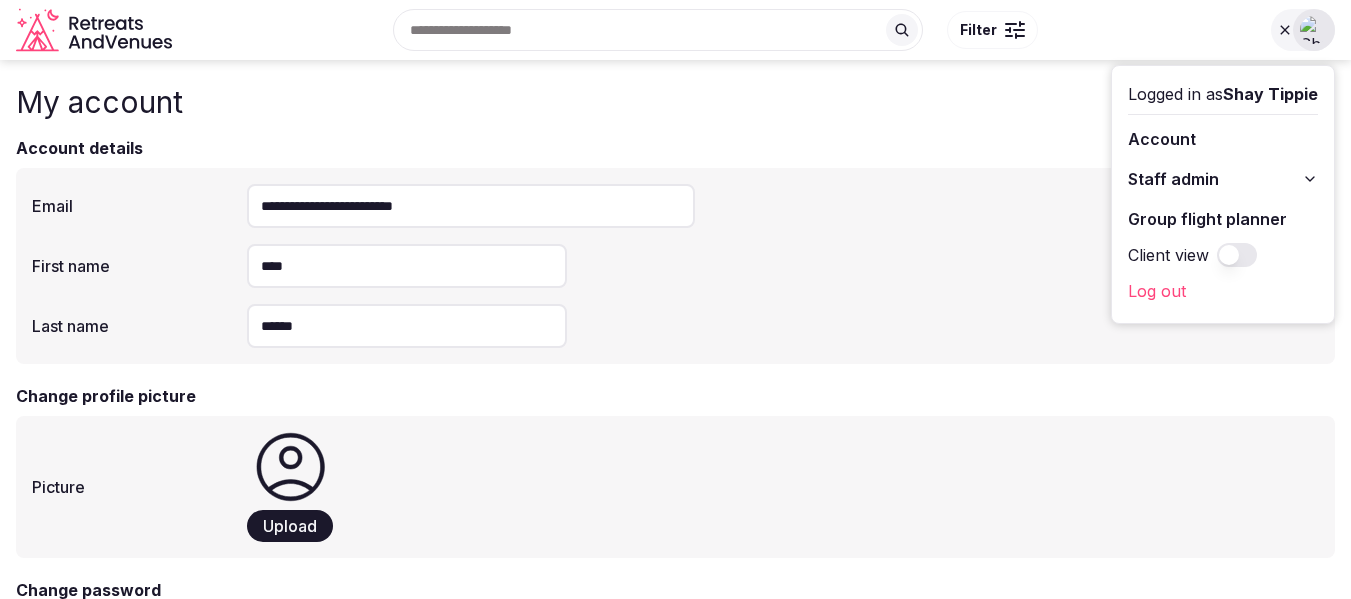 click on "Staff admin" at bounding box center (1173, 179) 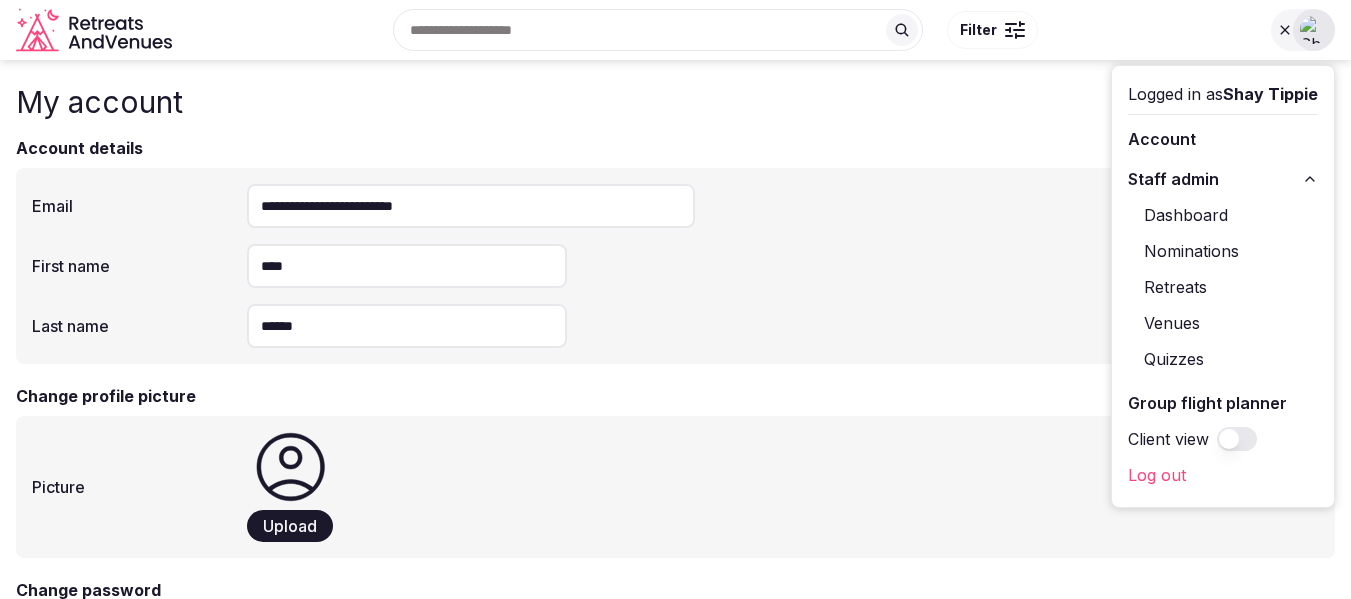 click on "Dashboard" at bounding box center (1223, 215) 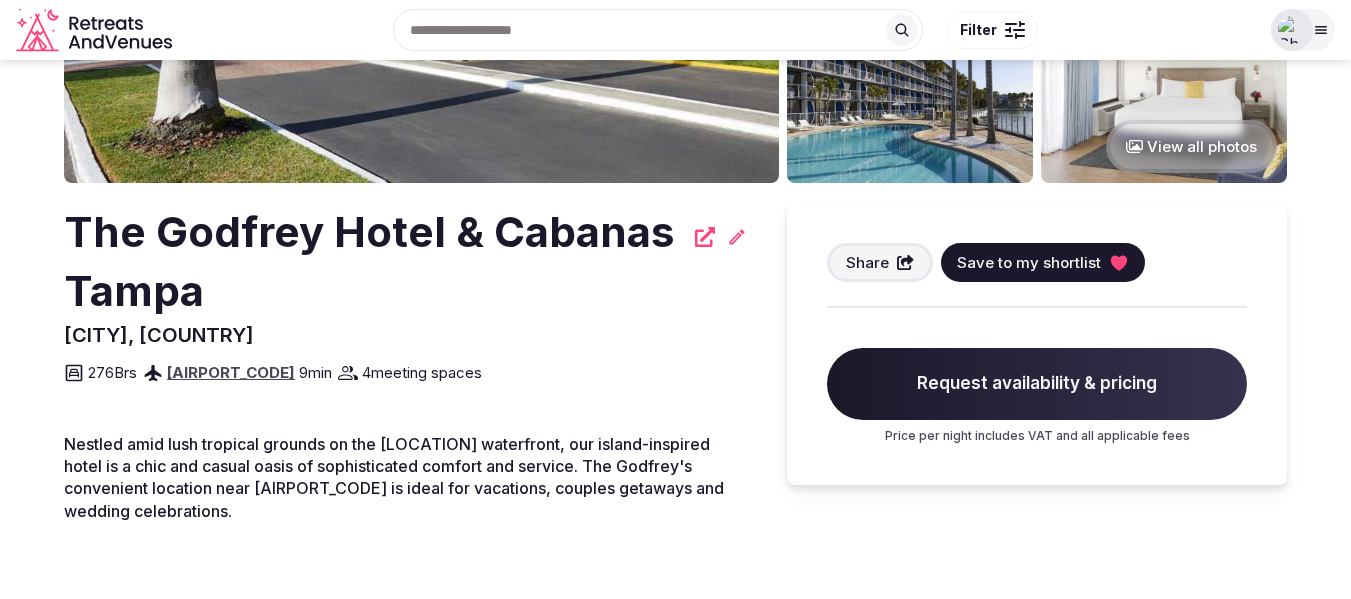 scroll, scrollTop: 400, scrollLeft: 0, axis: vertical 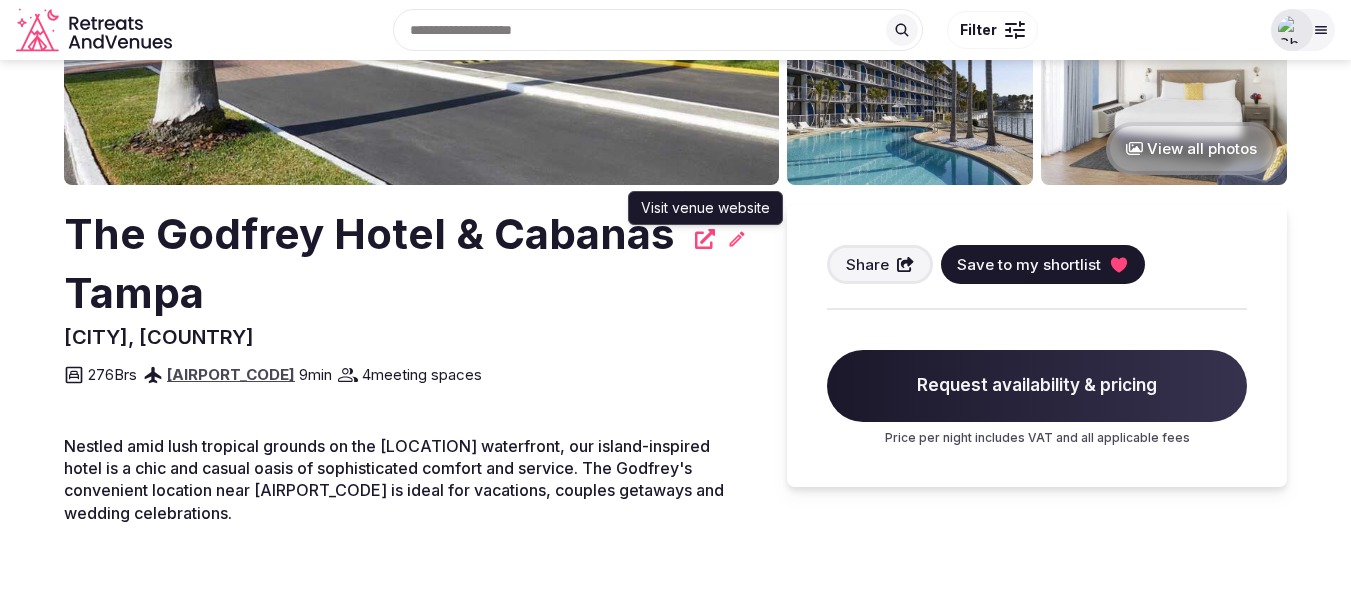 click 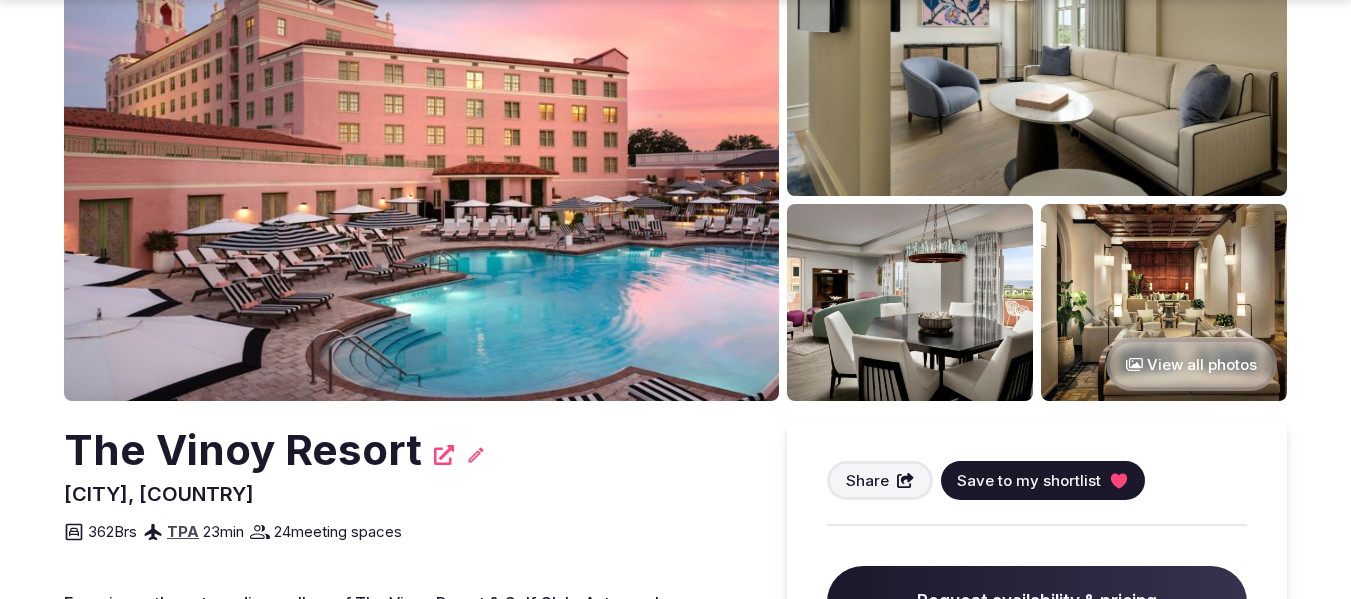 scroll, scrollTop: 400, scrollLeft: 0, axis: vertical 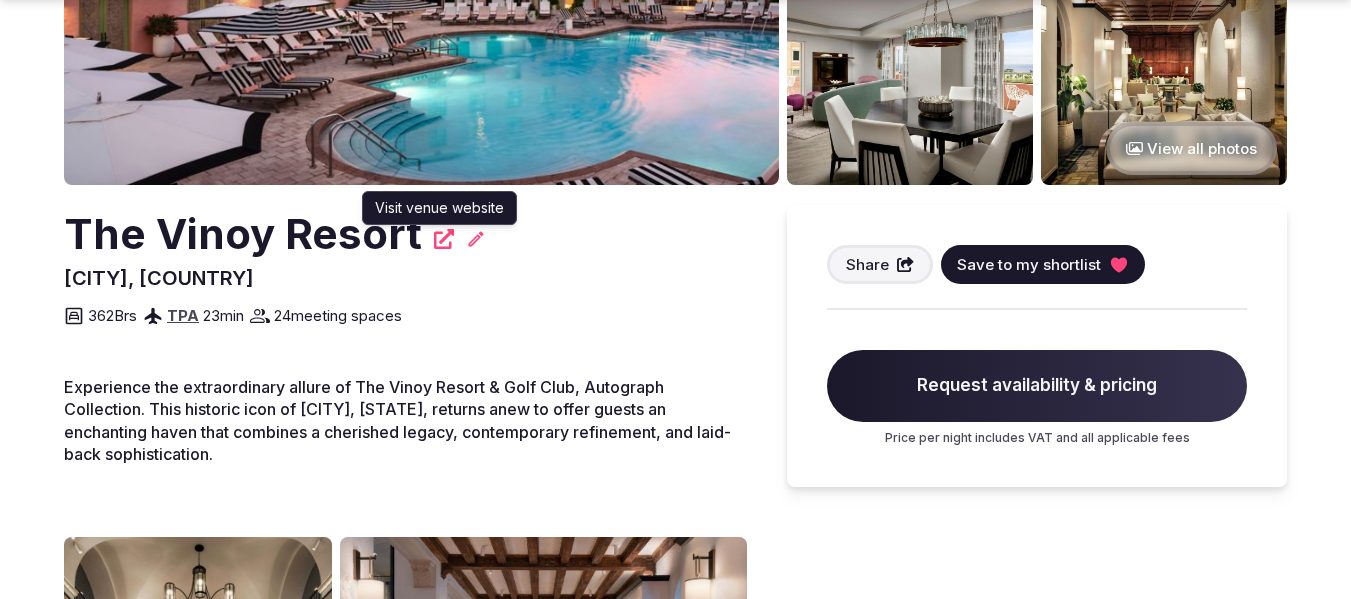 click 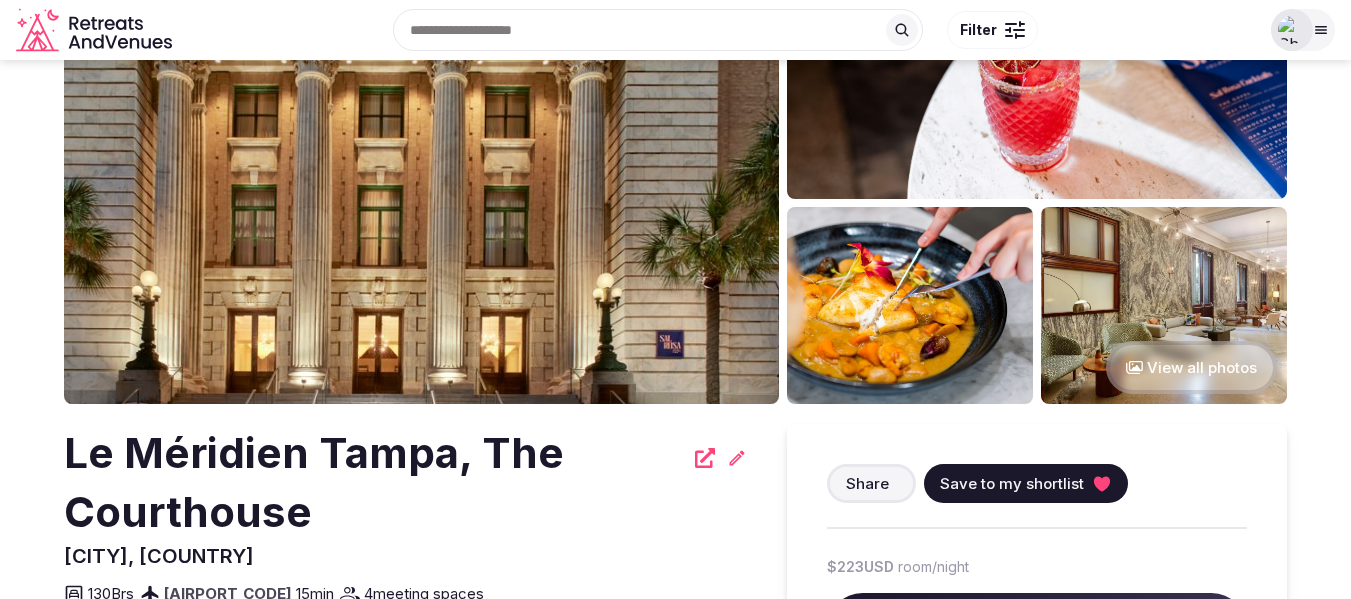 scroll, scrollTop: 200, scrollLeft: 0, axis: vertical 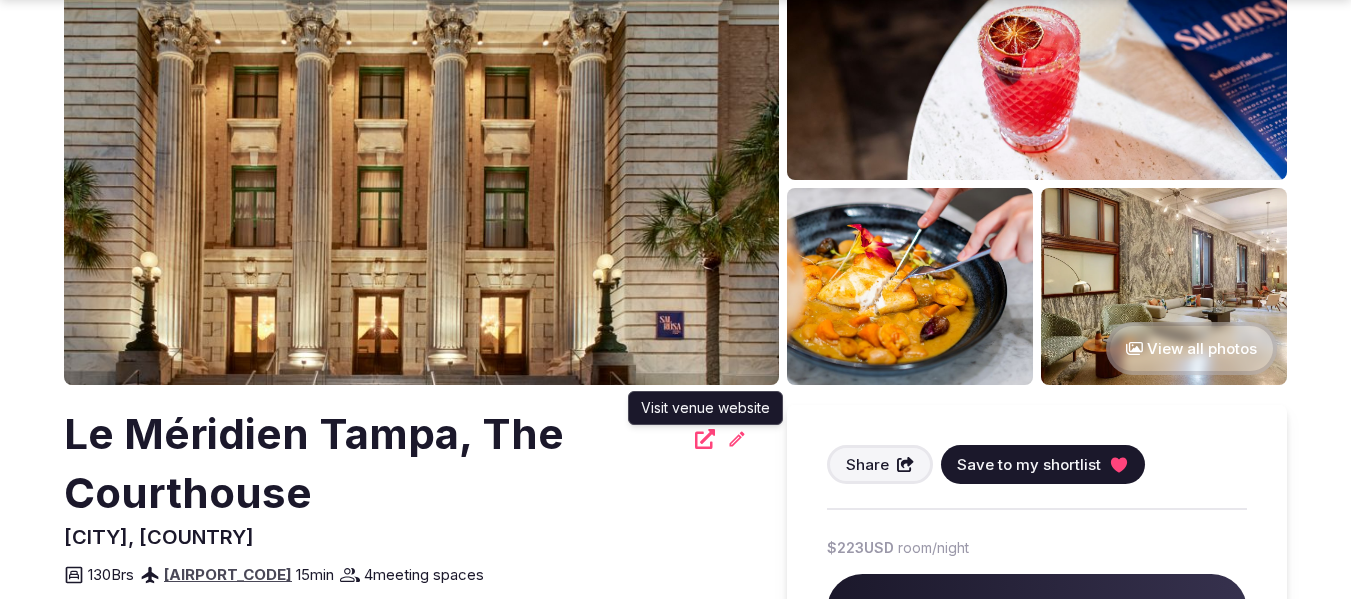 click 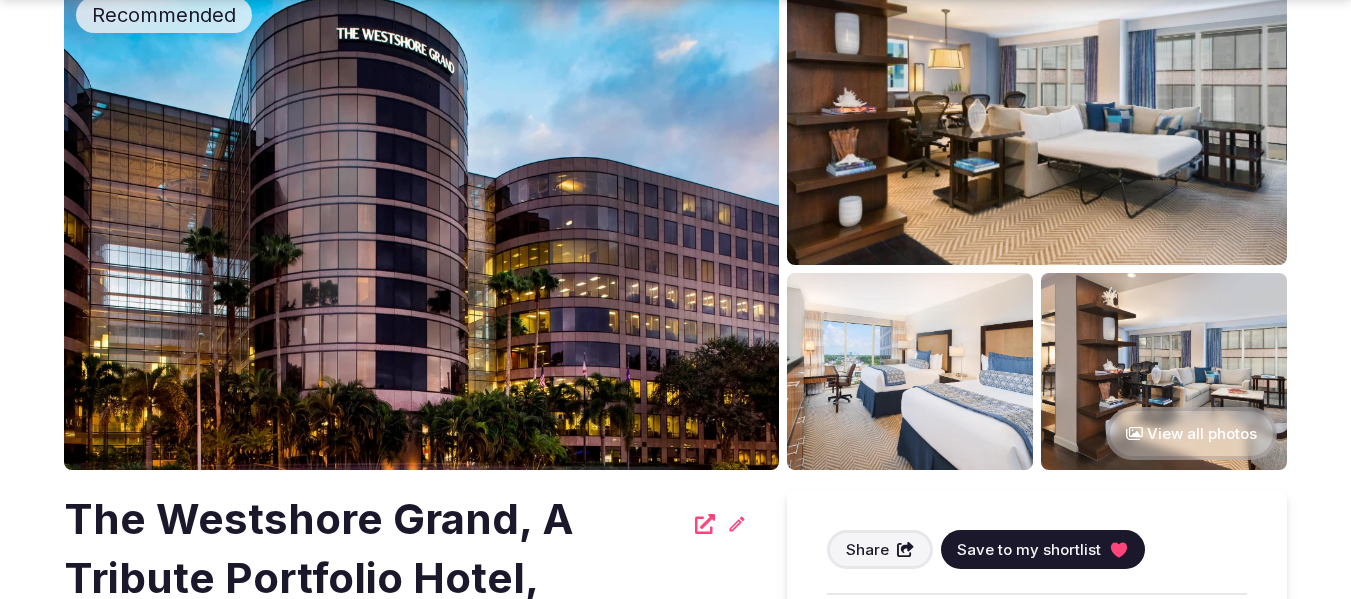 scroll, scrollTop: 300, scrollLeft: 0, axis: vertical 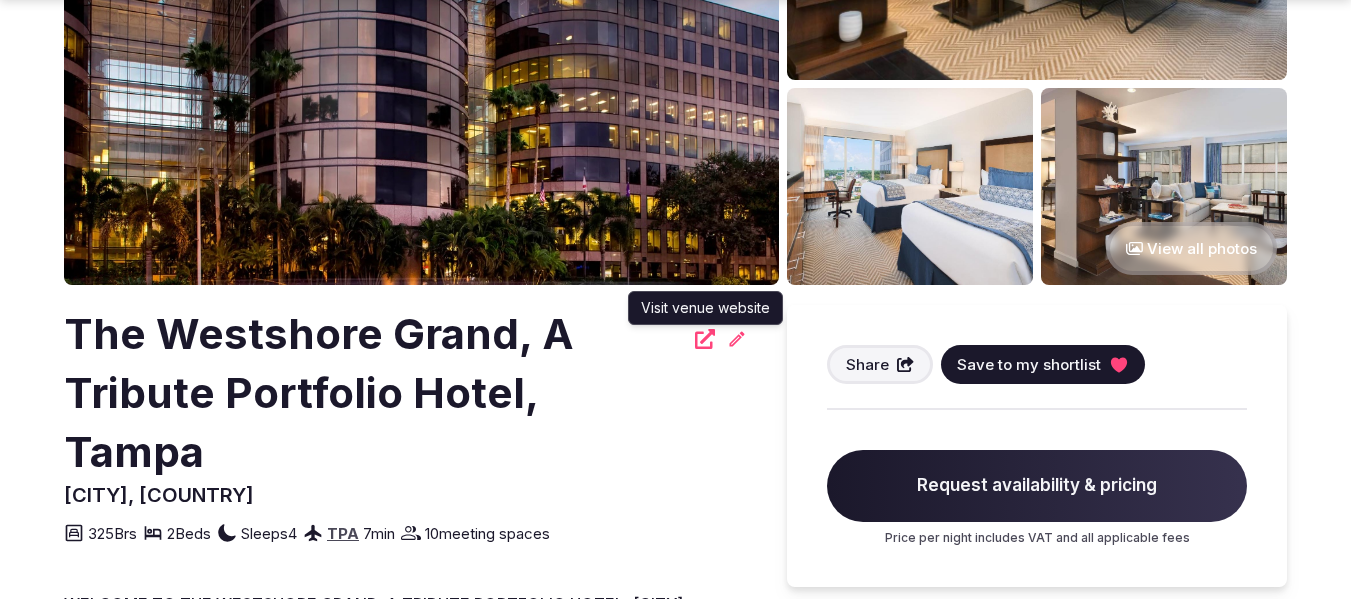 click 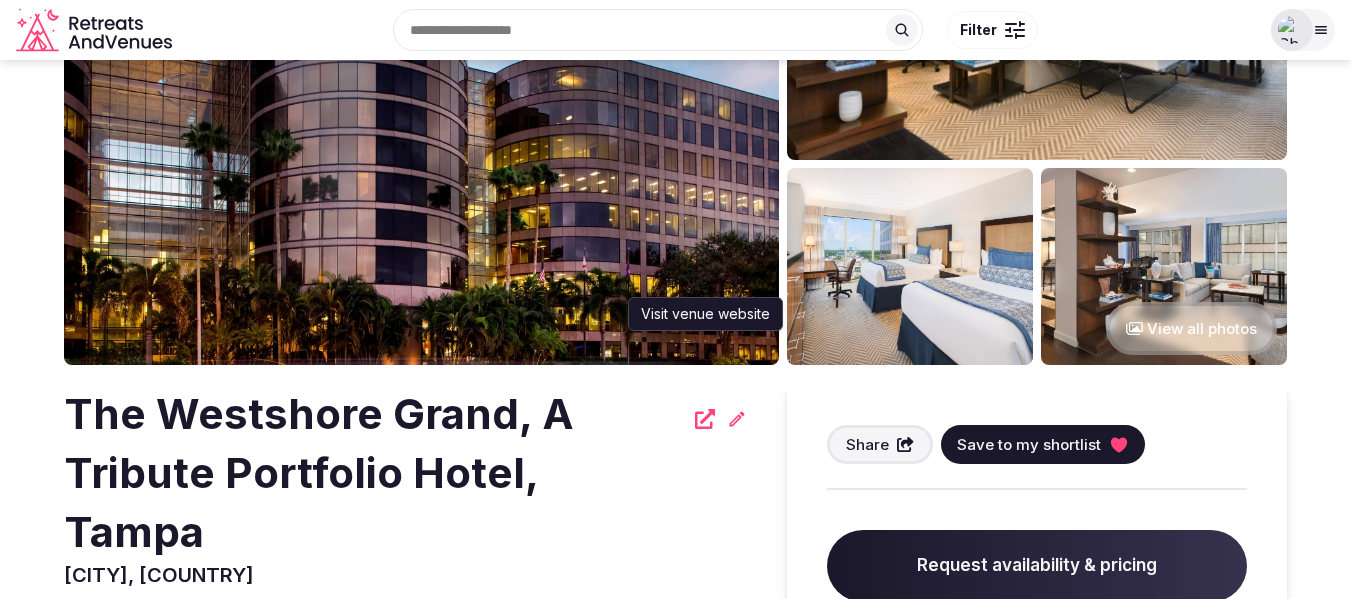 scroll, scrollTop: 0, scrollLeft: 0, axis: both 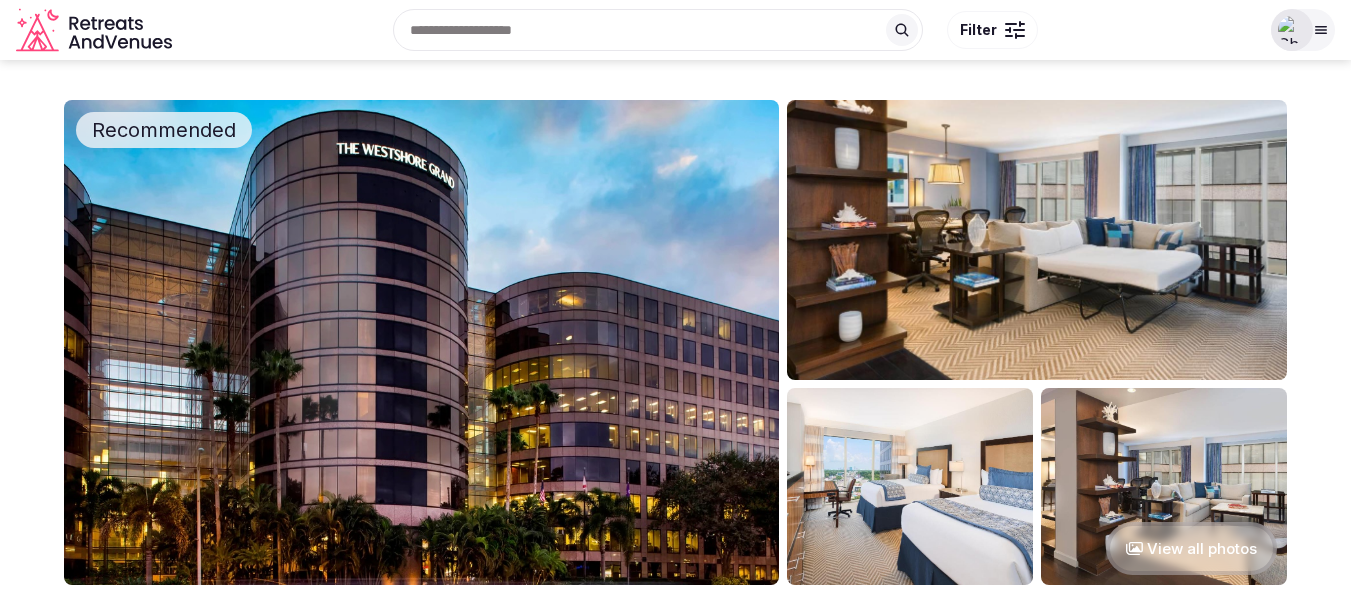 click at bounding box center [1292, 30] 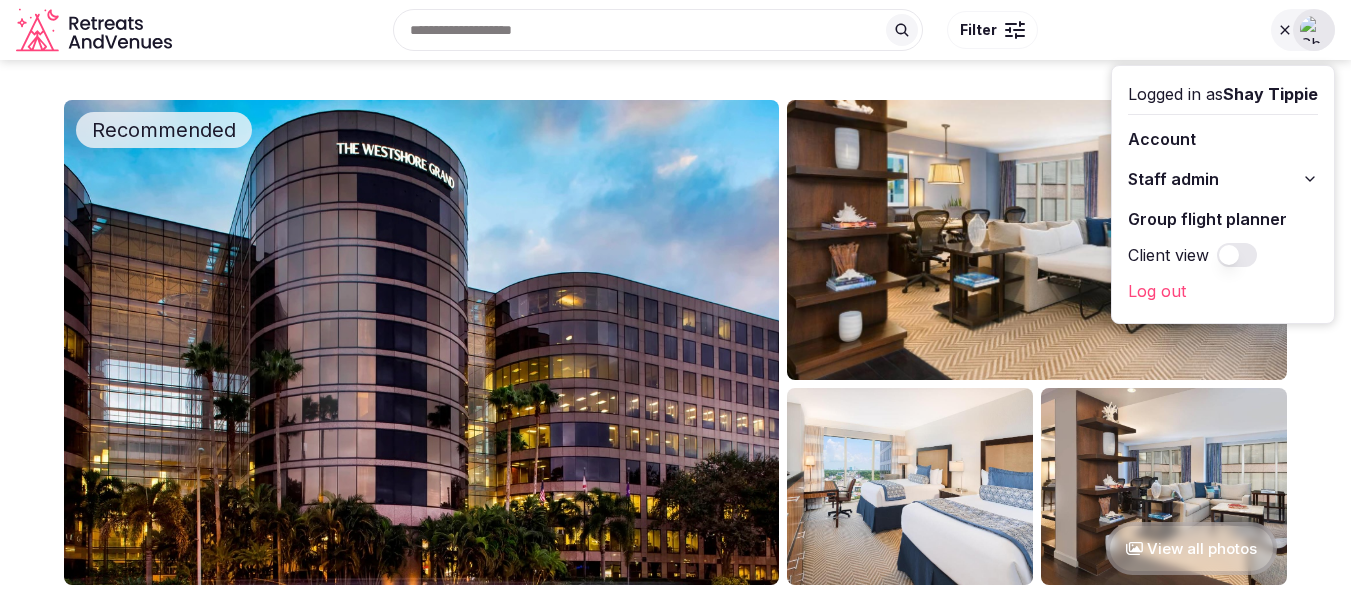 click on "Recent searches Amsterdam, Netherlands Türkiye Lisbon, Portugal Montenegro Albania Search Popular Destinations Toscana, Italy Riviera Maya, Mexico Indonesia, Bali California, USA New York, USA Napa Valley, USA Beja, Portugal Canarias, Spain Filter Explore  destinations Filter Logged in as  Shay Tippie Account Staff admin Group flight planner Client view Log out" at bounding box center (675, 30) 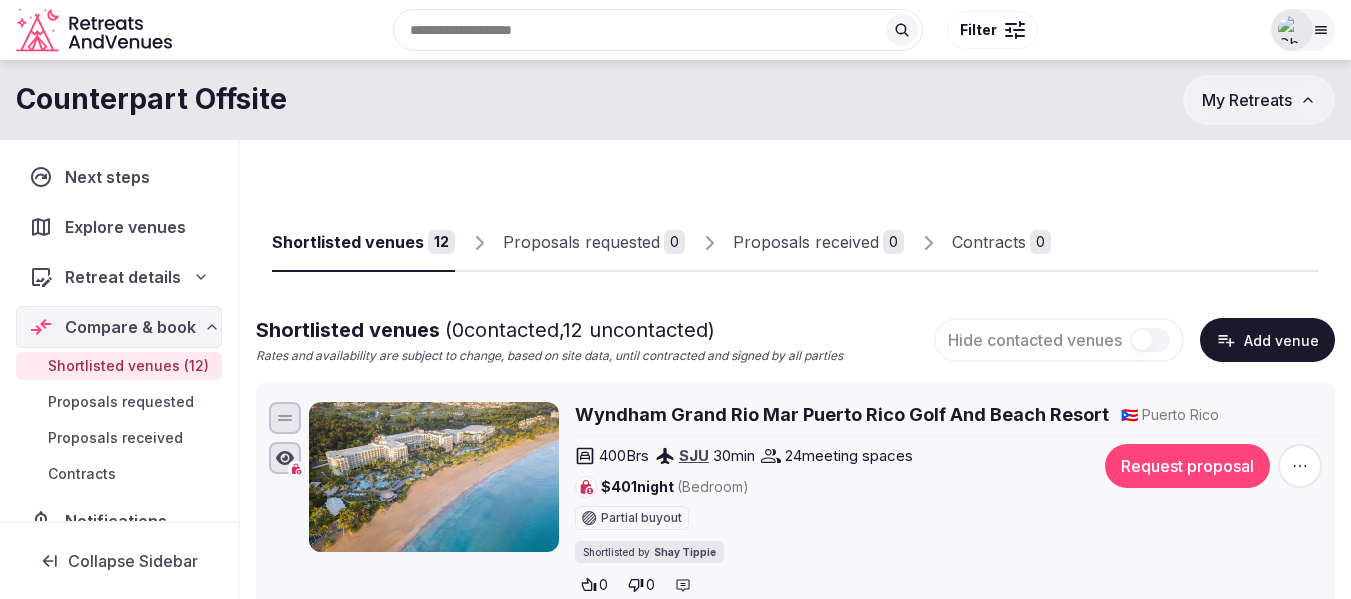 scroll, scrollTop: 18, scrollLeft: 0, axis: vertical 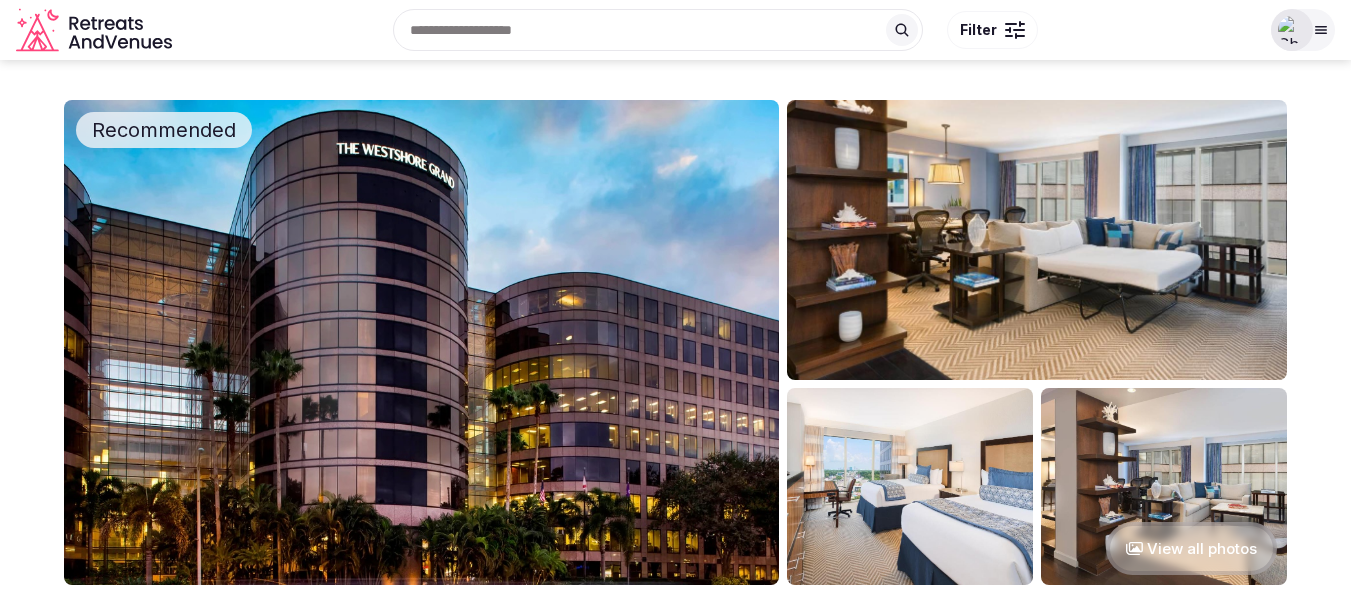 click at bounding box center (1292, 30) 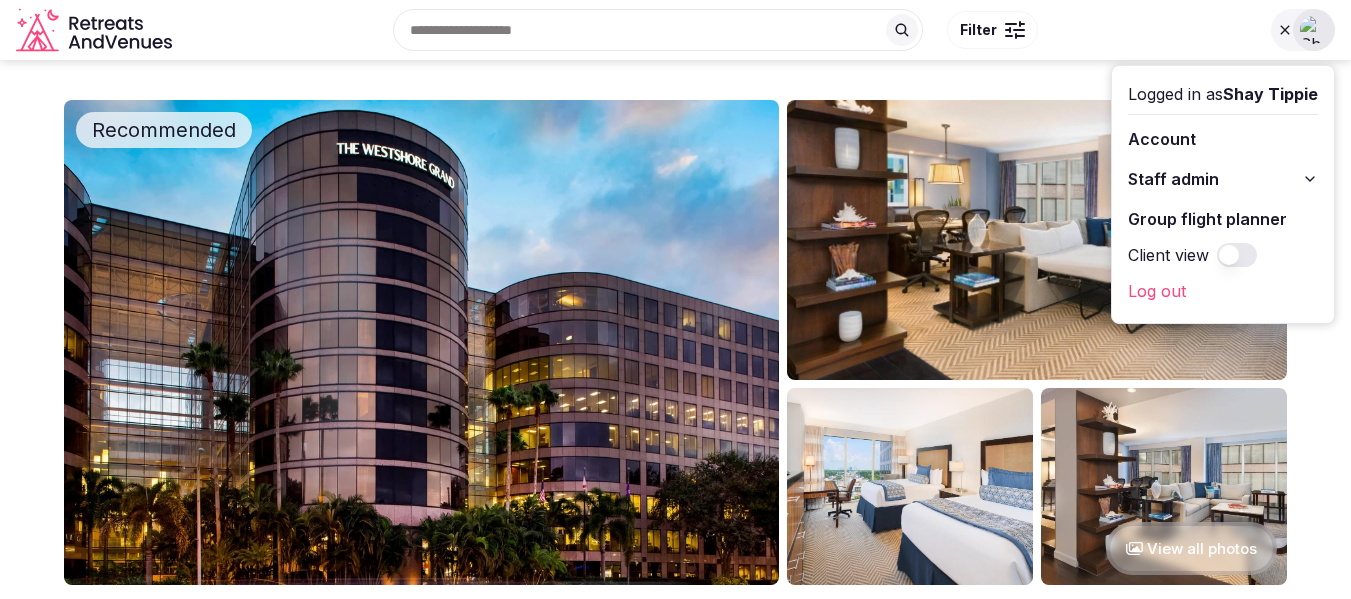click on "Account" at bounding box center (1223, 139) 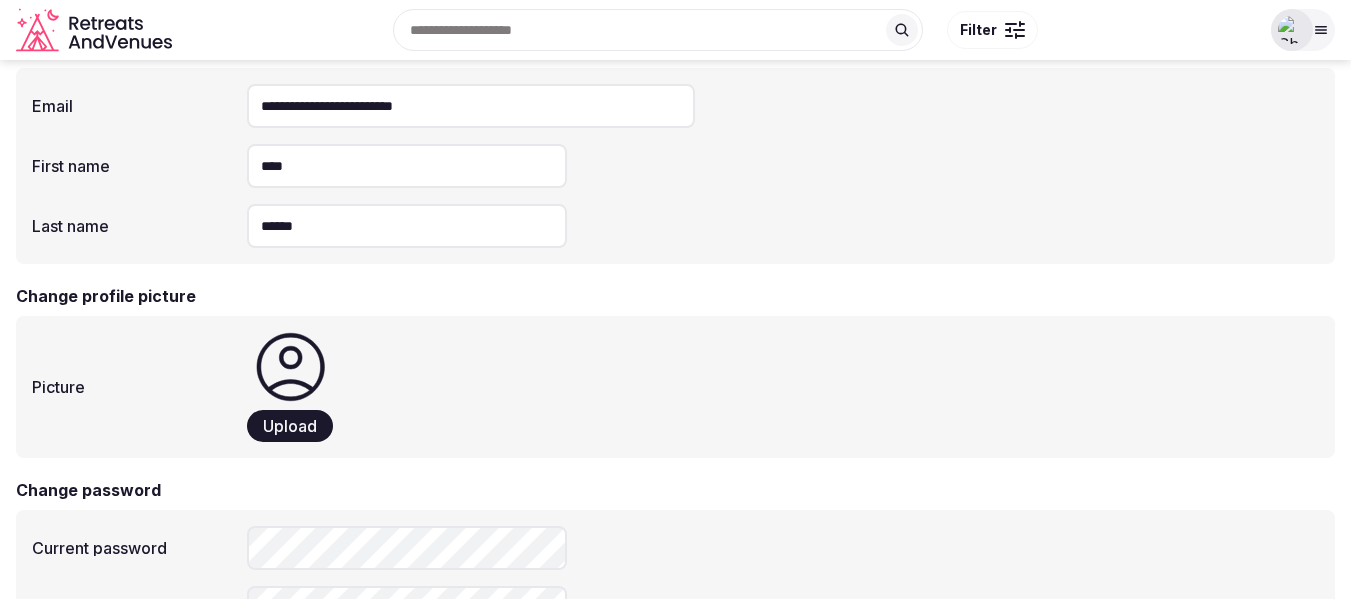 scroll, scrollTop: 0, scrollLeft: 0, axis: both 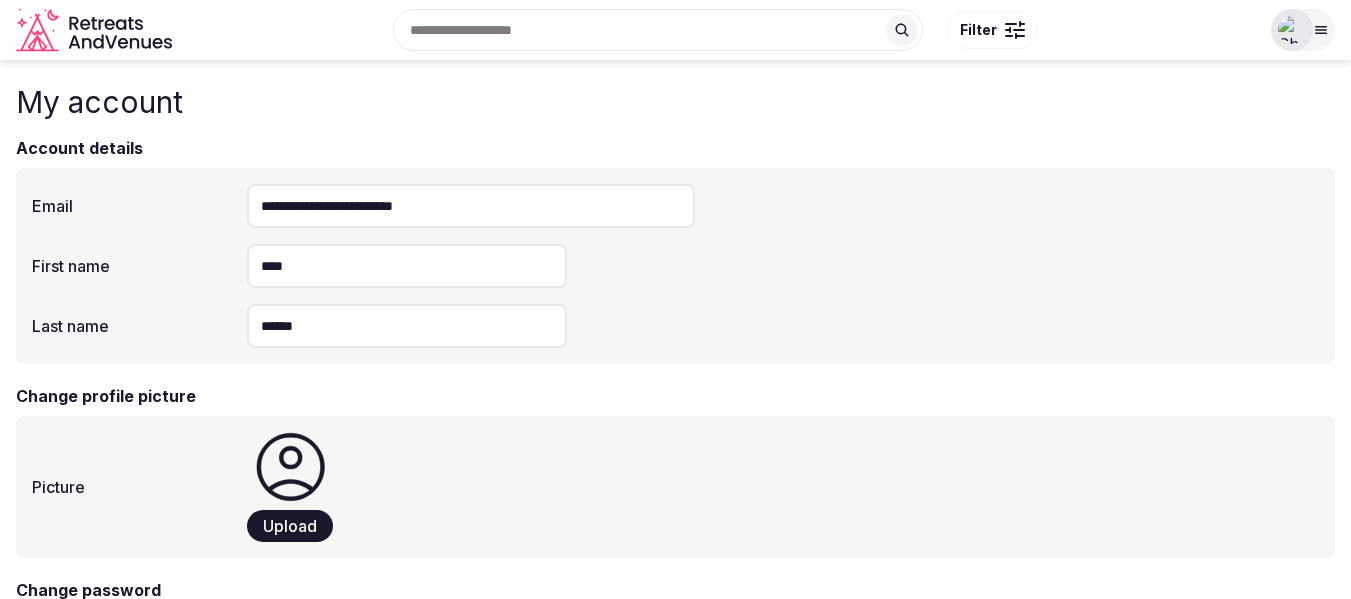 click 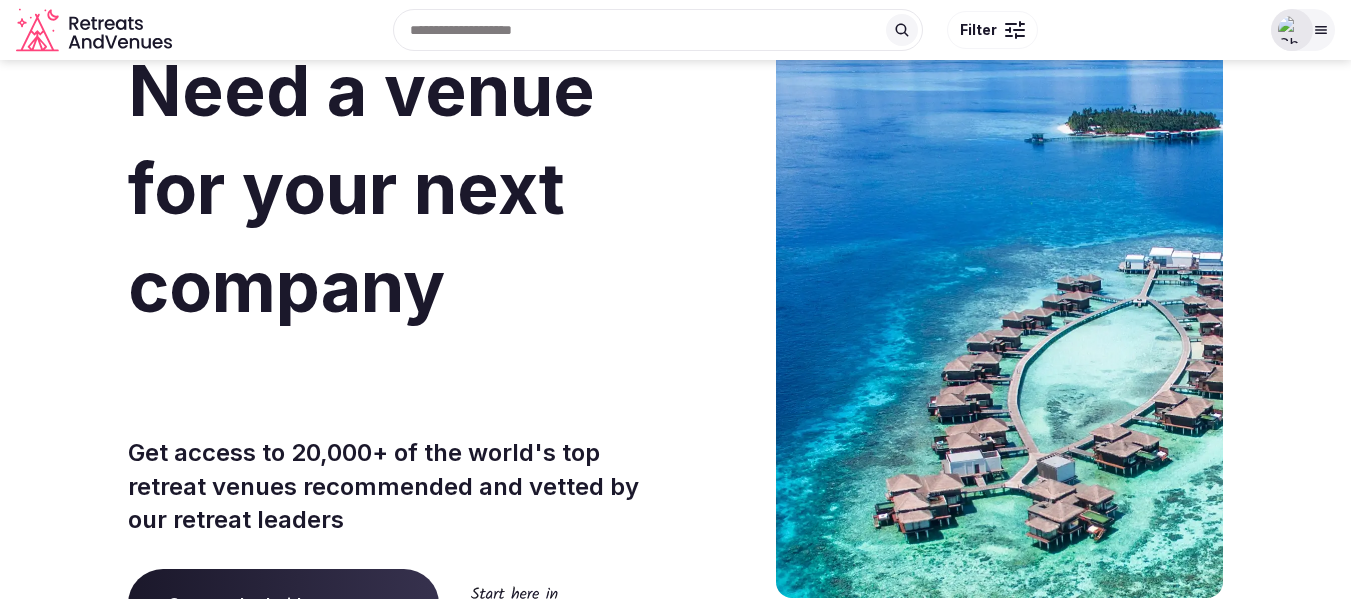 scroll, scrollTop: 100, scrollLeft: 0, axis: vertical 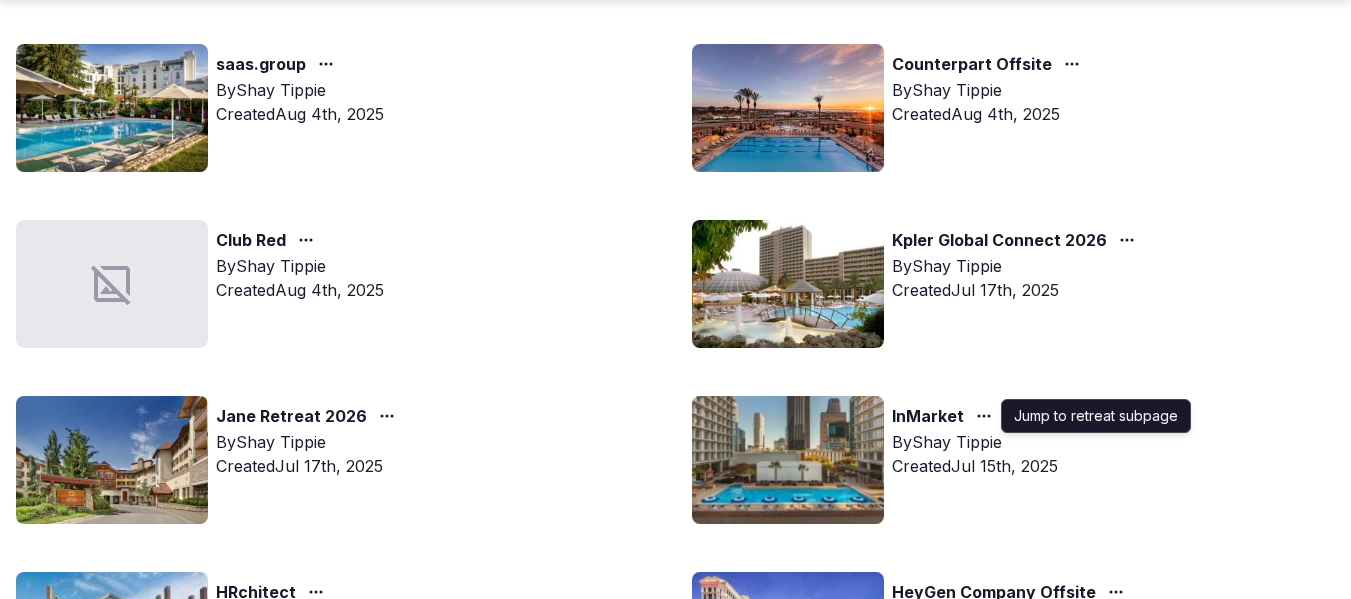 click 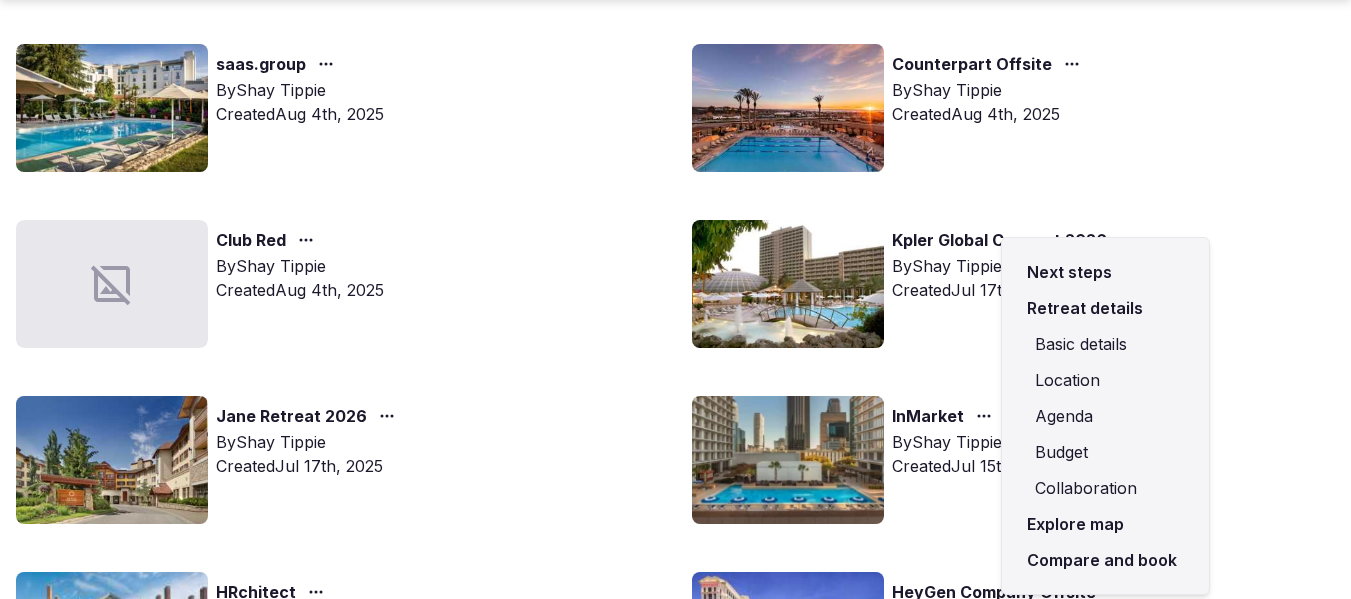 click on "Compare and book" at bounding box center (1105, 560) 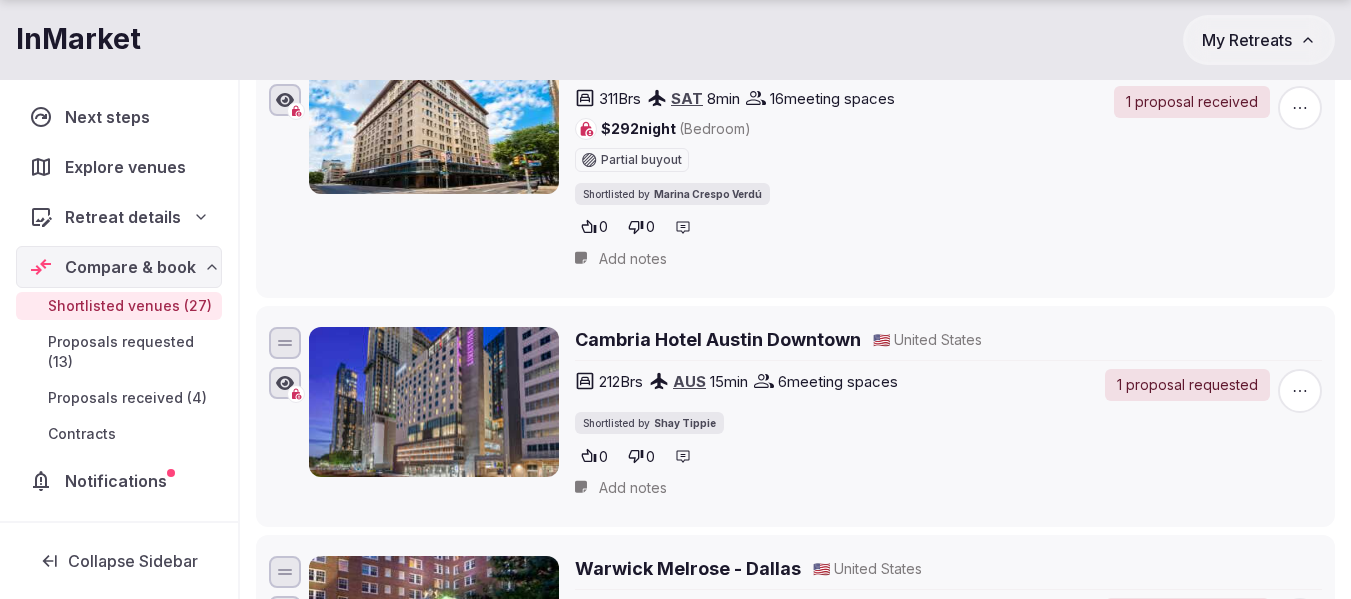 scroll, scrollTop: 2300, scrollLeft: 0, axis: vertical 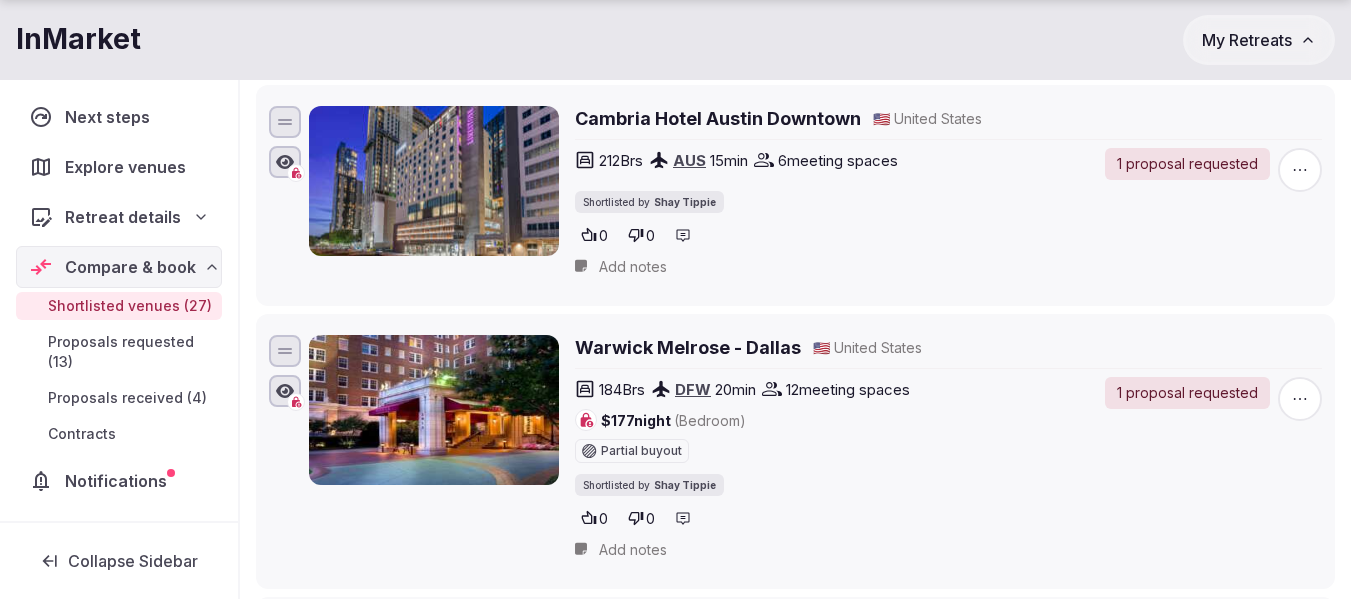 click on "Warwick Melrose - Dallas" at bounding box center (688, 347) 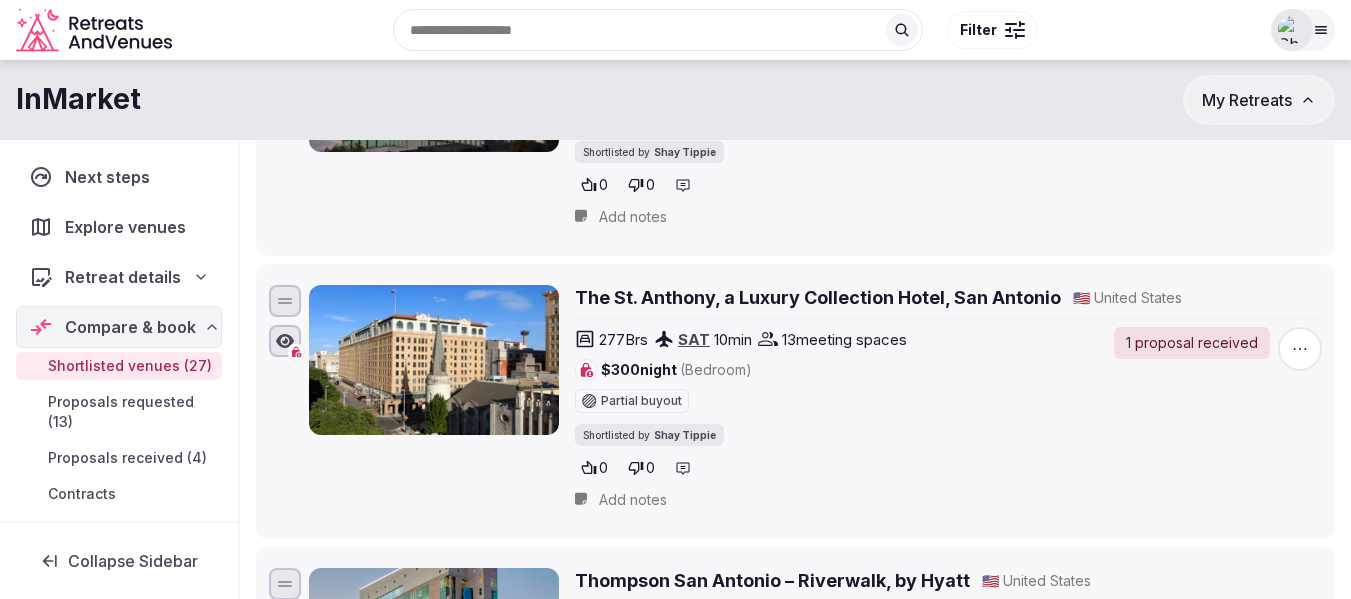 scroll, scrollTop: 0, scrollLeft: 0, axis: both 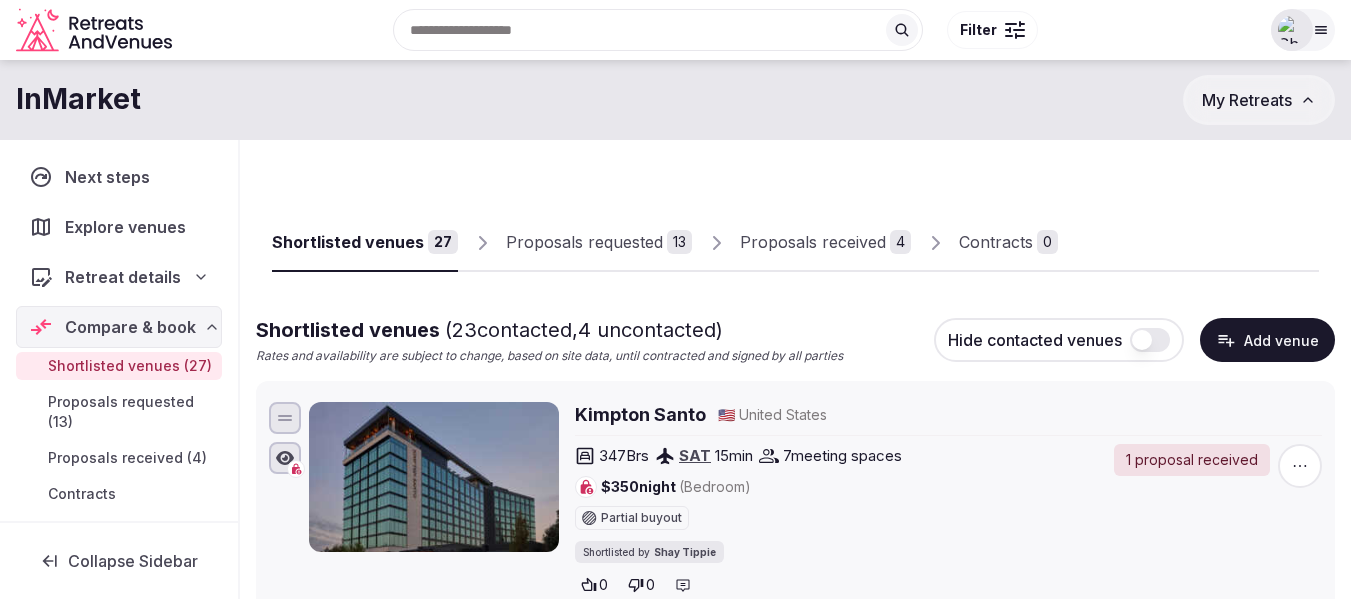 click on "Proposals requested" at bounding box center [584, 242] 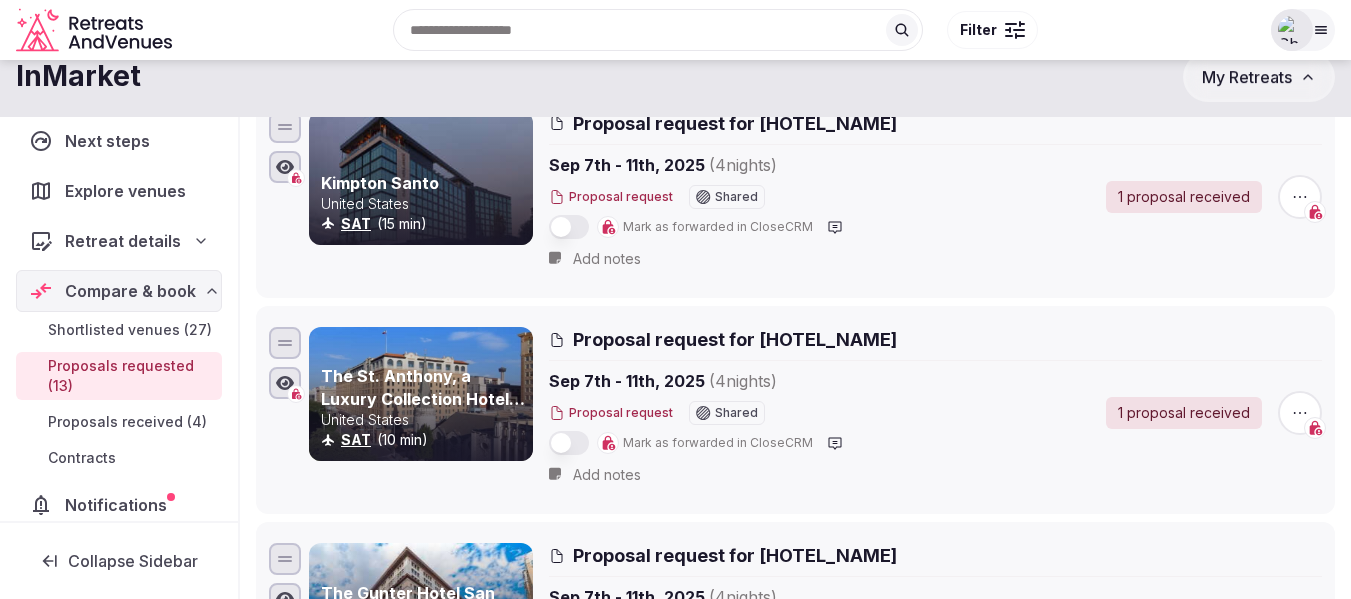scroll, scrollTop: 100, scrollLeft: 0, axis: vertical 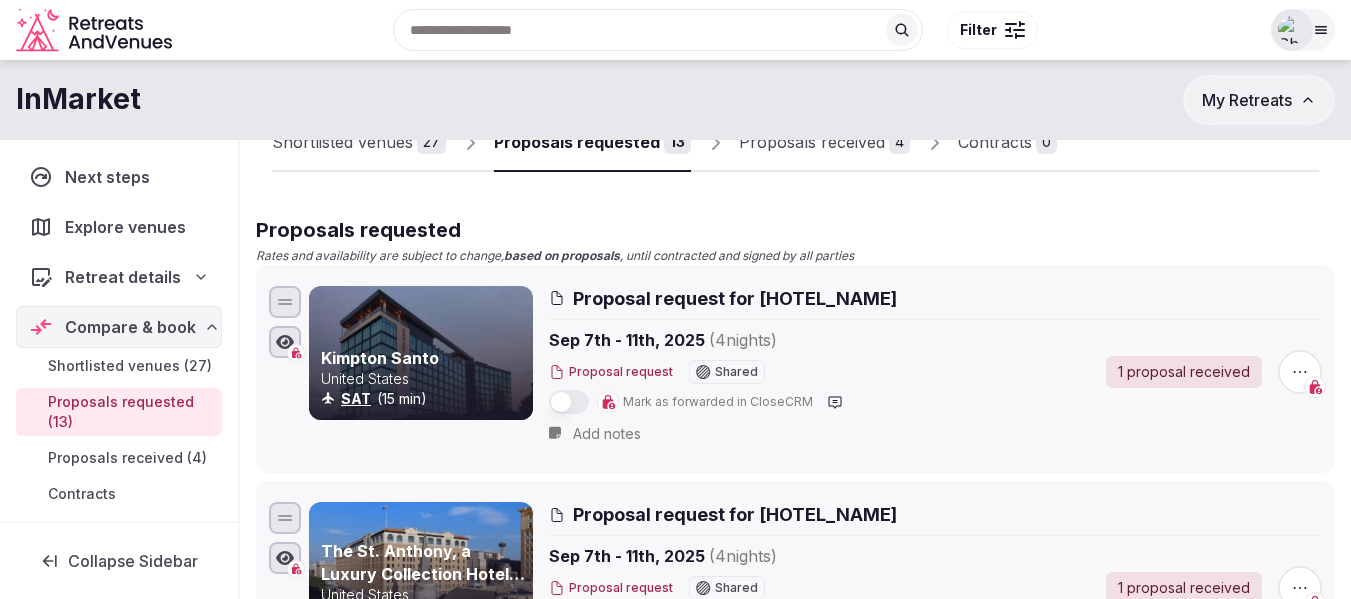 click on "Shortlisted venues" at bounding box center [342, 142] 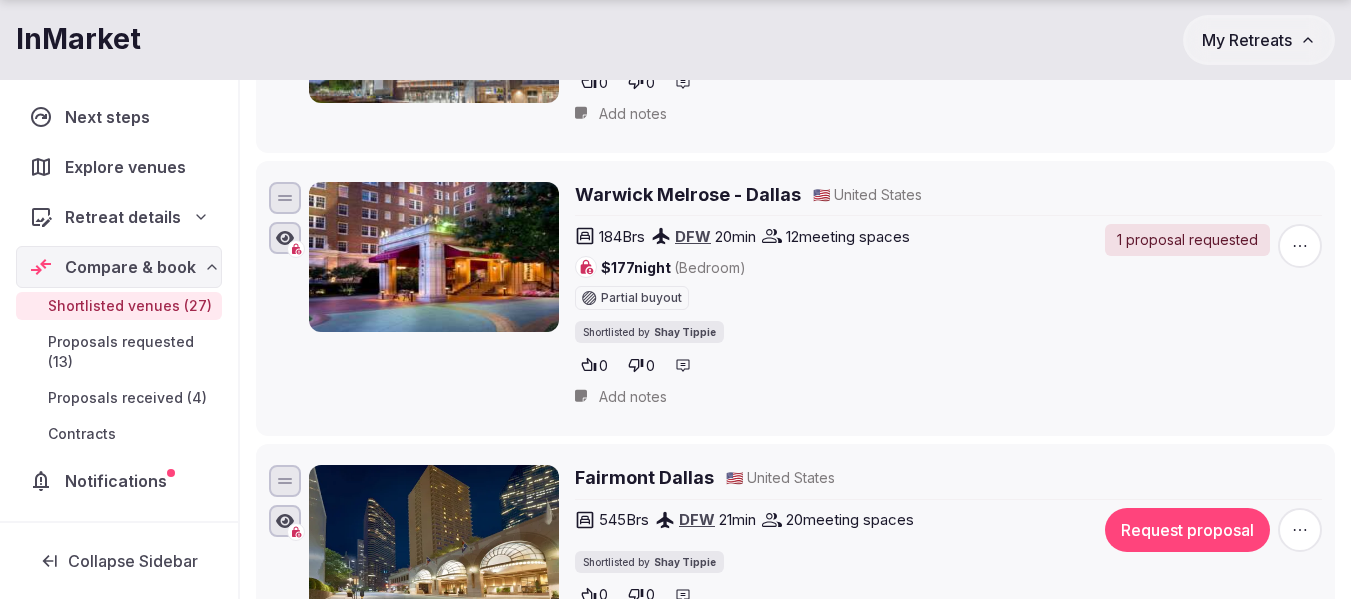scroll, scrollTop: 2500, scrollLeft: 0, axis: vertical 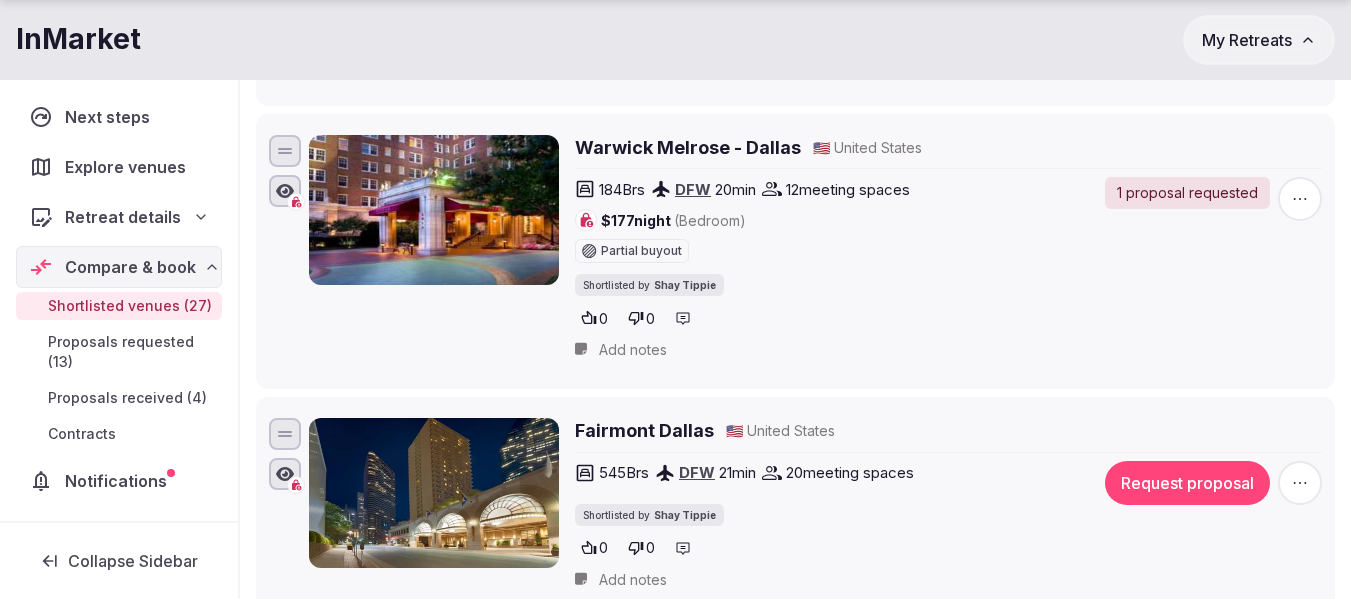 click on "Warwick Melrose - Dallas" at bounding box center [688, 147] 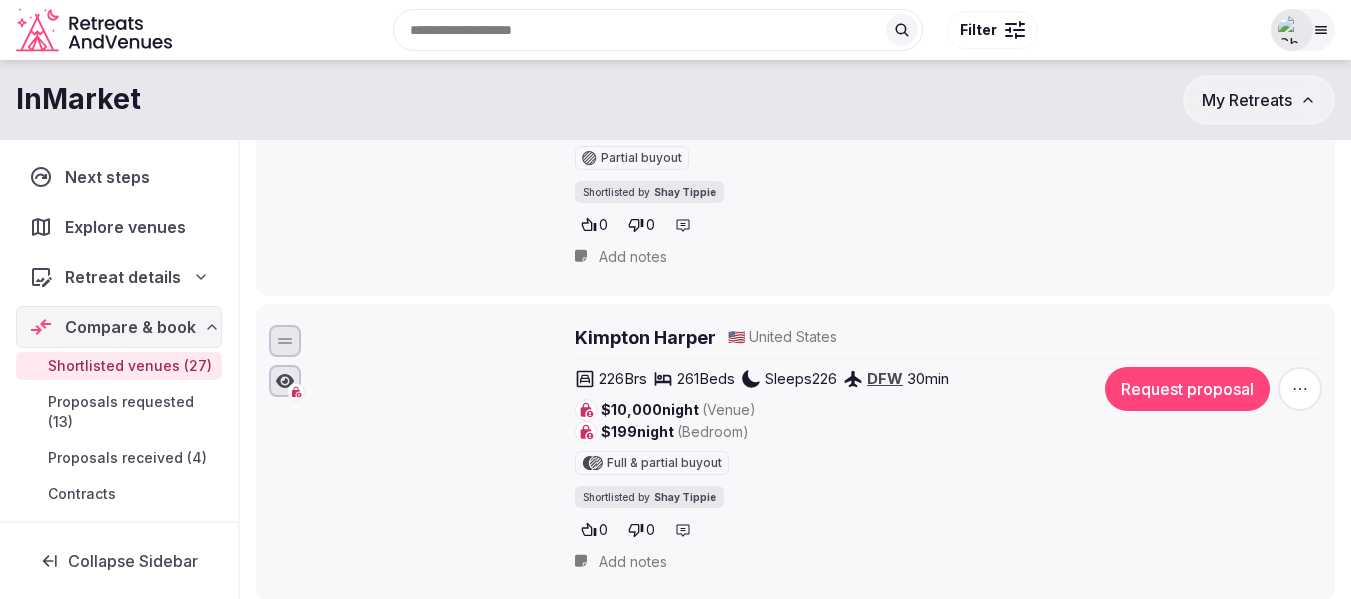 scroll, scrollTop: 7226, scrollLeft: 0, axis: vertical 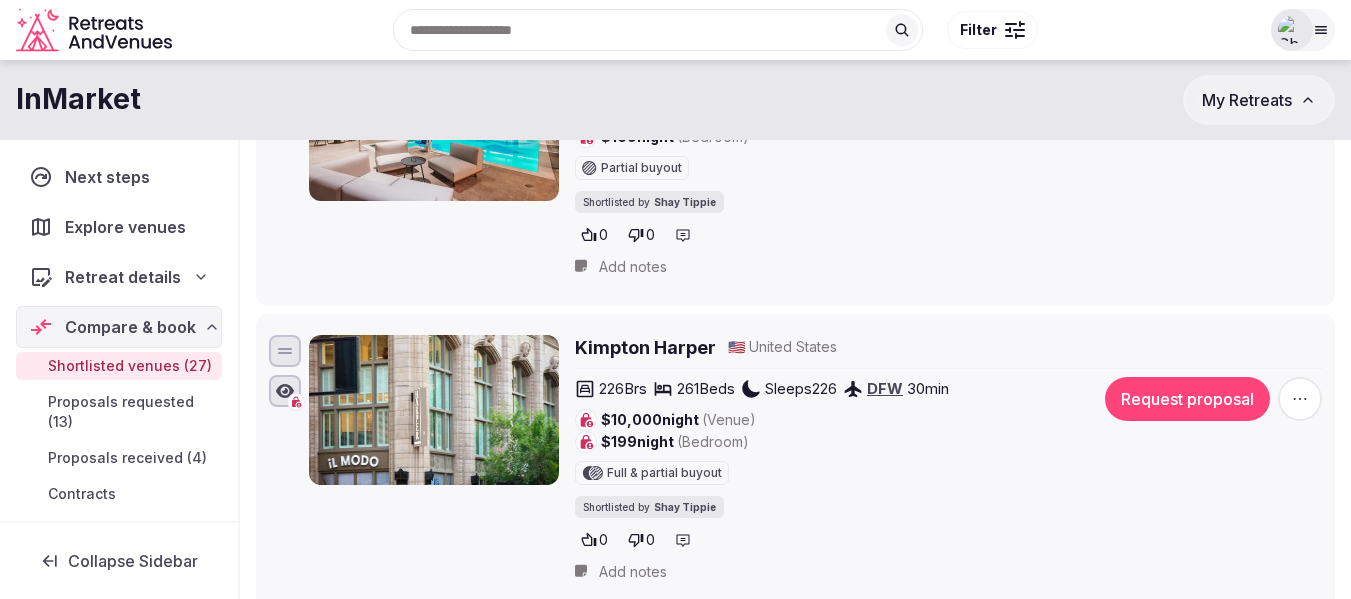 click on "Kimpton Harper" at bounding box center (645, 347) 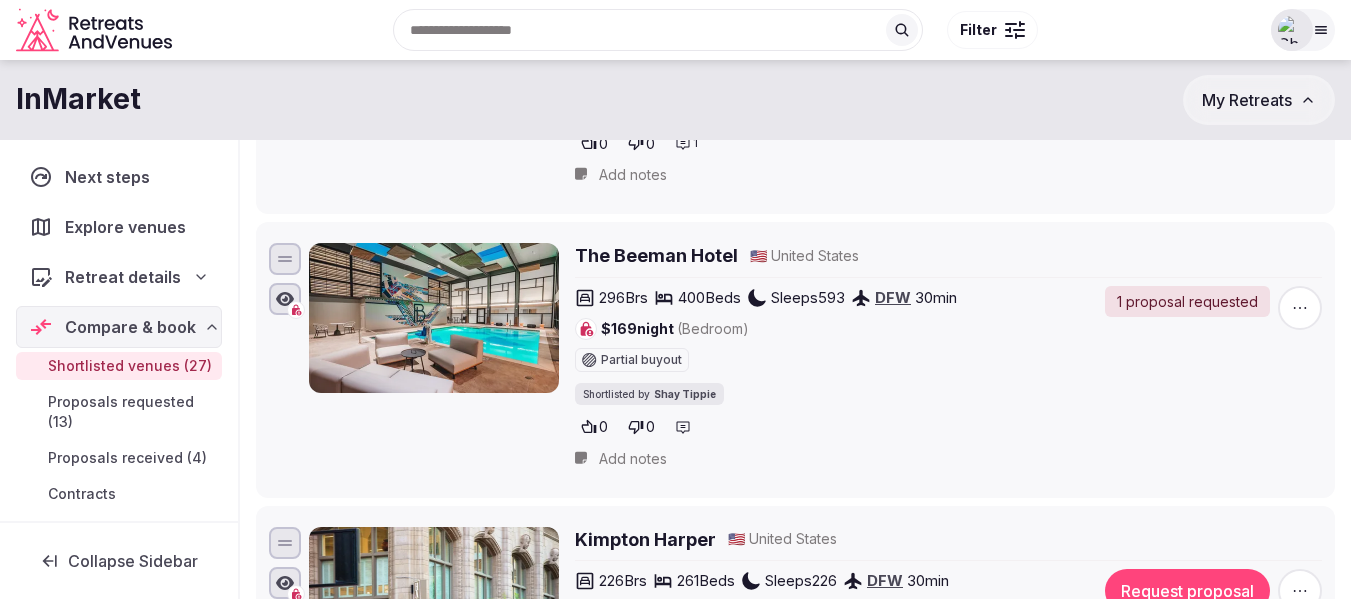 scroll, scrollTop: 7026, scrollLeft: 0, axis: vertical 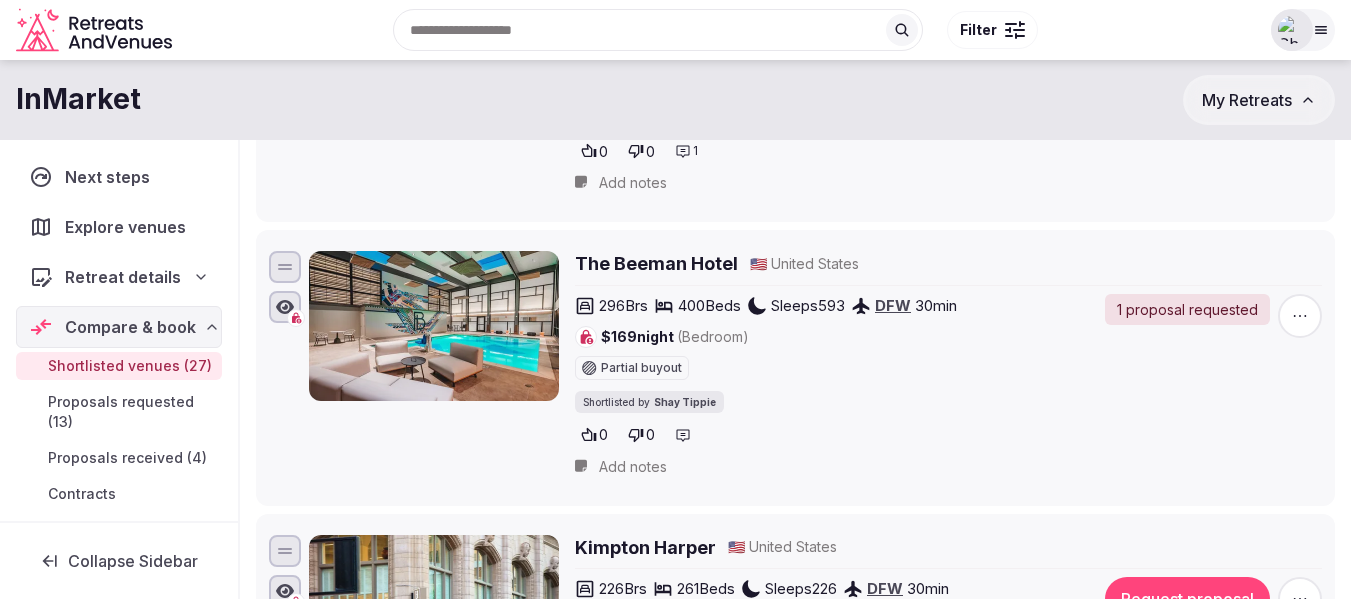 click on "The Beeman Hotel" at bounding box center (656, 263) 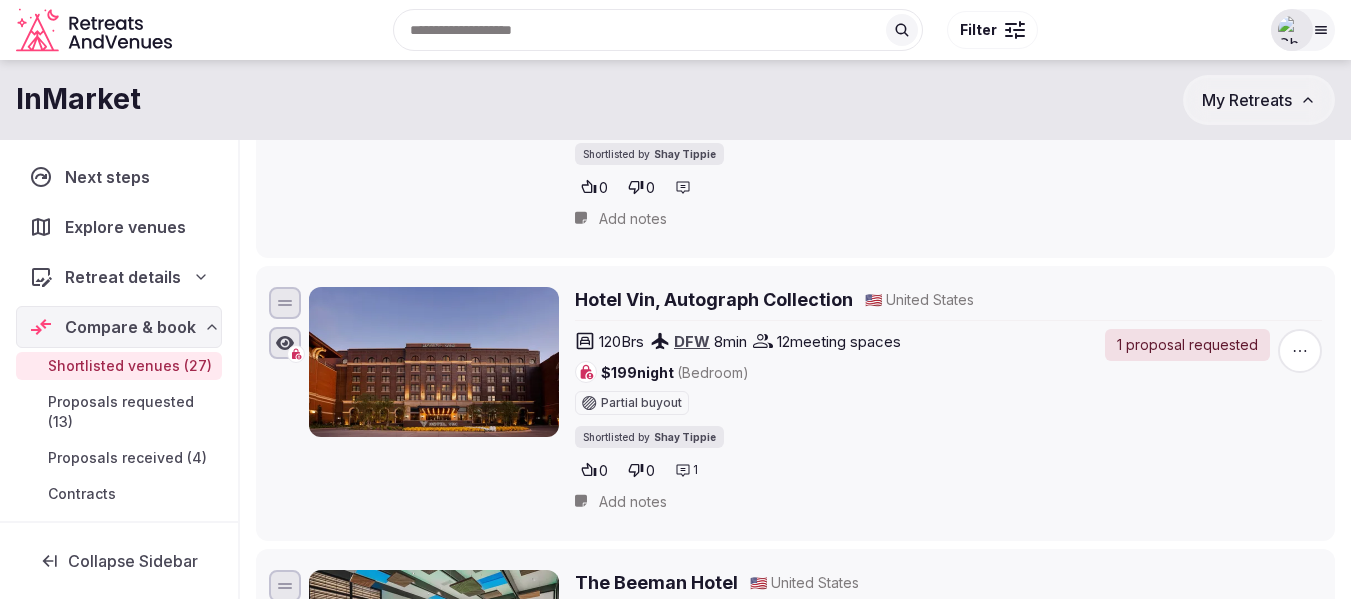 scroll, scrollTop: 6626, scrollLeft: 0, axis: vertical 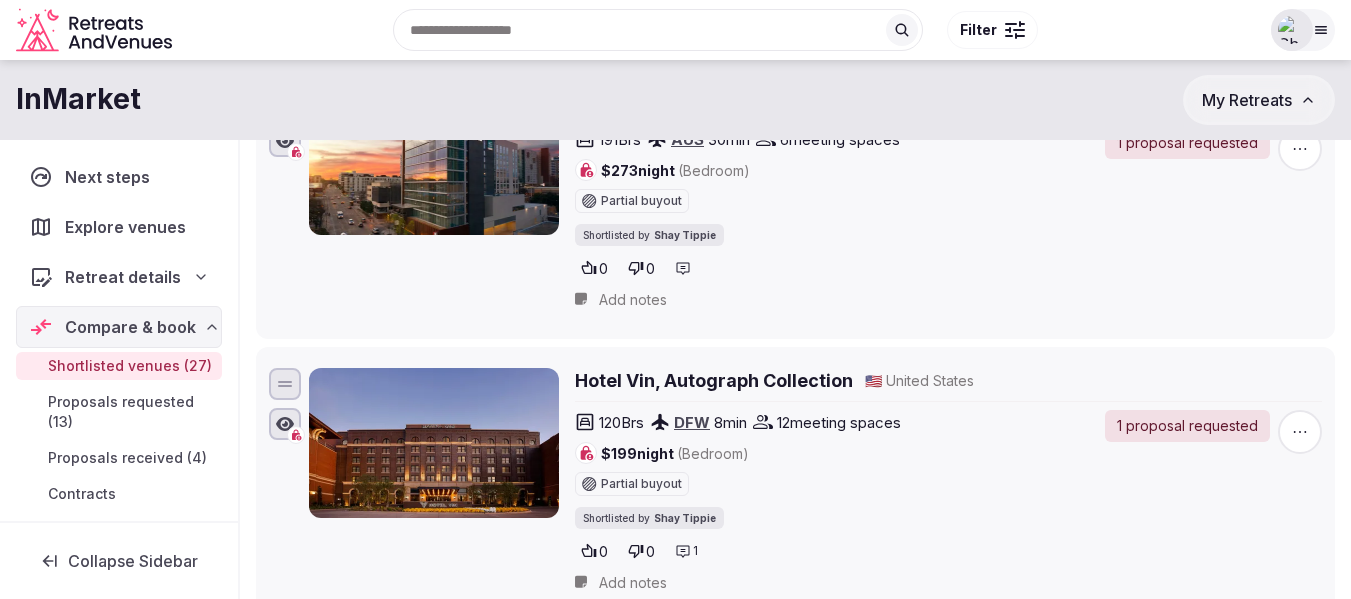 click on "Hotel Vin, Autograph Collection" at bounding box center (714, 380) 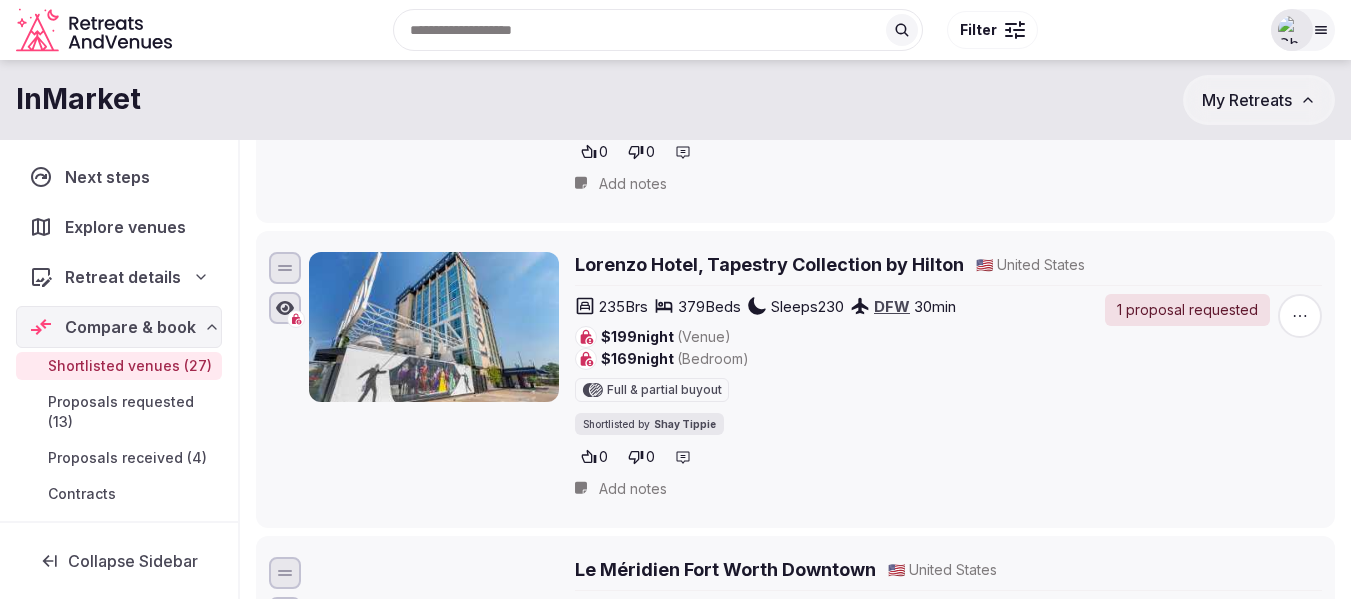 scroll, scrollTop: 3326, scrollLeft: 0, axis: vertical 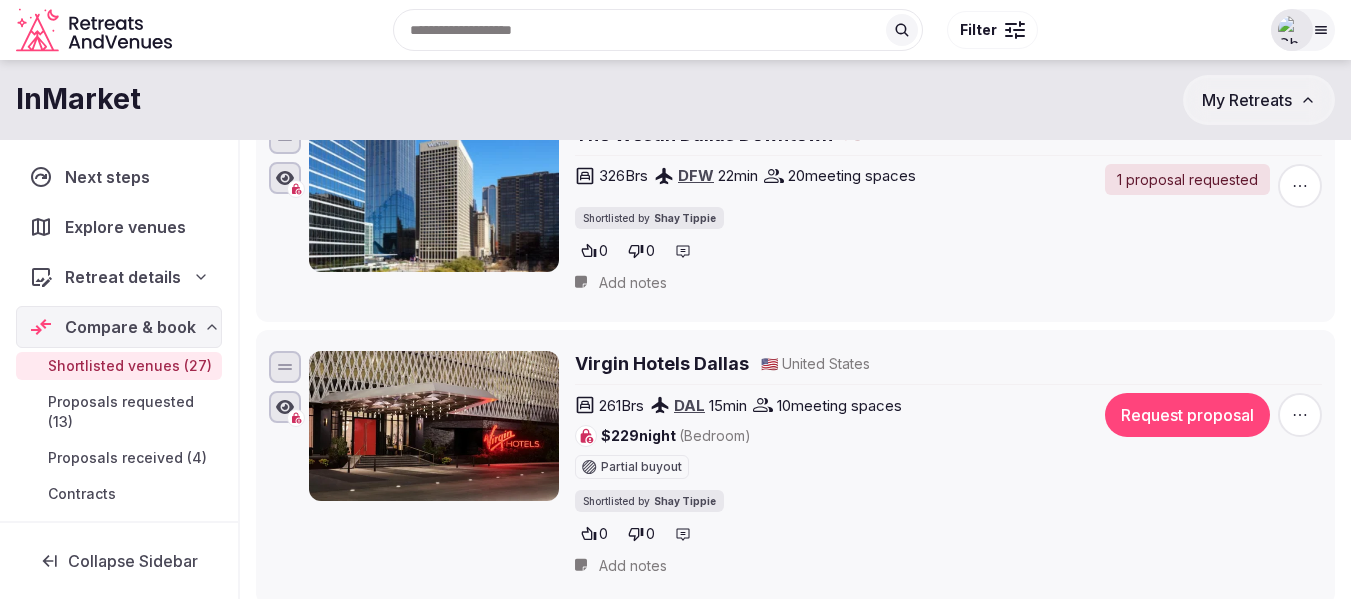 click on "Virgin Hotels Dallas" at bounding box center (662, 363) 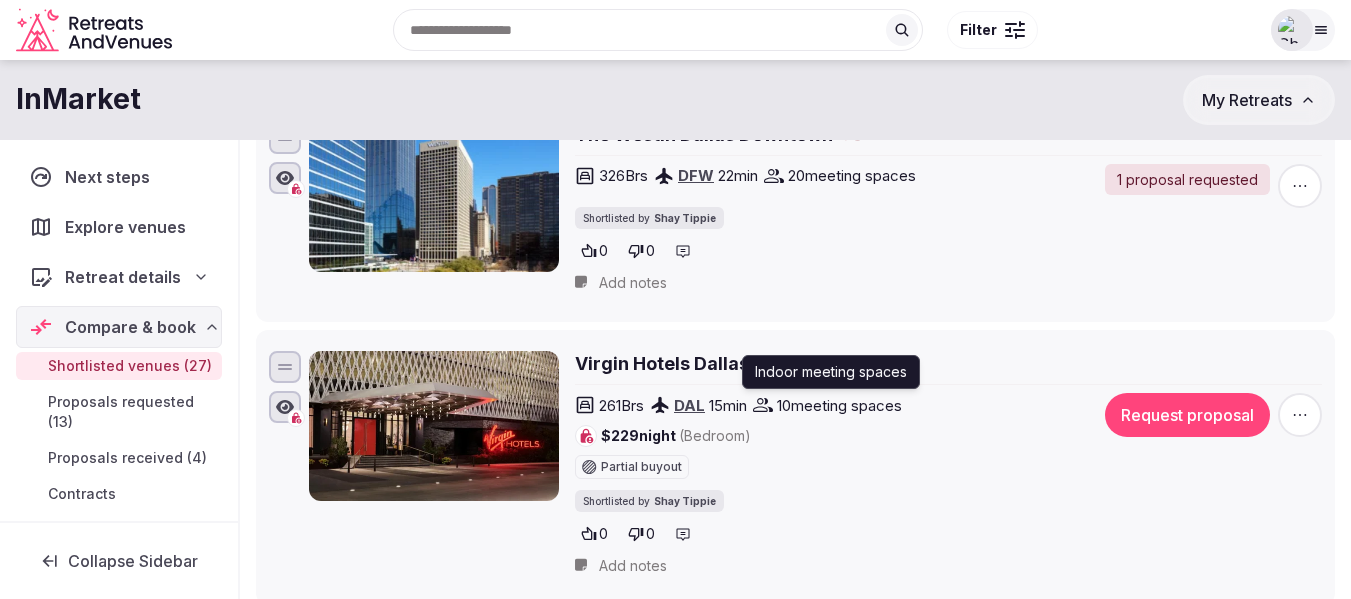 scroll, scrollTop: 2826, scrollLeft: 0, axis: vertical 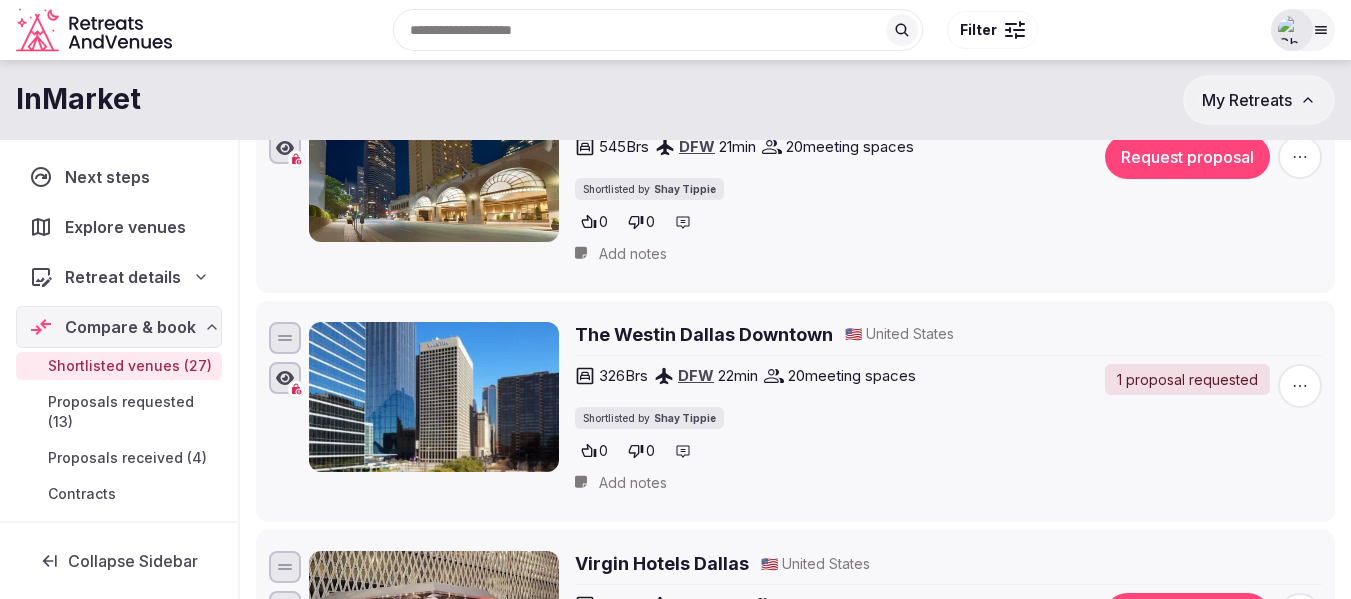 click on "The Westin Dallas Downtown" at bounding box center (704, 334) 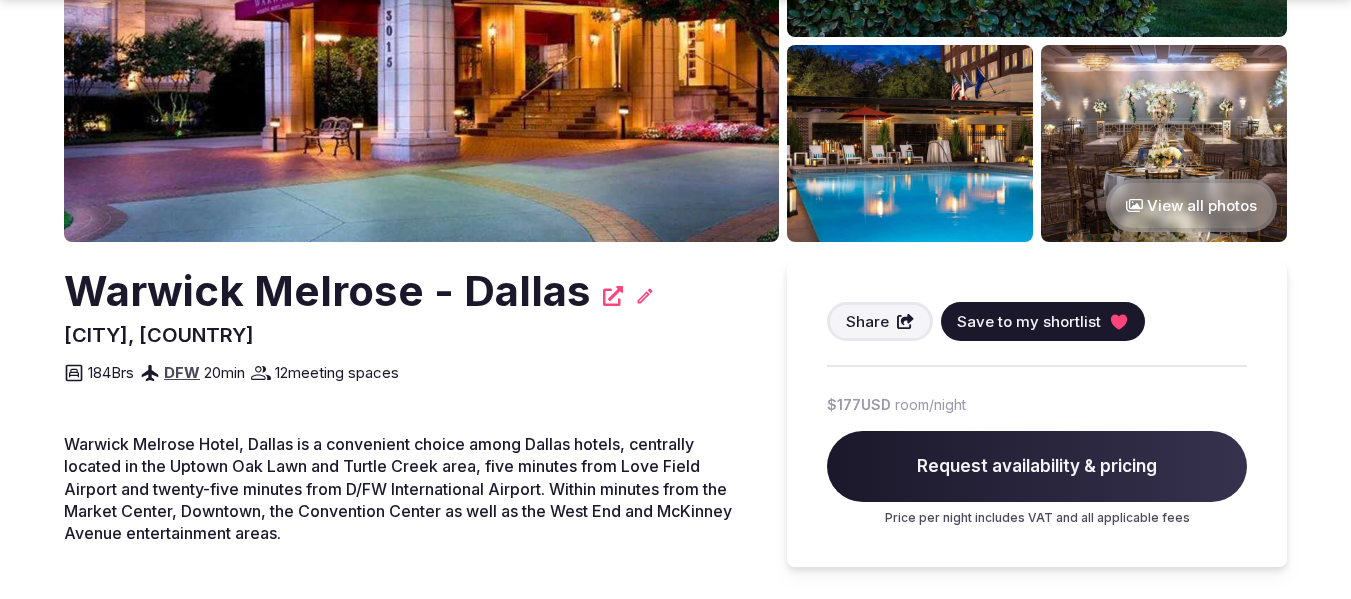 scroll, scrollTop: 500, scrollLeft: 0, axis: vertical 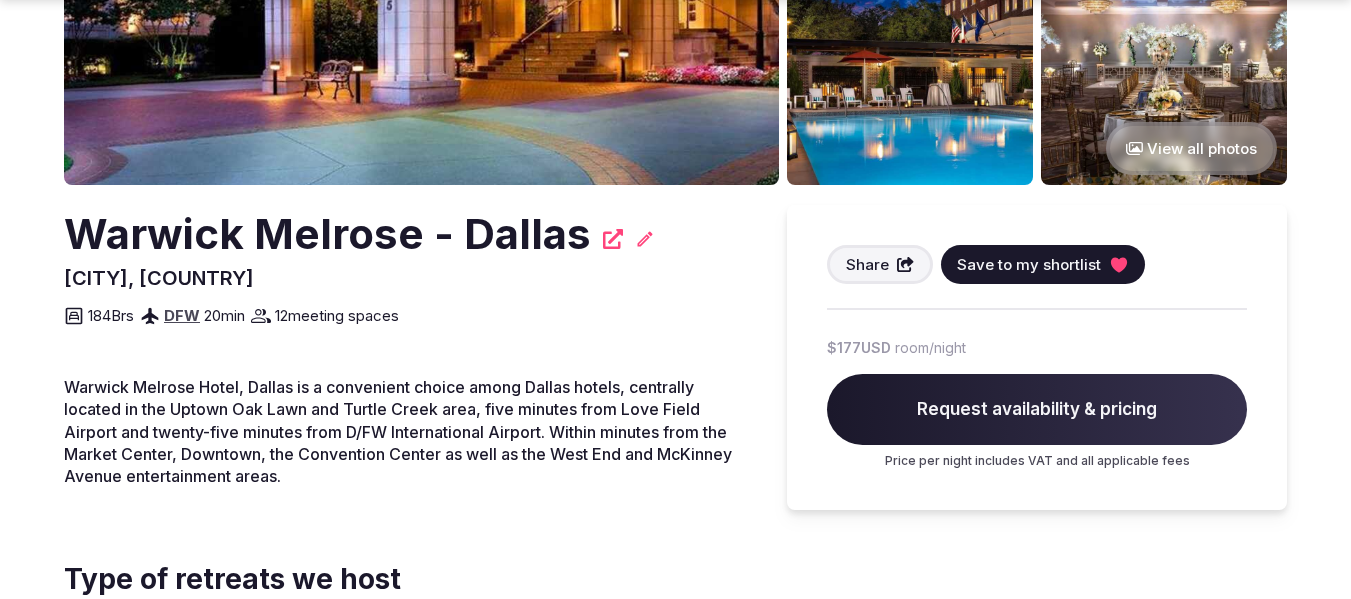 click on "Save to my shortlist" at bounding box center [1029, 264] 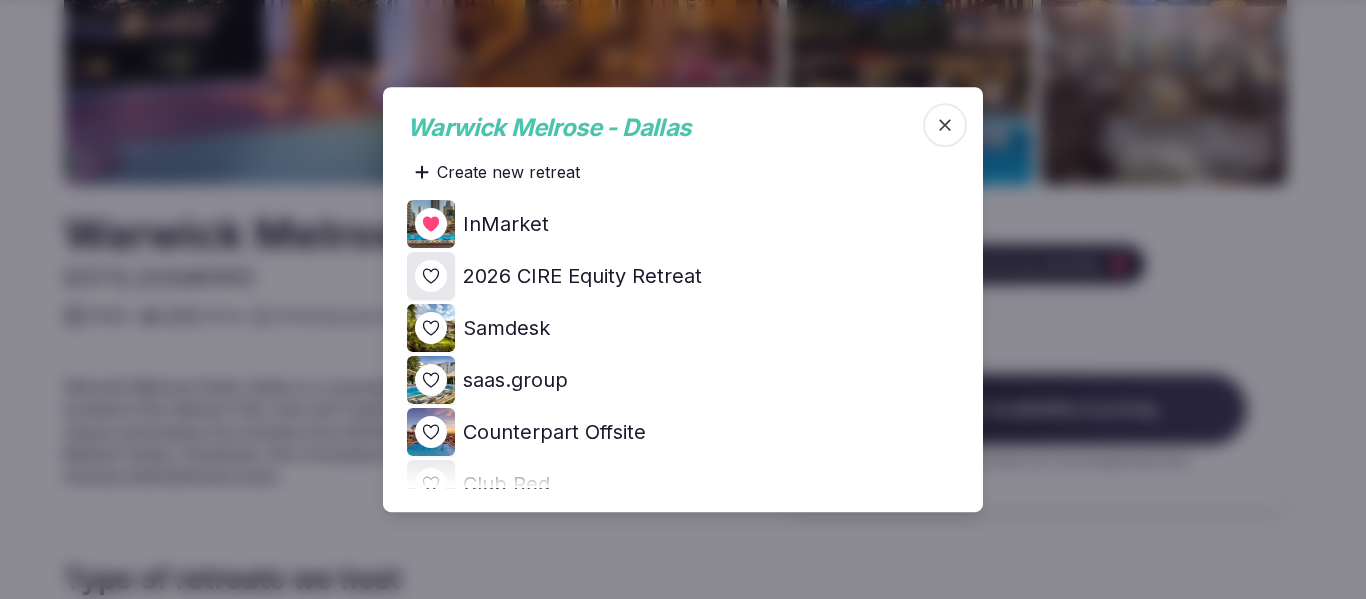 click 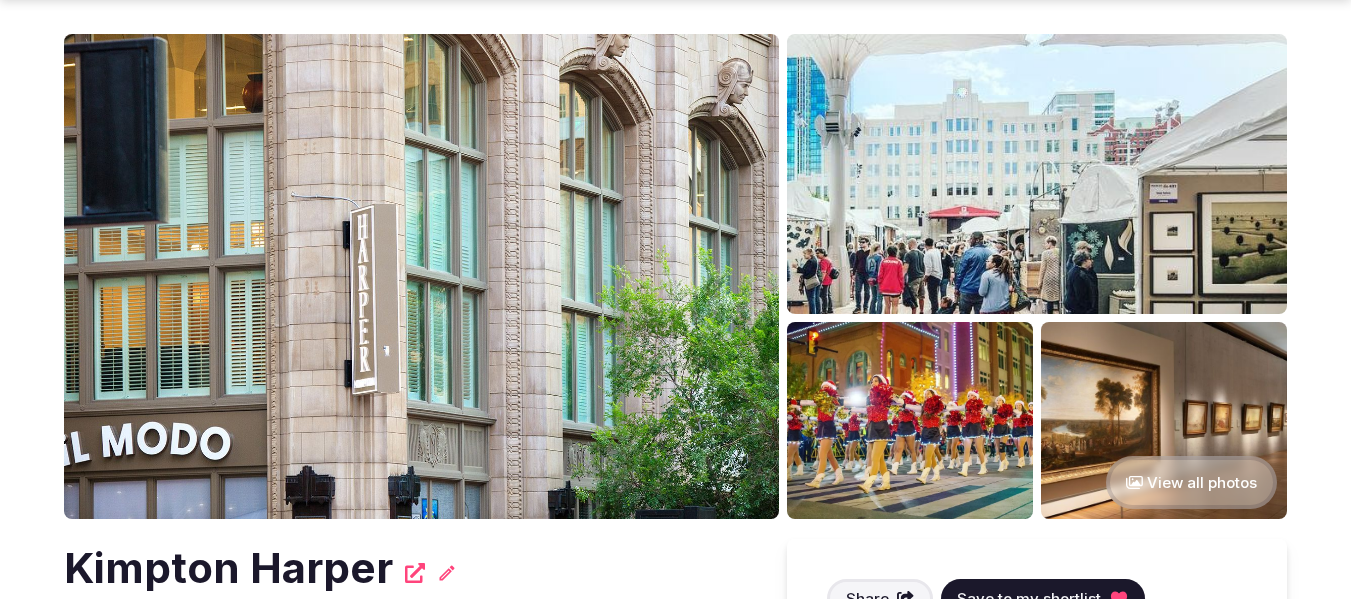 scroll, scrollTop: 200, scrollLeft: 0, axis: vertical 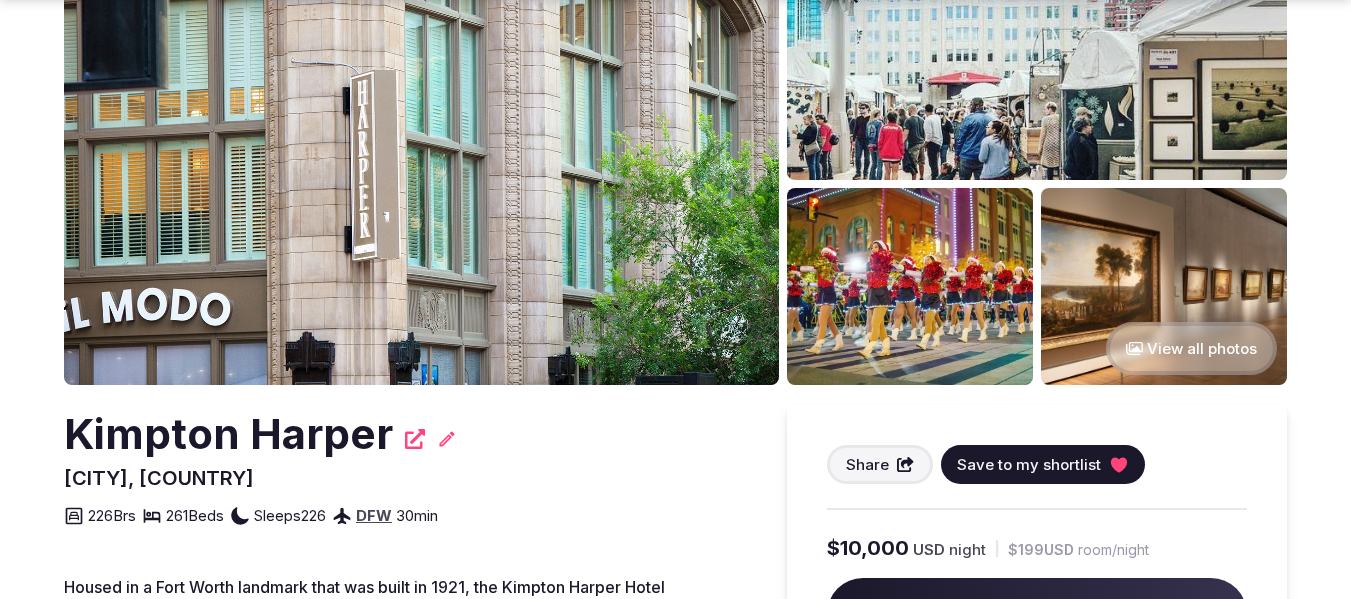 click 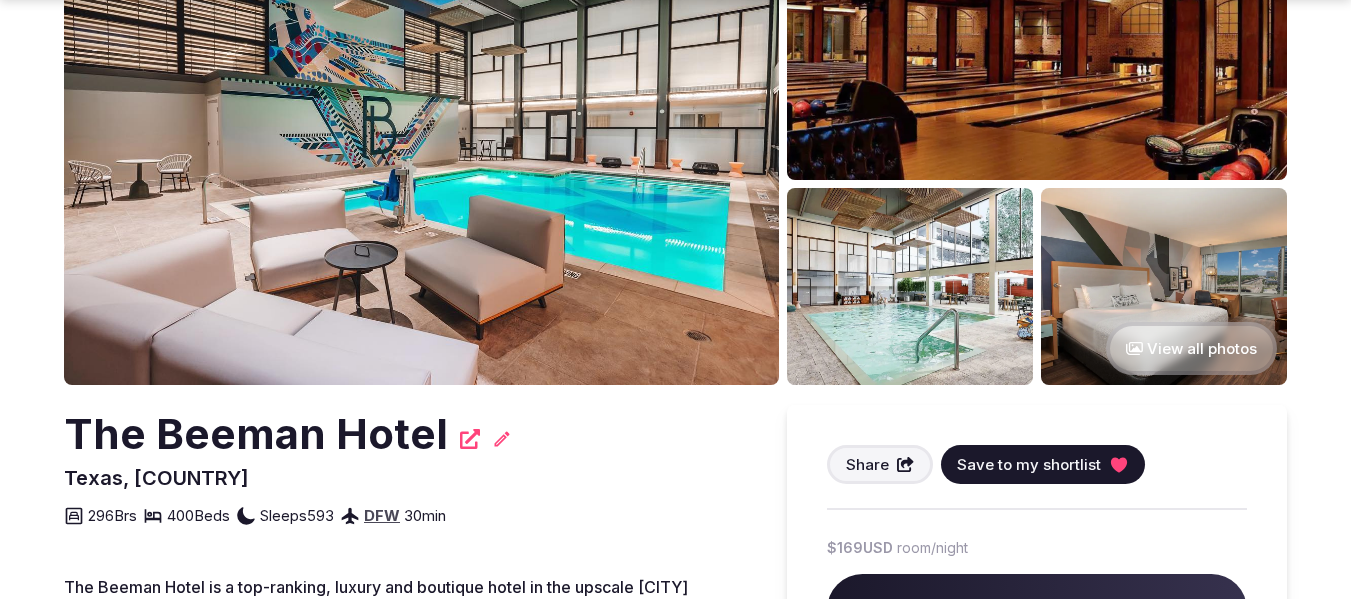 scroll, scrollTop: 300, scrollLeft: 0, axis: vertical 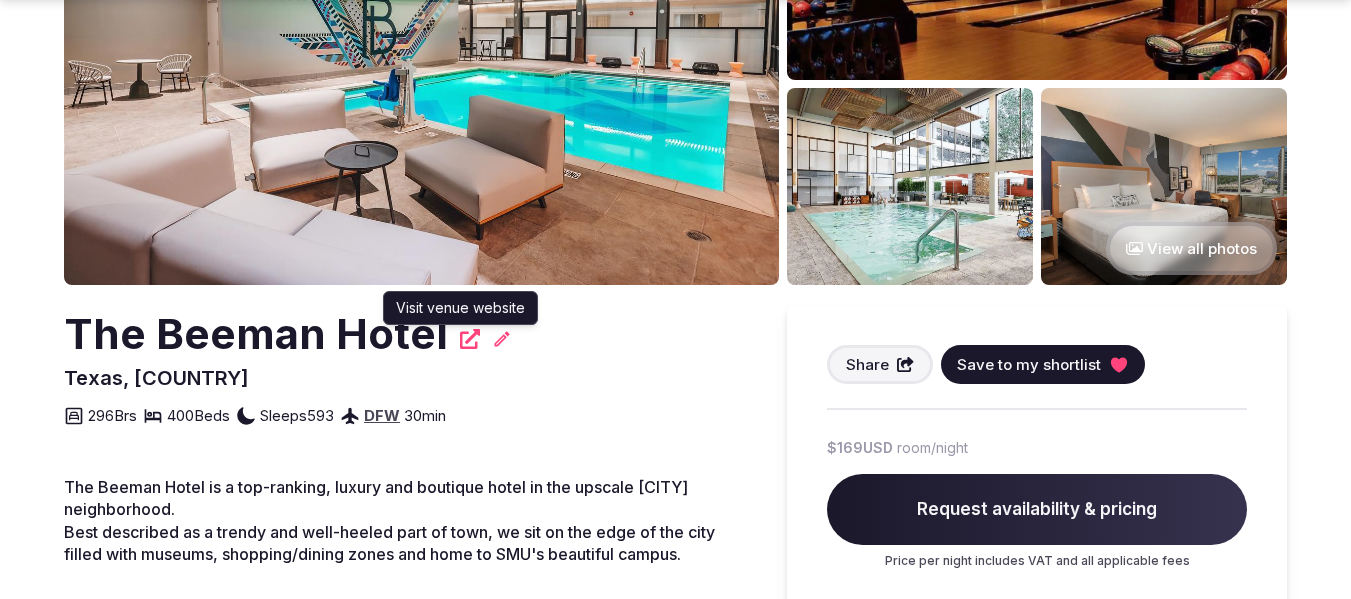 click 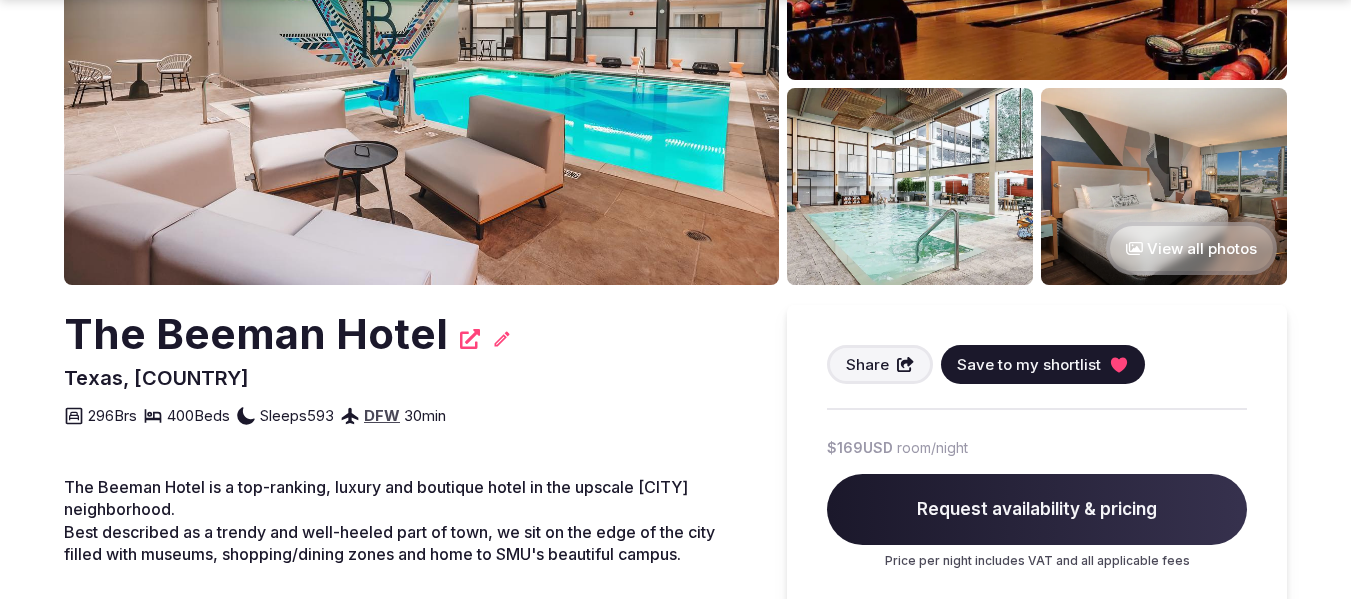 click 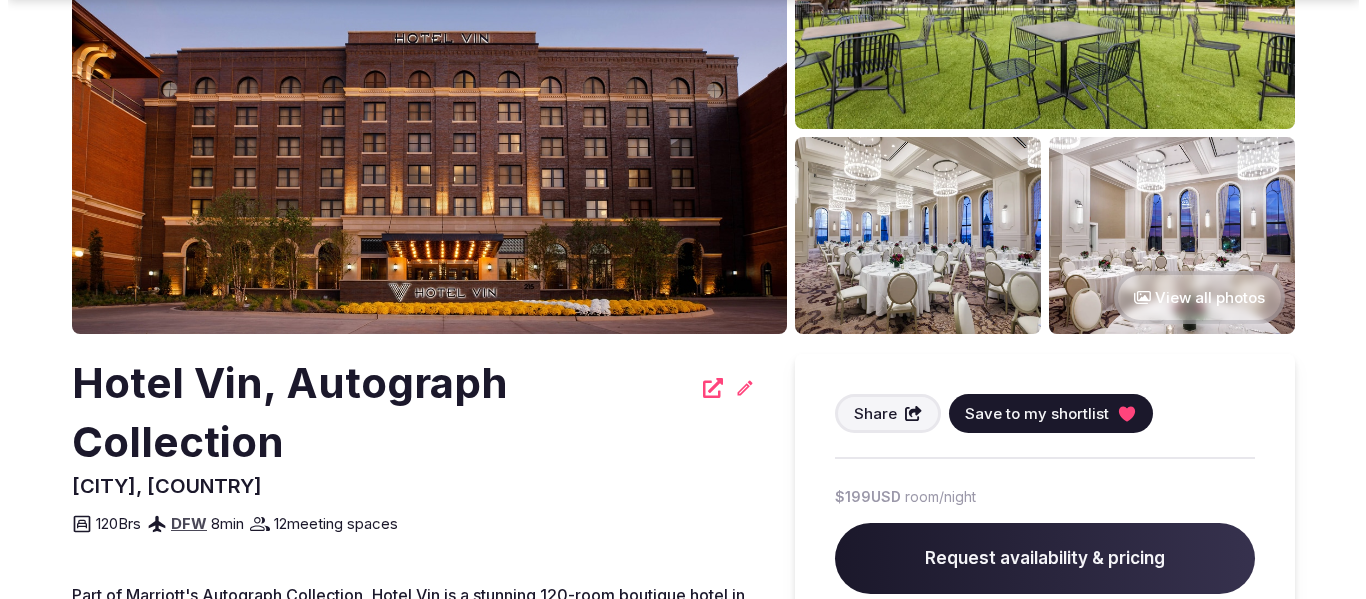 scroll, scrollTop: 300, scrollLeft: 0, axis: vertical 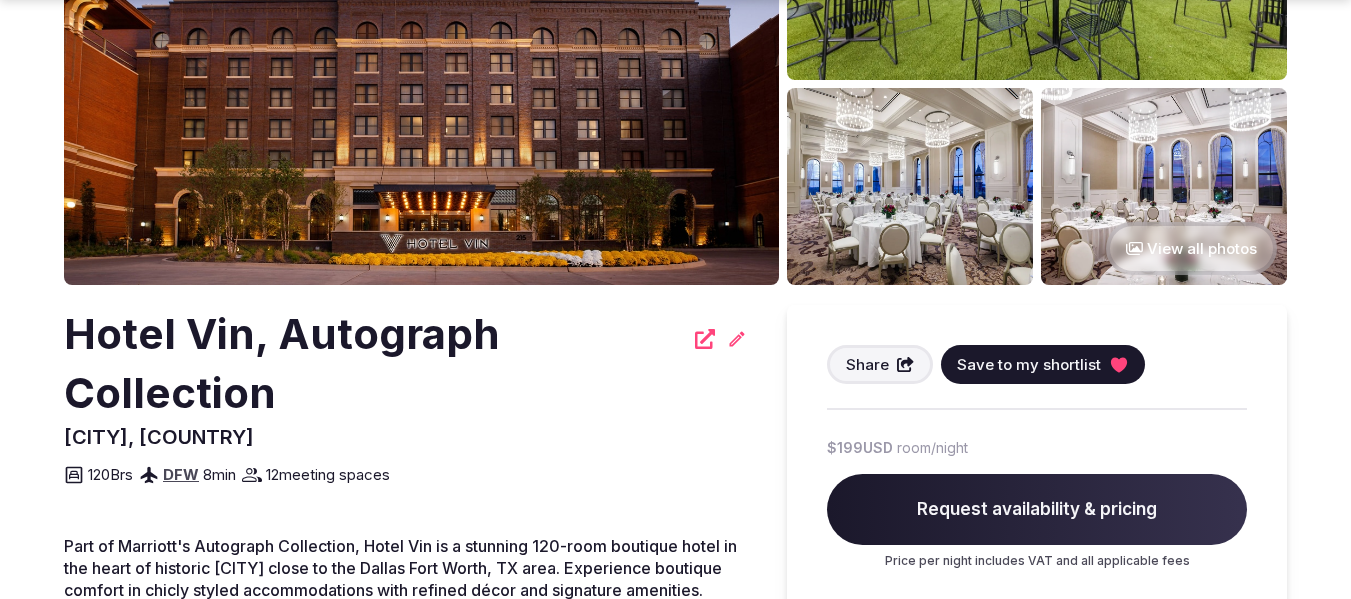 click 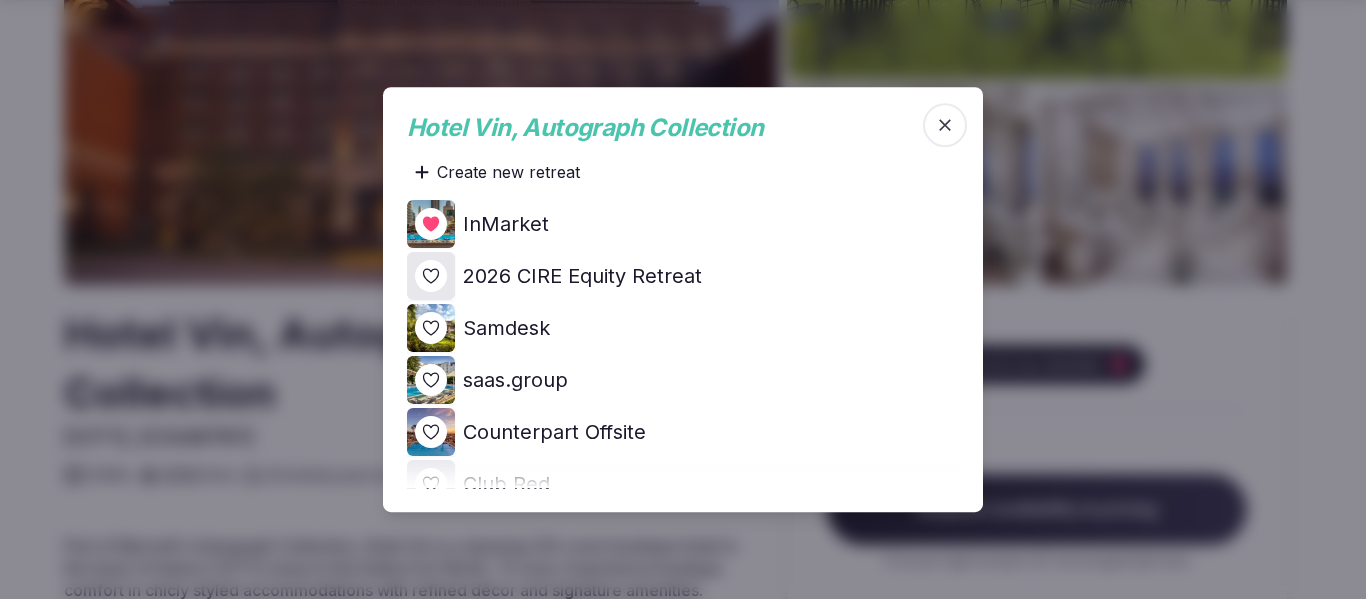 click 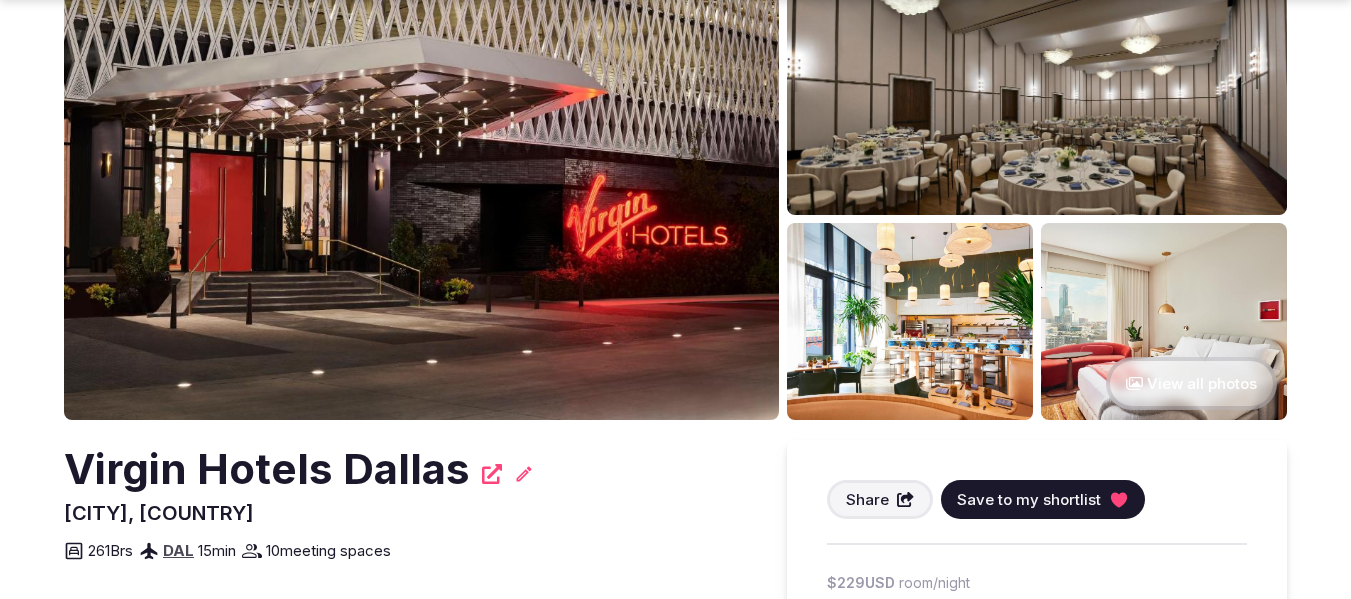 scroll, scrollTop: 200, scrollLeft: 0, axis: vertical 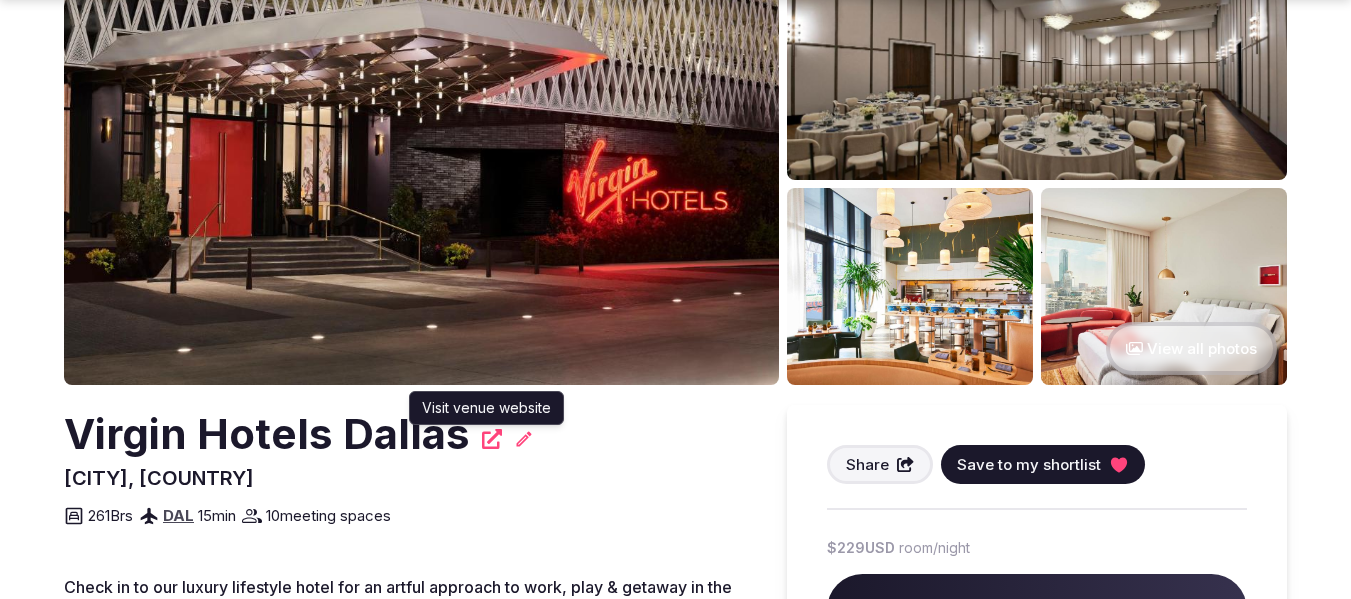 click 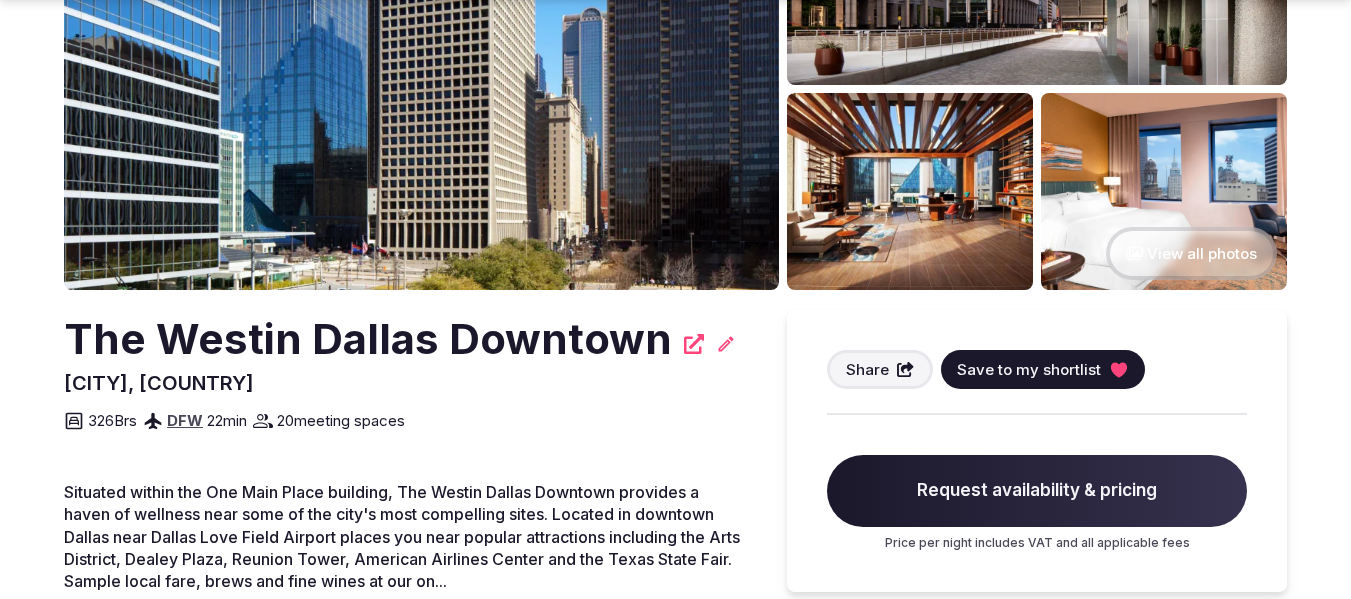 scroll, scrollTop: 300, scrollLeft: 0, axis: vertical 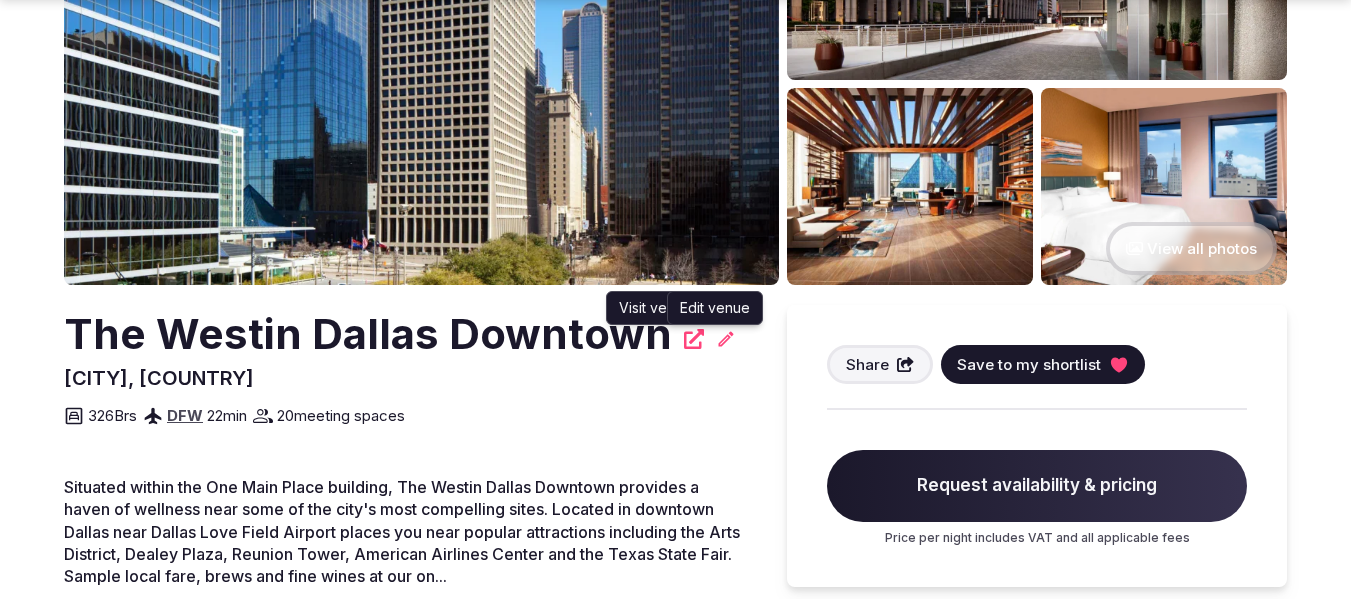 click 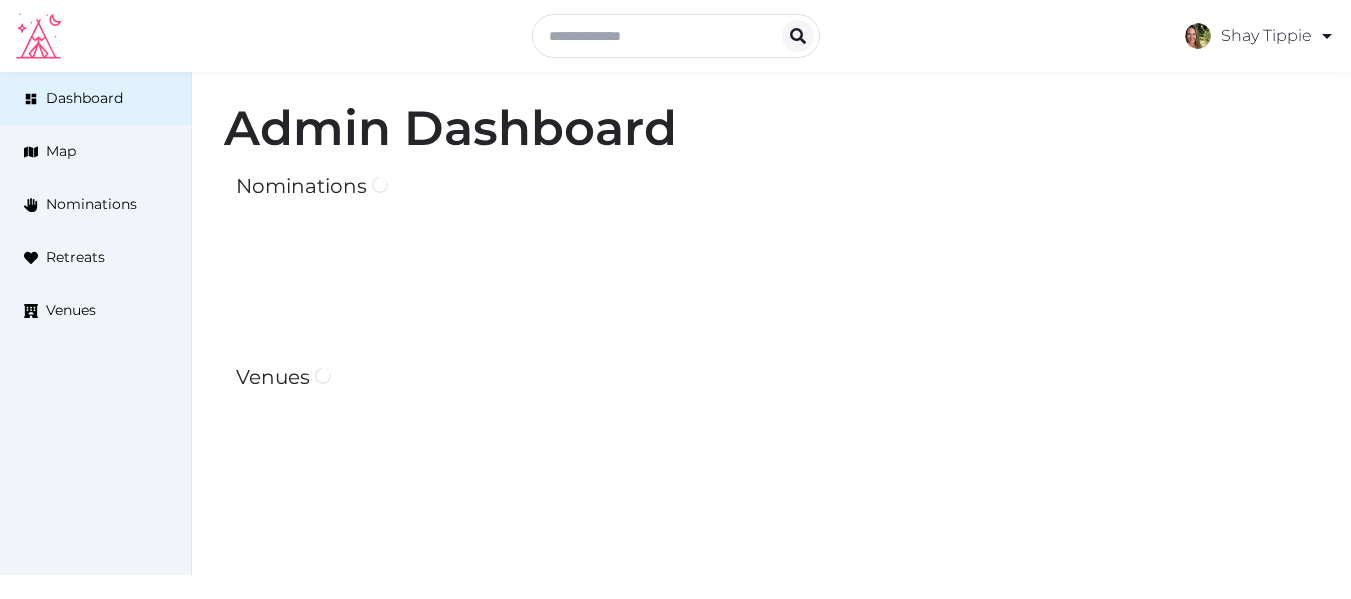 scroll, scrollTop: 0, scrollLeft: 0, axis: both 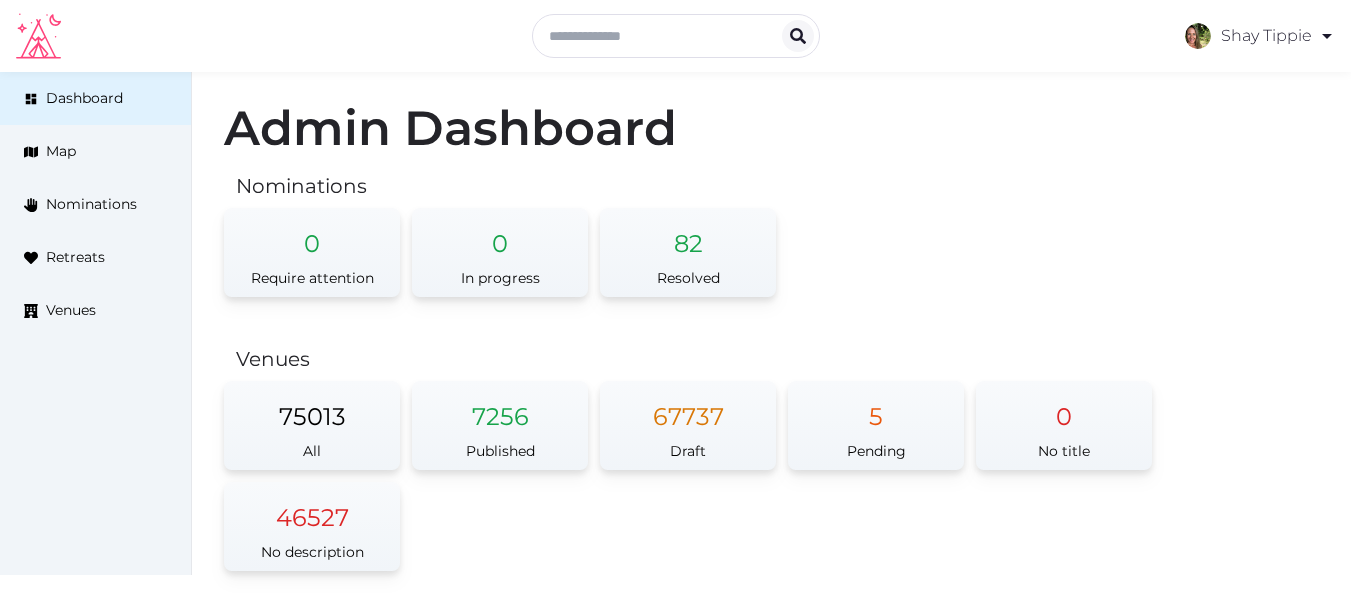 click 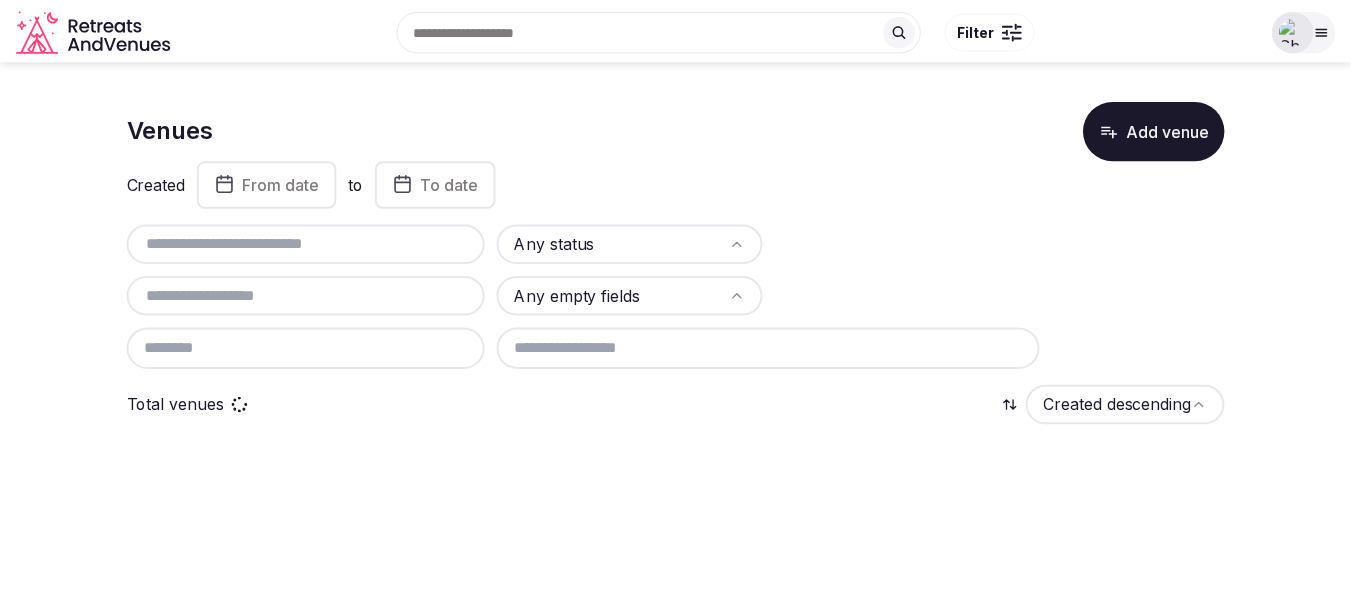 scroll, scrollTop: 0, scrollLeft: 0, axis: both 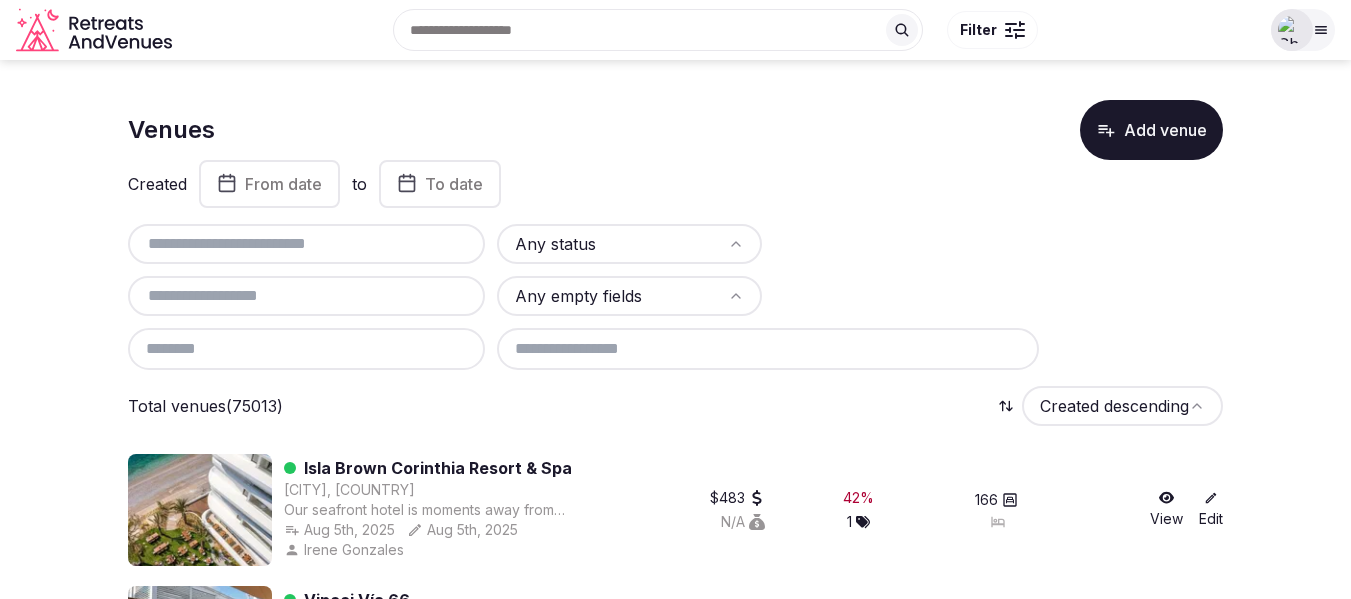 click at bounding box center [1292, 30] 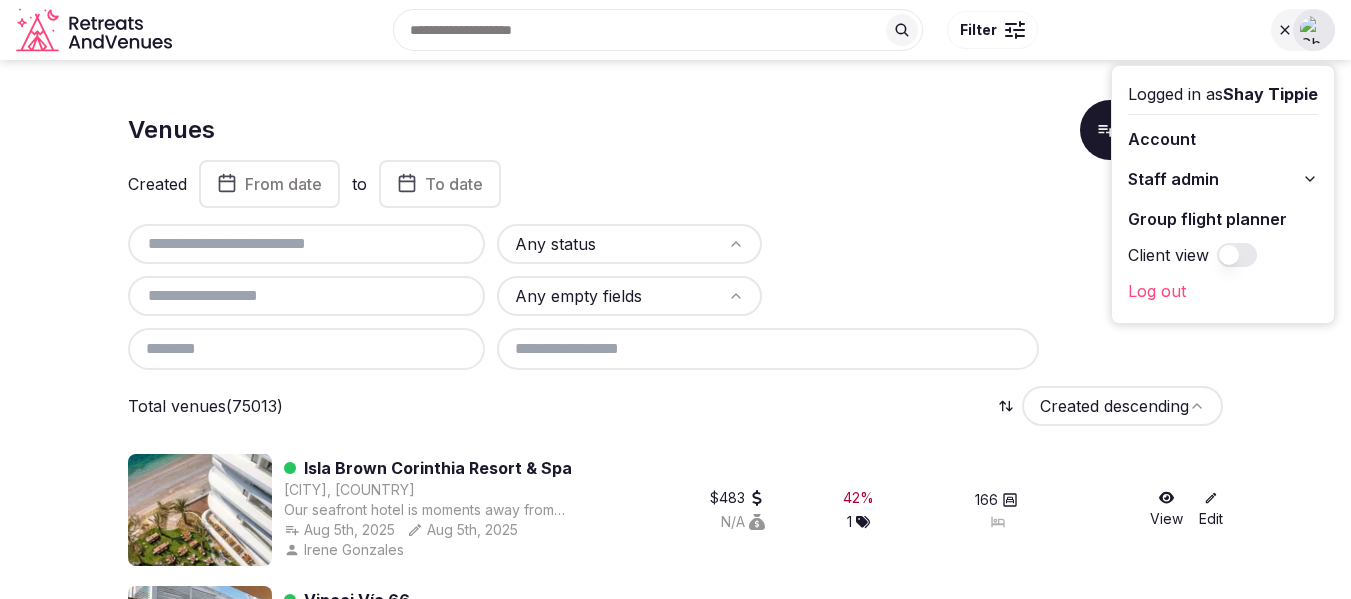 click on "Recent searches [CITY], [STATE] [CITY], [COUNTRY] [COUNTRY] [CITY], [COUNTRY] [COUNTRY], [COUNTRY] [COUNTRY], [COUNTRY] [COUNTRY], [COUNTRY] [COUNTRY], [COUNTRY] [COUNTRY], [COUNTRY] [COUNTRY], [COUNTRY] [COUNTRY], [COUNTRY] [COUNTRY], [COUNTRY] [COUNTRY], [COUNTRY] [COUNTRY], [COUNTRY] Filter Explore destinations Filter Logged in as [FIRST] [LAST] Account Staff admin Group flight planner Client view Log out" at bounding box center (675, 30) 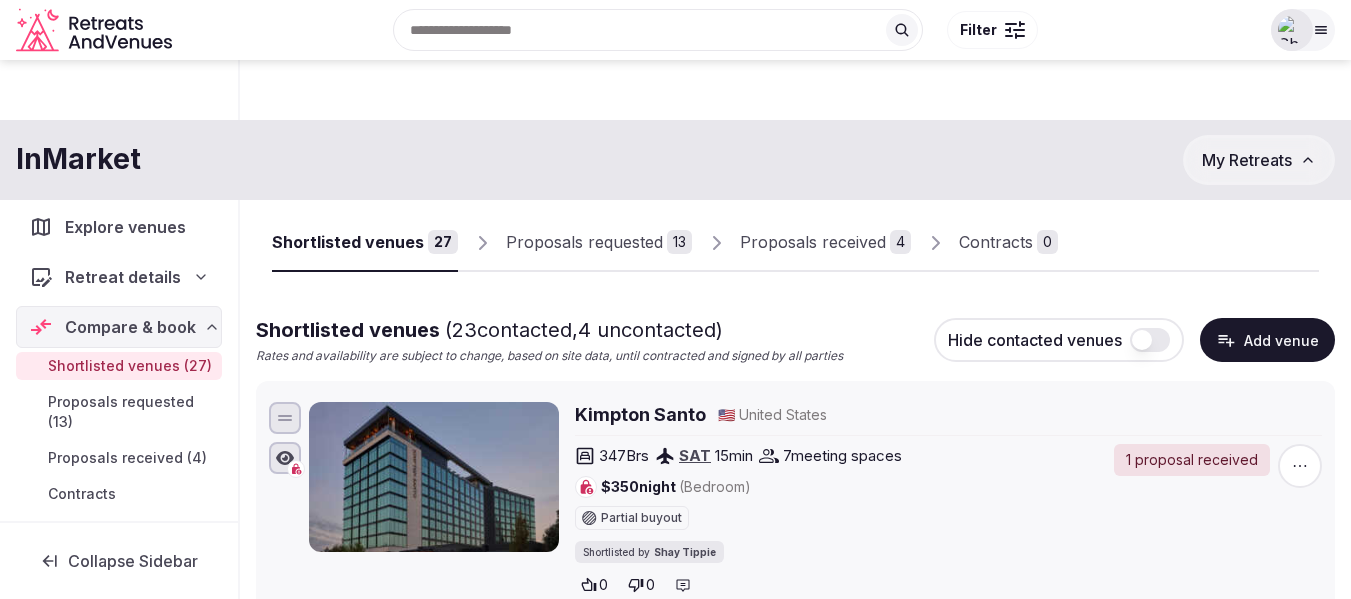scroll, scrollTop: 2826, scrollLeft: 0, axis: vertical 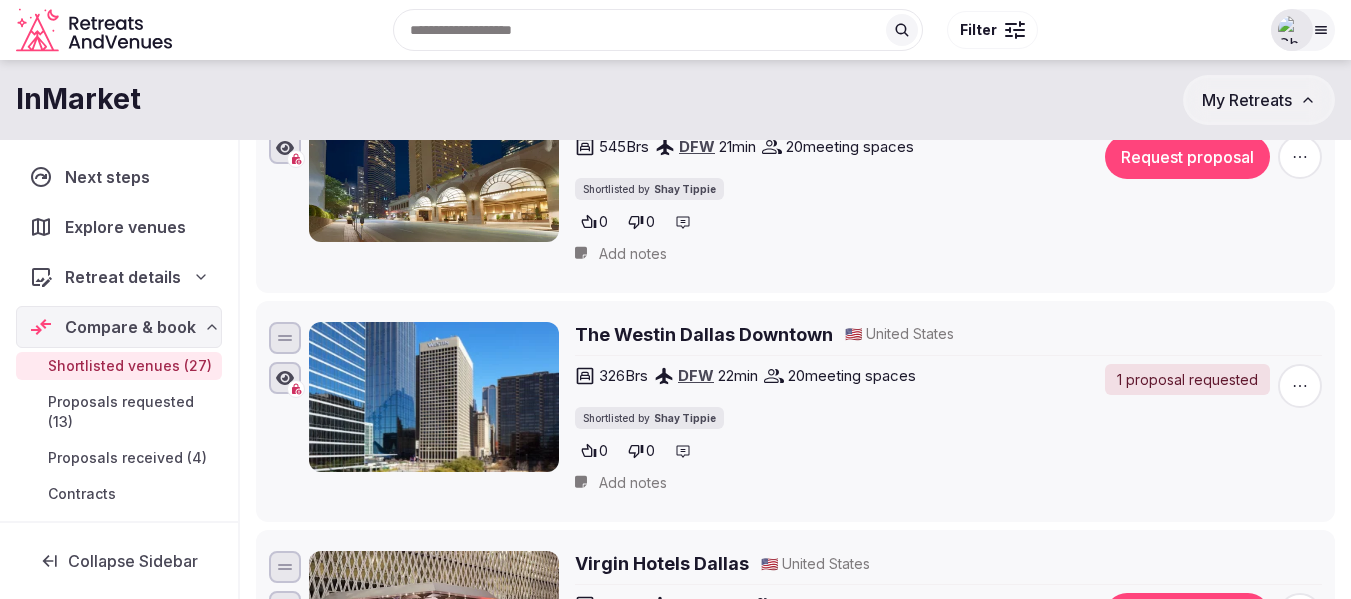 click on "My Retreats" at bounding box center [1247, 100] 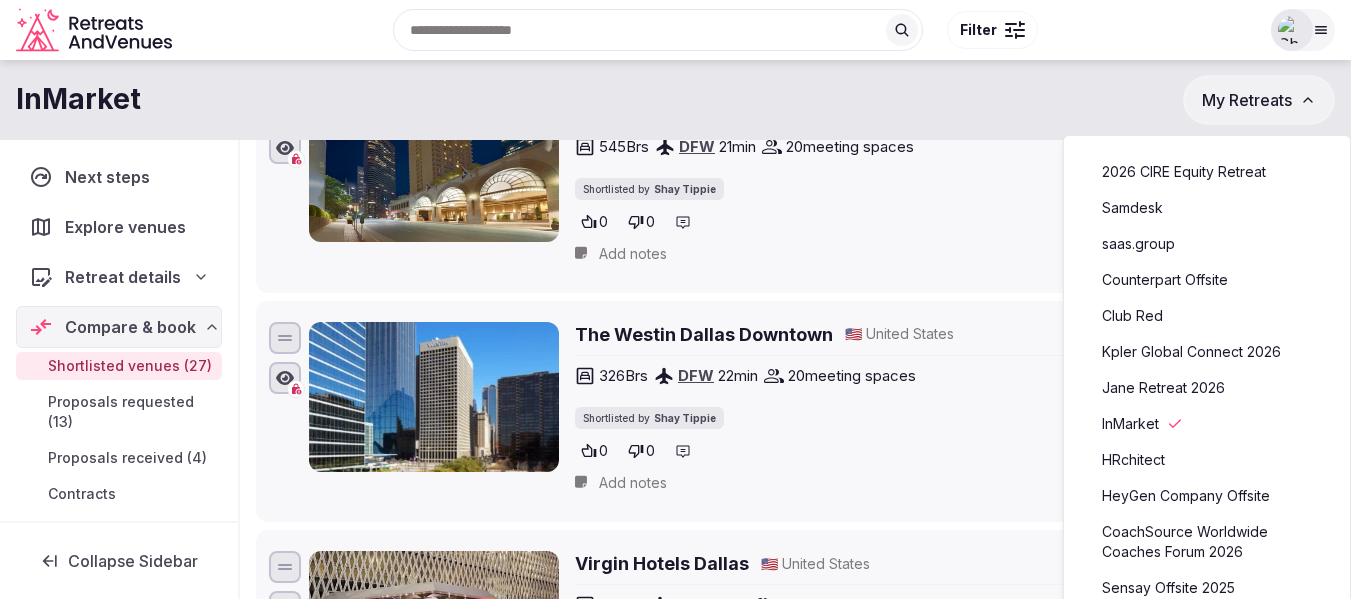click on "Jane Retreat 2026" at bounding box center (1207, 388) 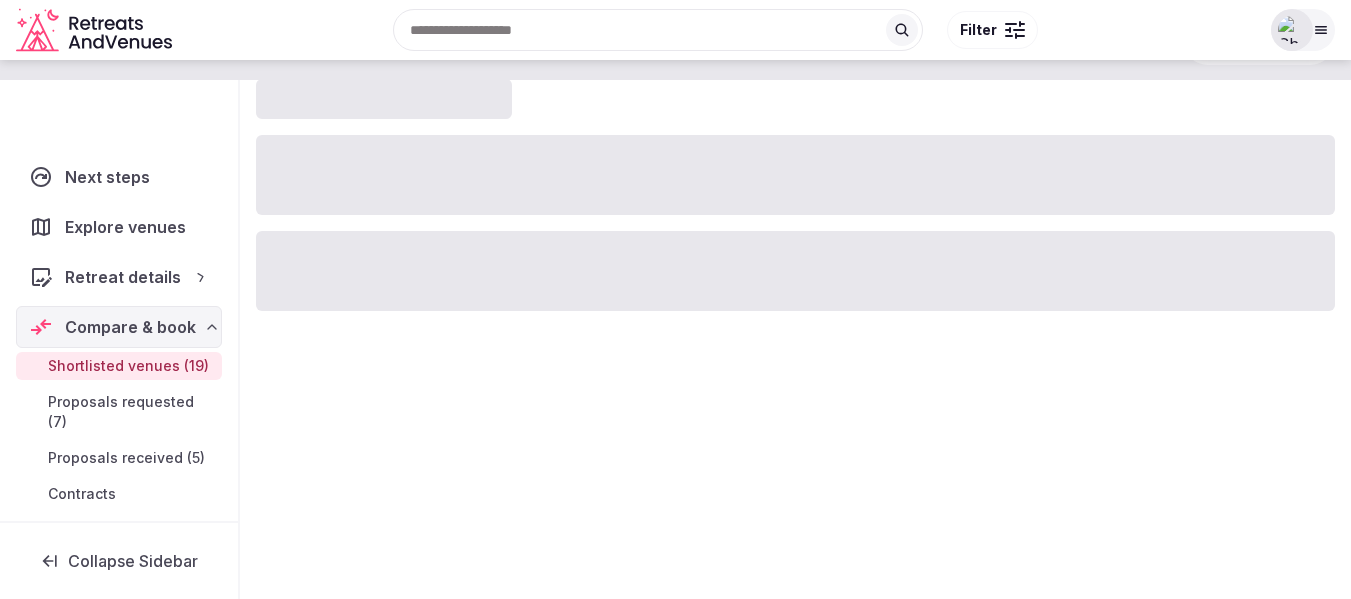 scroll, scrollTop: 0, scrollLeft: 0, axis: both 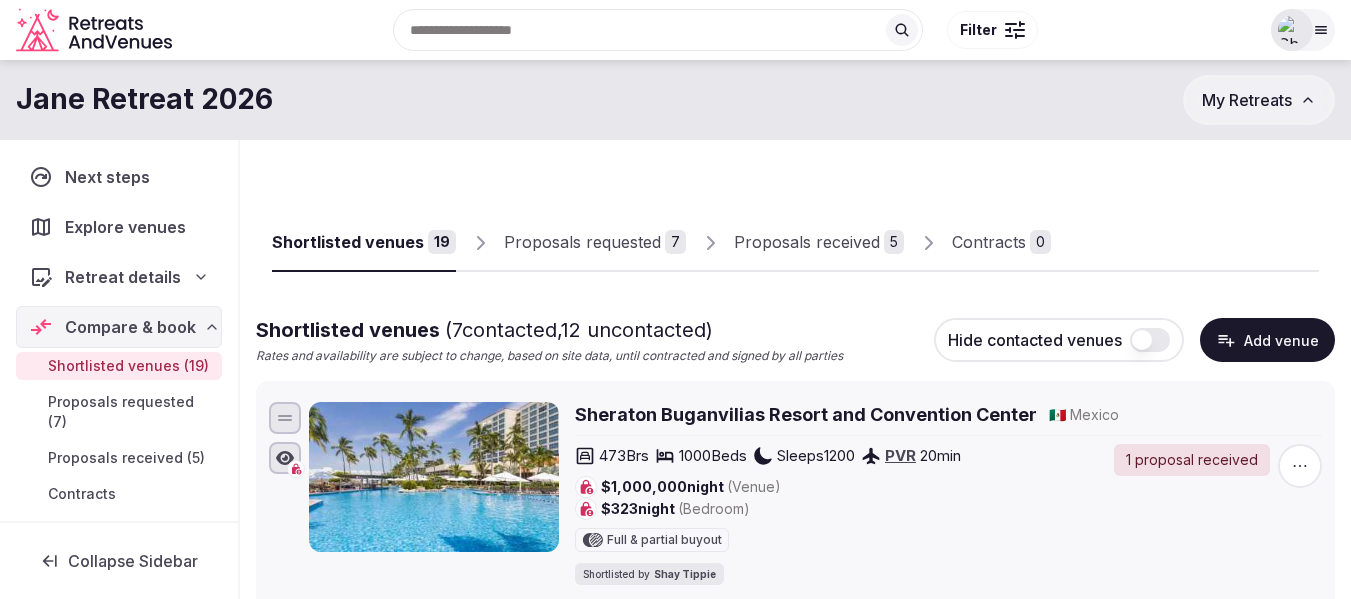 click on "Proposals received" at bounding box center (807, 242) 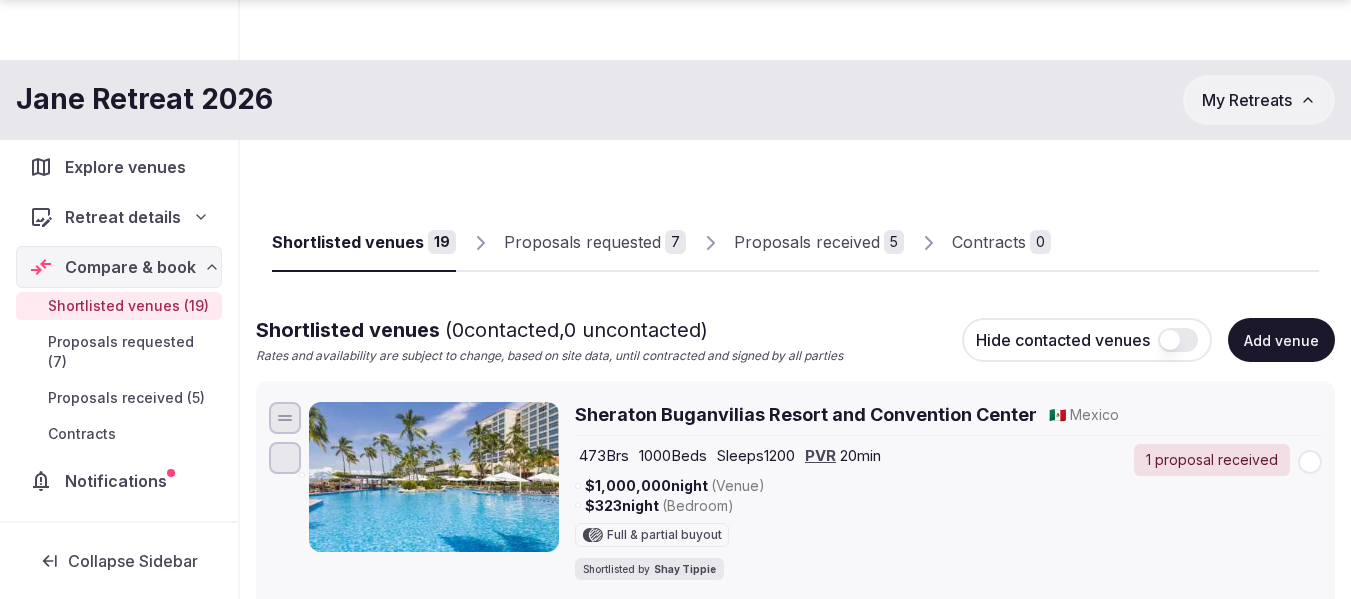 scroll, scrollTop: 100, scrollLeft: 0, axis: vertical 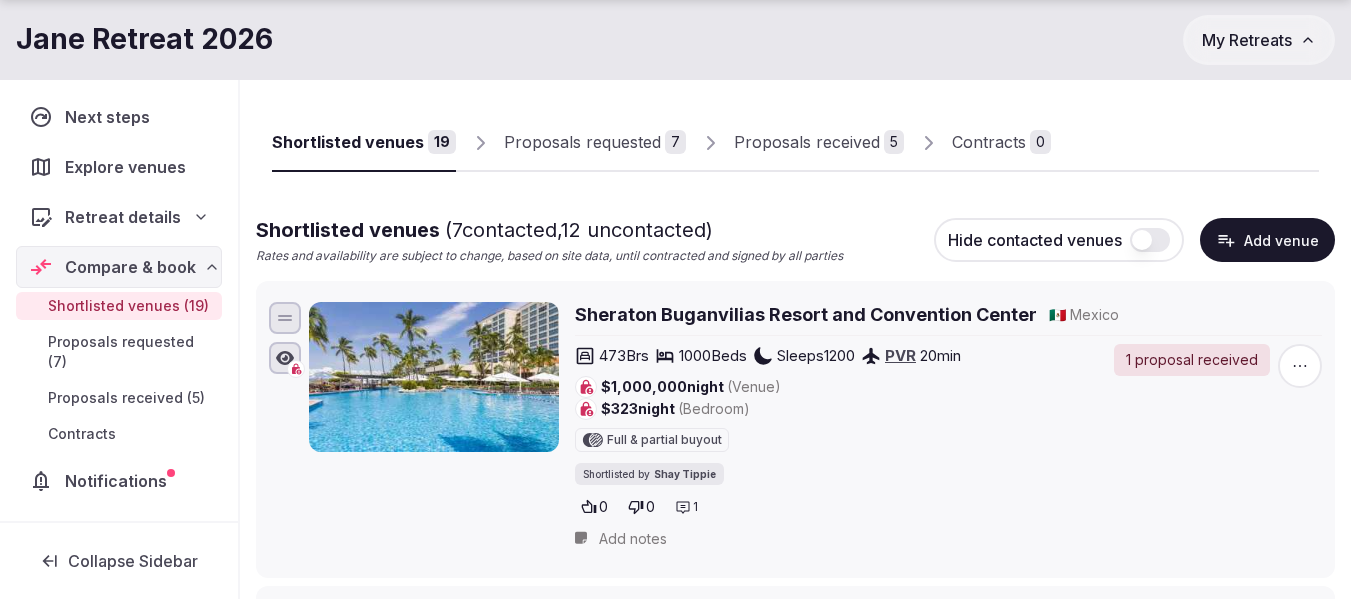 click on "Proposals received" at bounding box center [807, 142] 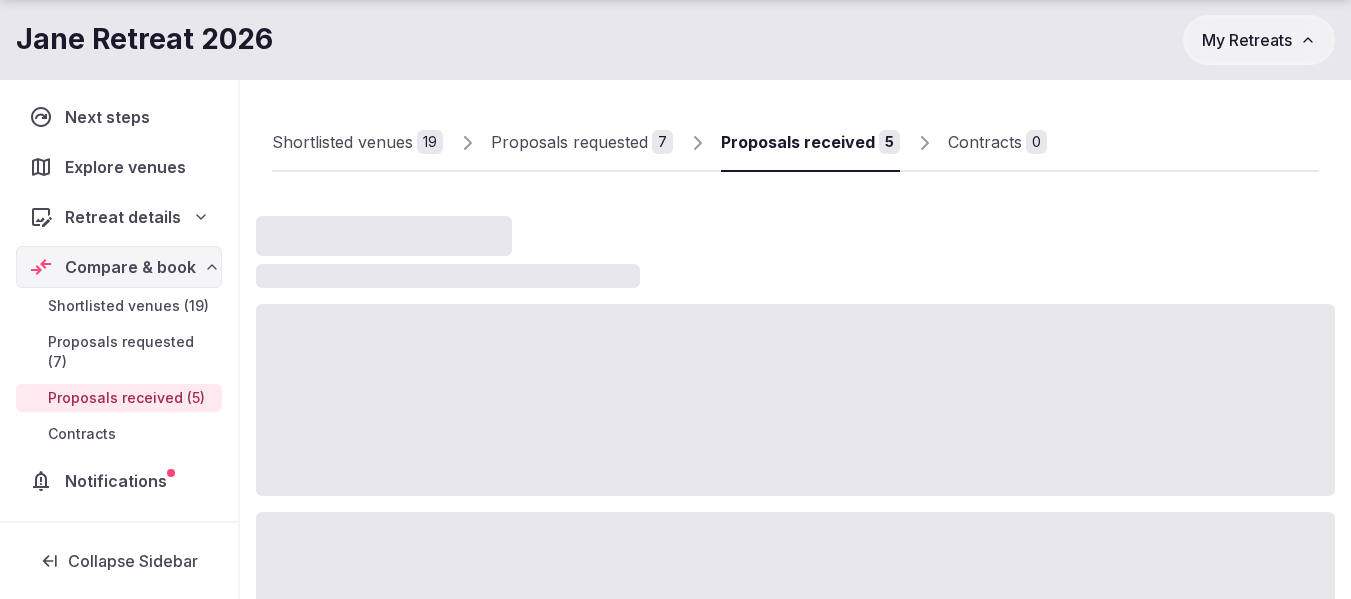 click on "Proposals received" at bounding box center (798, 142) 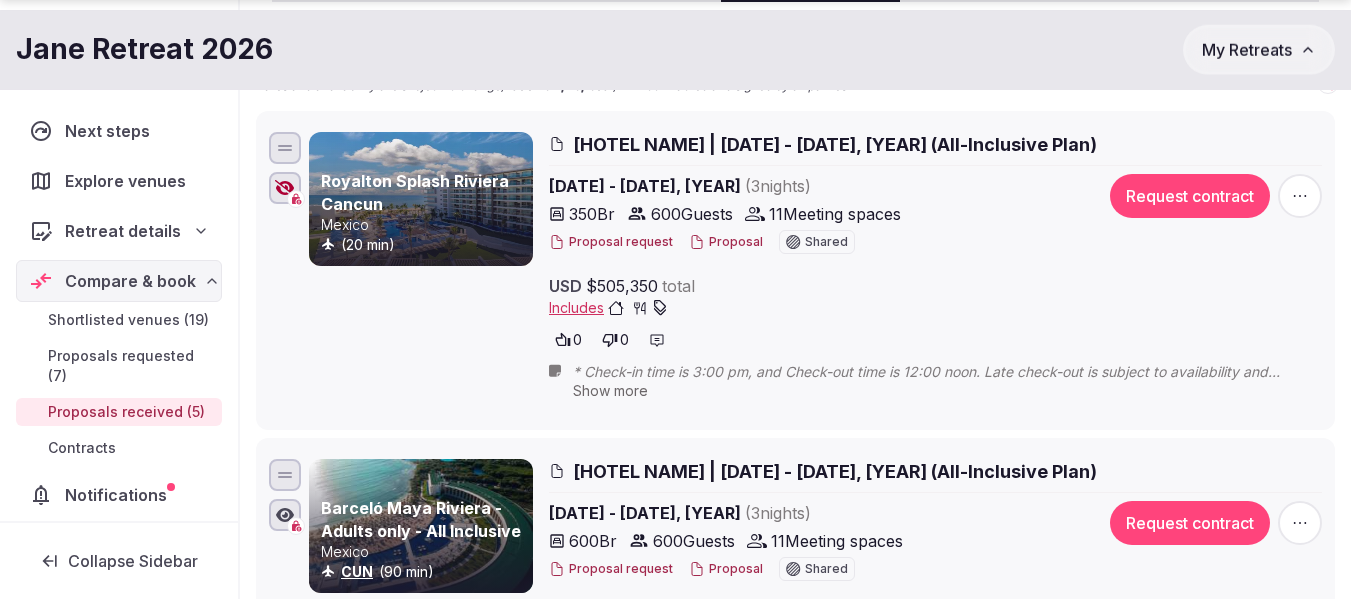 scroll, scrollTop: 300, scrollLeft: 0, axis: vertical 